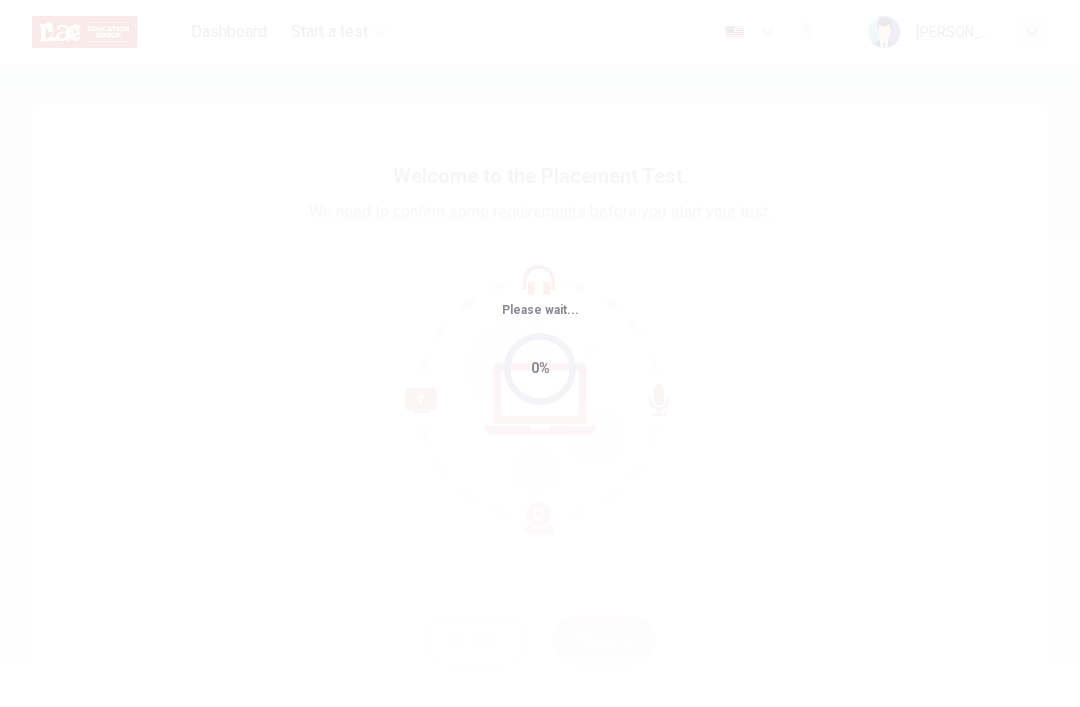 scroll, scrollTop: 0, scrollLeft: 0, axis: both 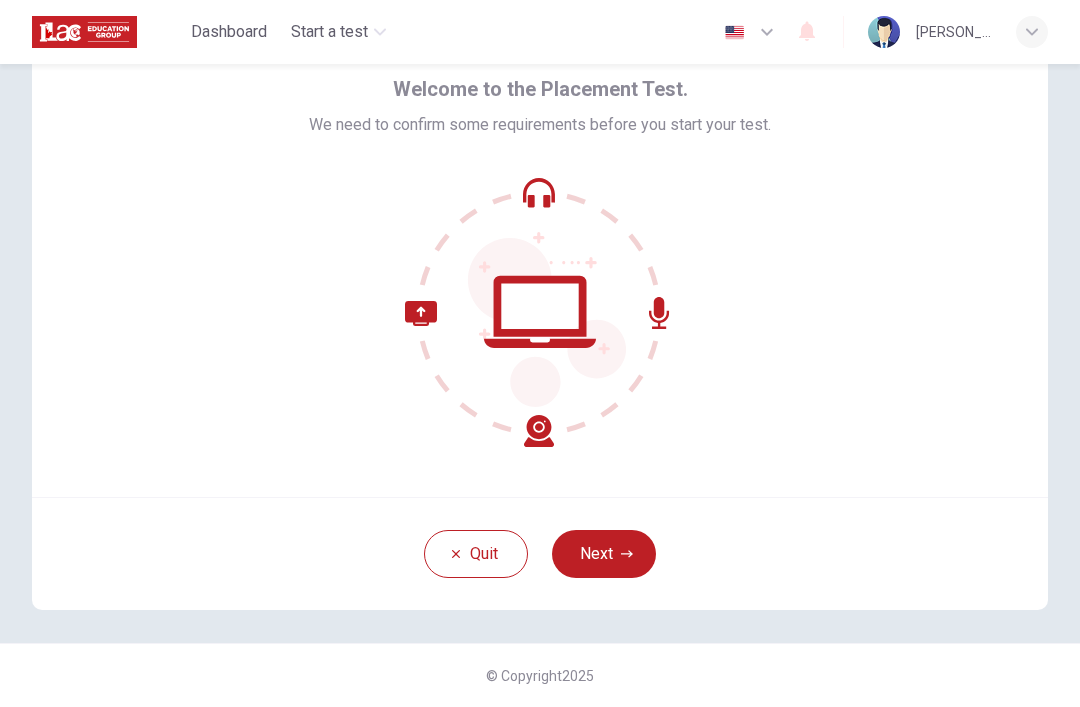 click on "Next" at bounding box center [604, 554] 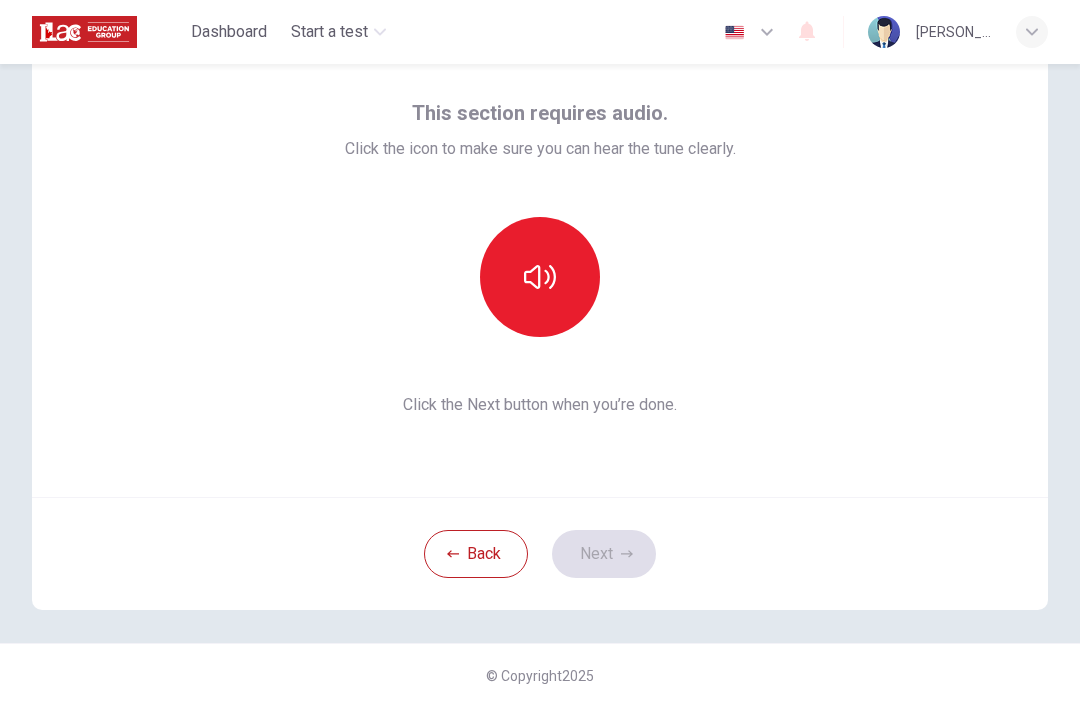 click at bounding box center (540, 277) 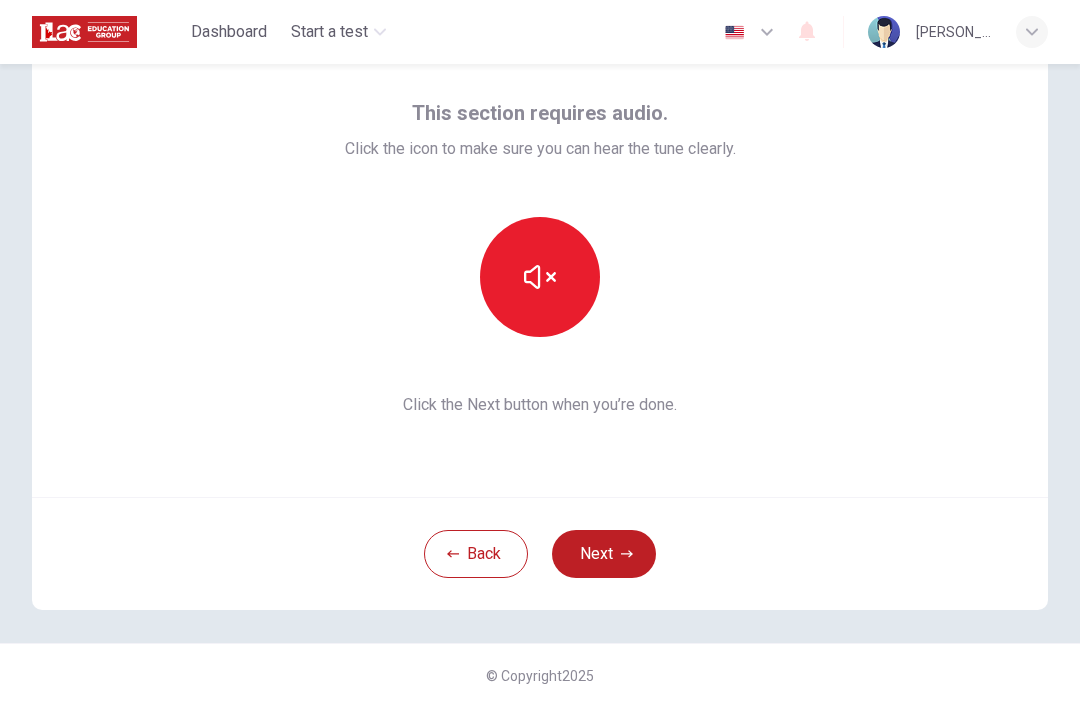 click at bounding box center [540, 277] 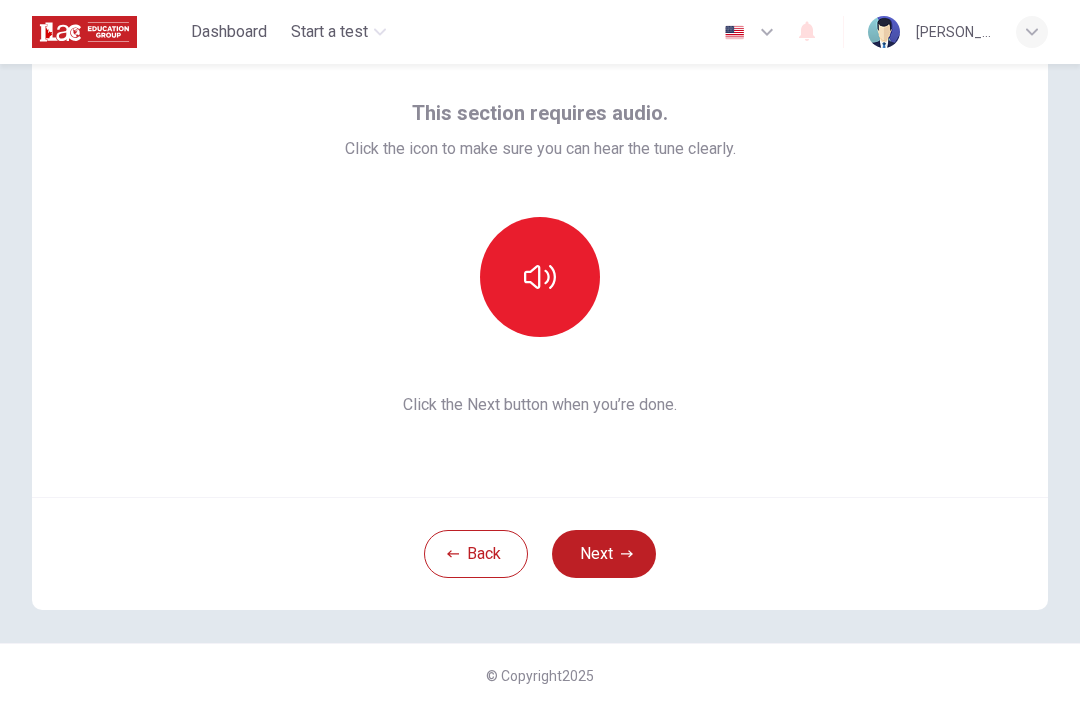 click 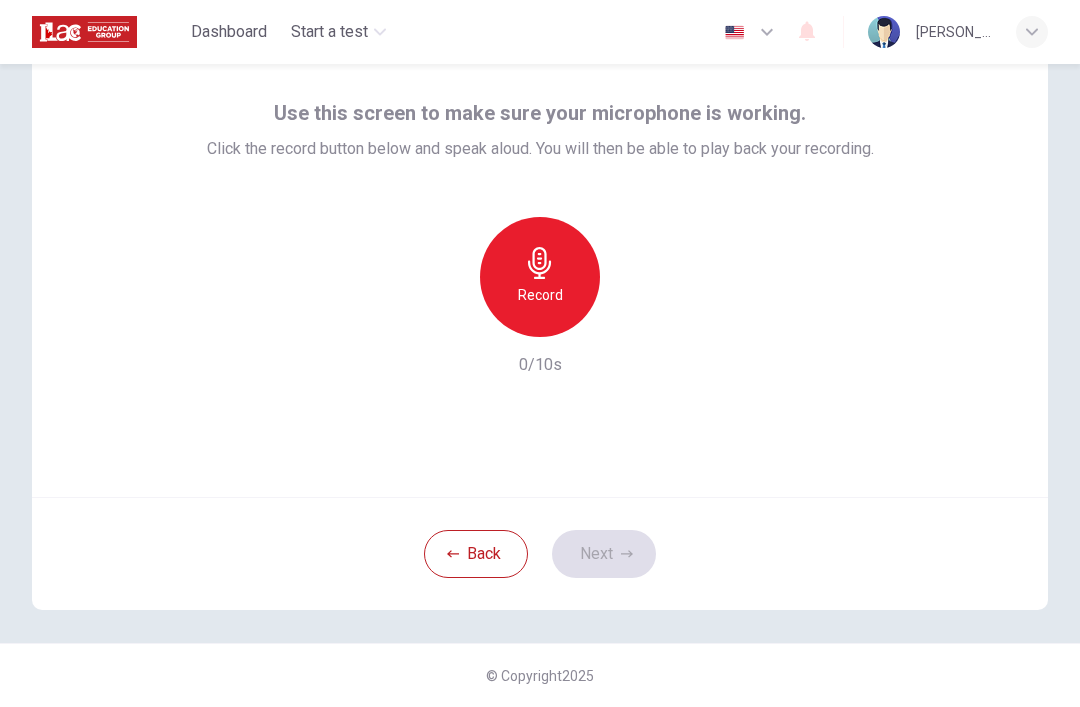 click on "Record" at bounding box center [540, 295] 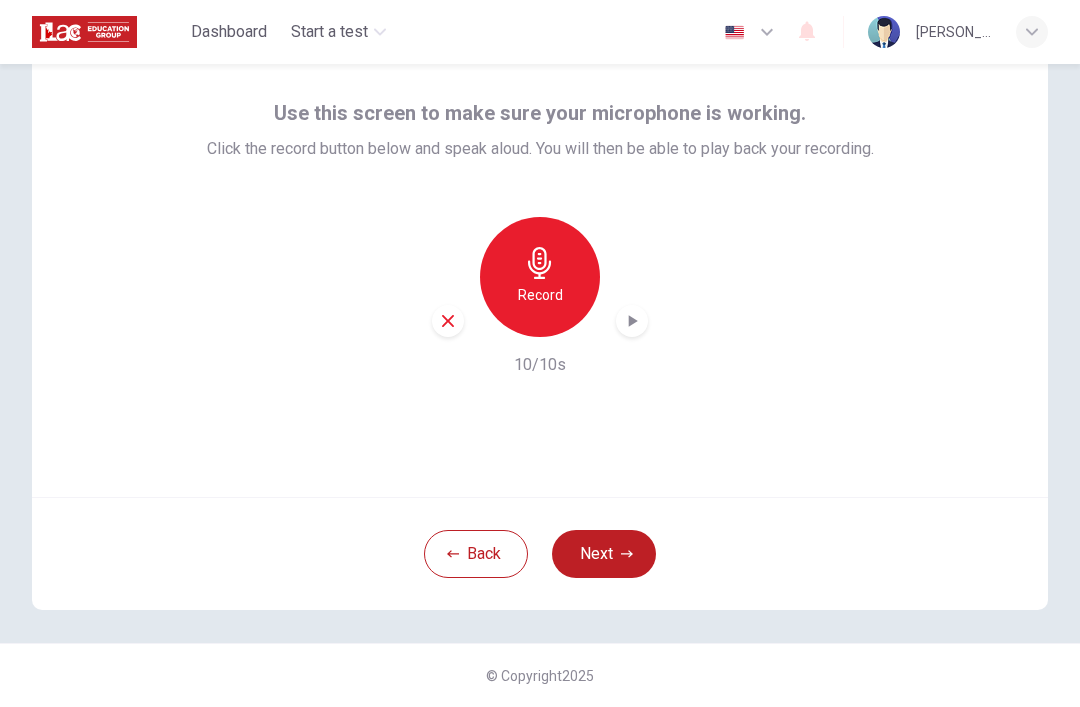 click 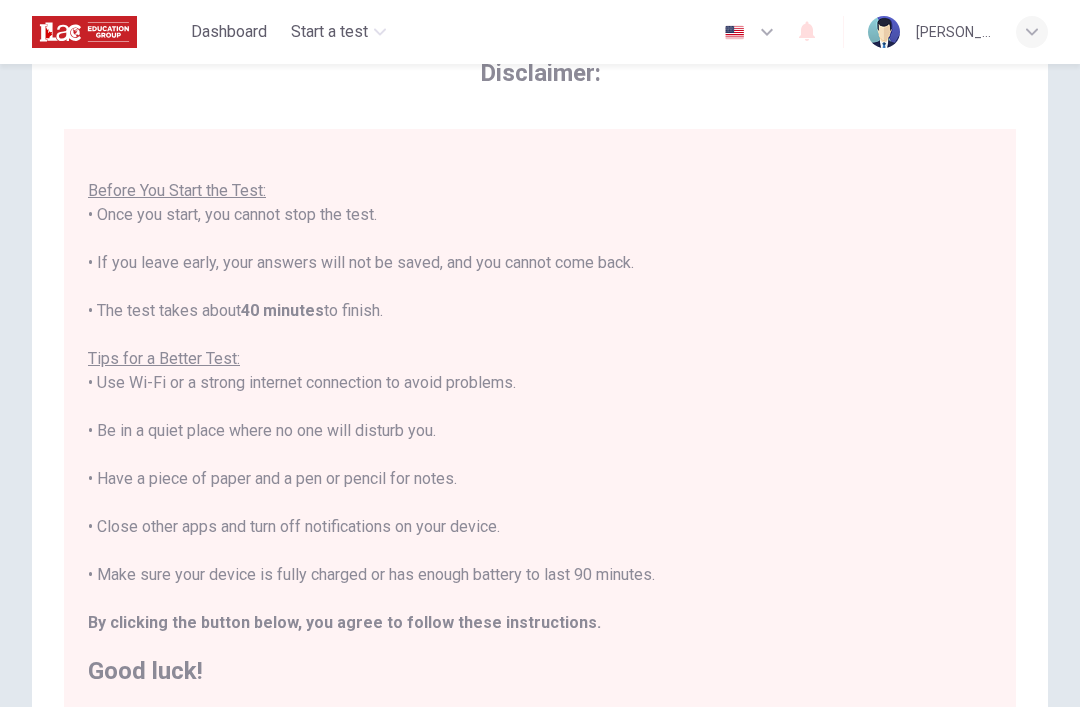 scroll, scrollTop: 21, scrollLeft: 0, axis: vertical 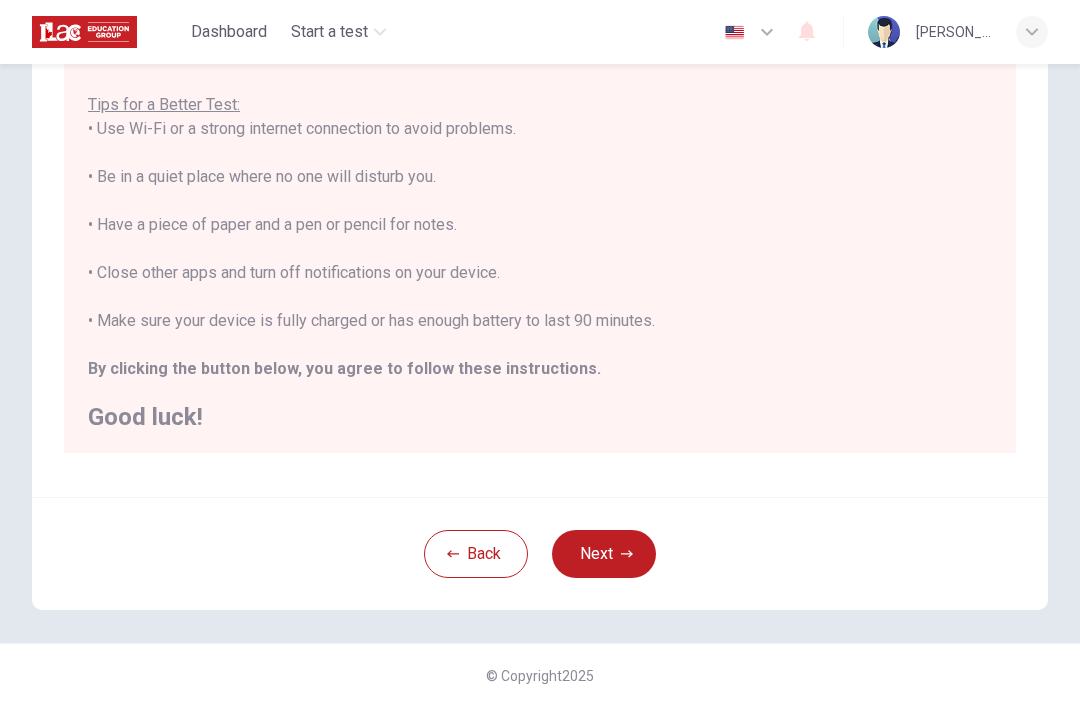click 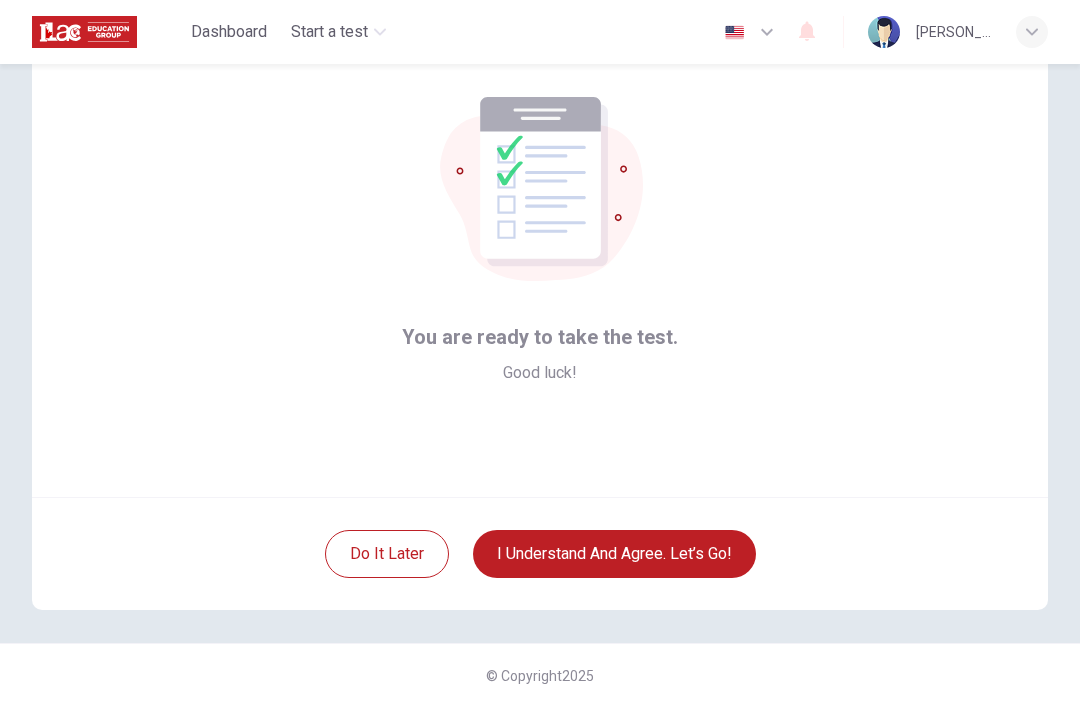scroll, scrollTop: 87, scrollLeft: 0, axis: vertical 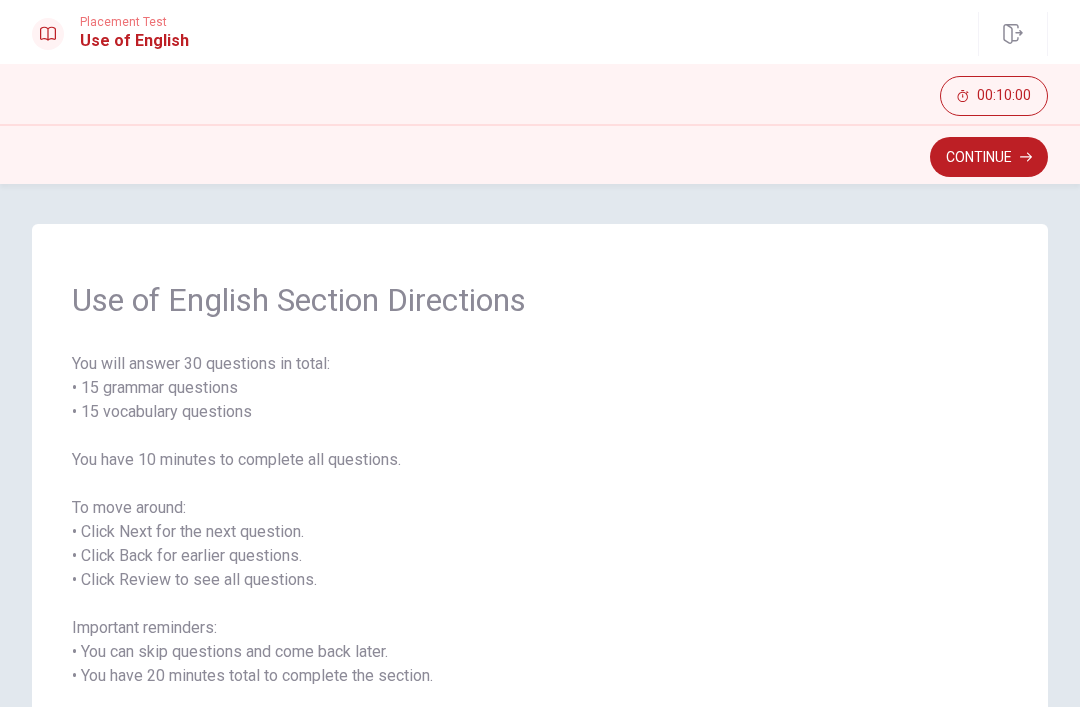 click on "Continue" at bounding box center (989, 157) 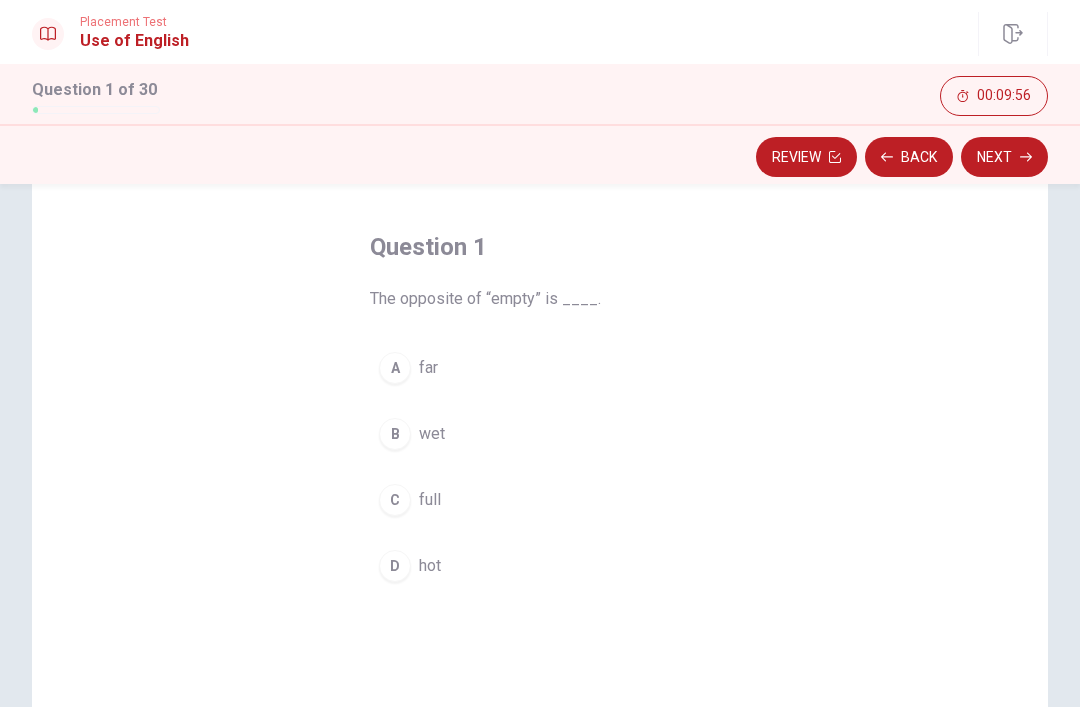 scroll, scrollTop: 76, scrollLeft: 0, axis: vertical 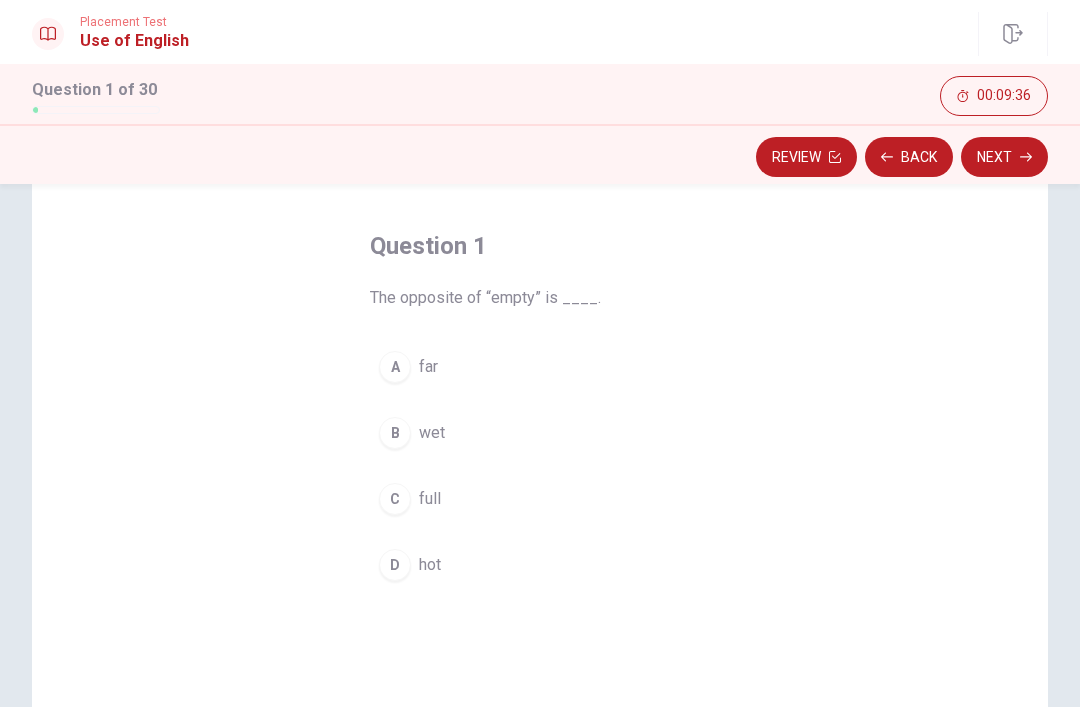 click on "C" at bounding box center [395, 499] 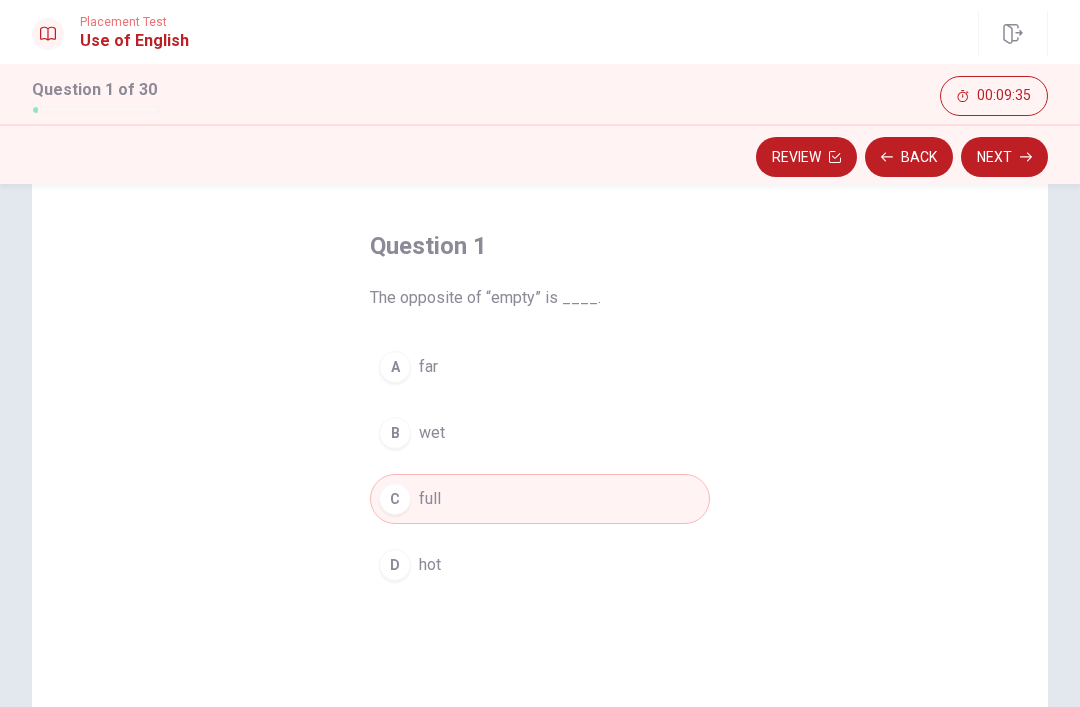 click on "Next" at bounding box center [1004, 157] 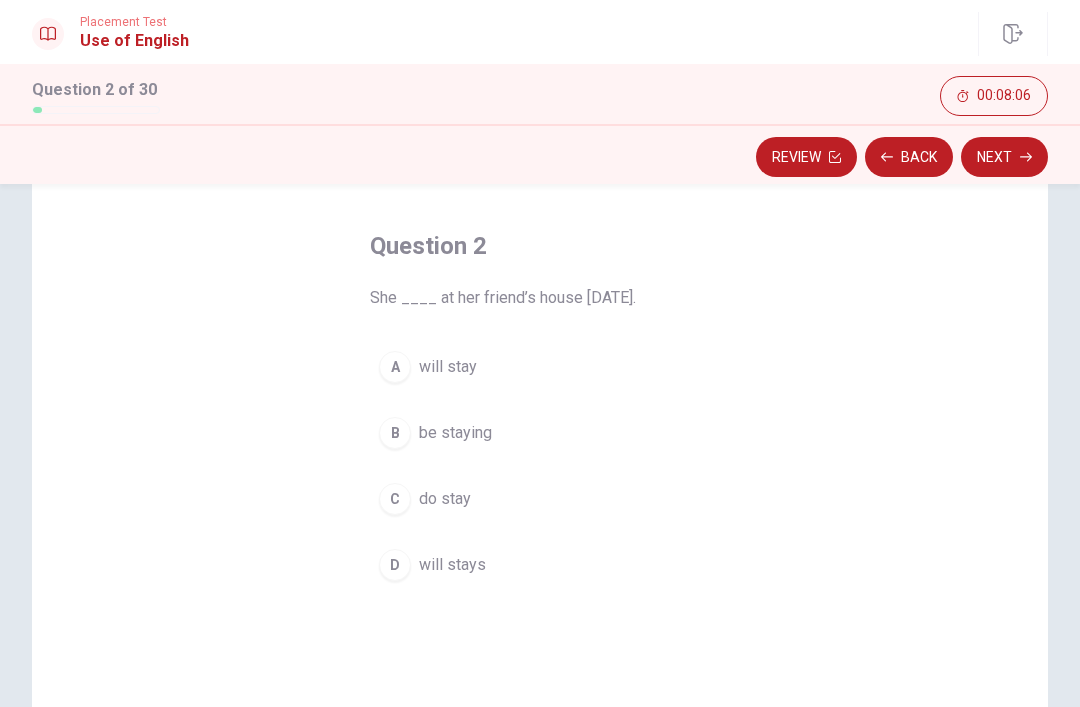 click on "A" at bounding box center [395, 367] 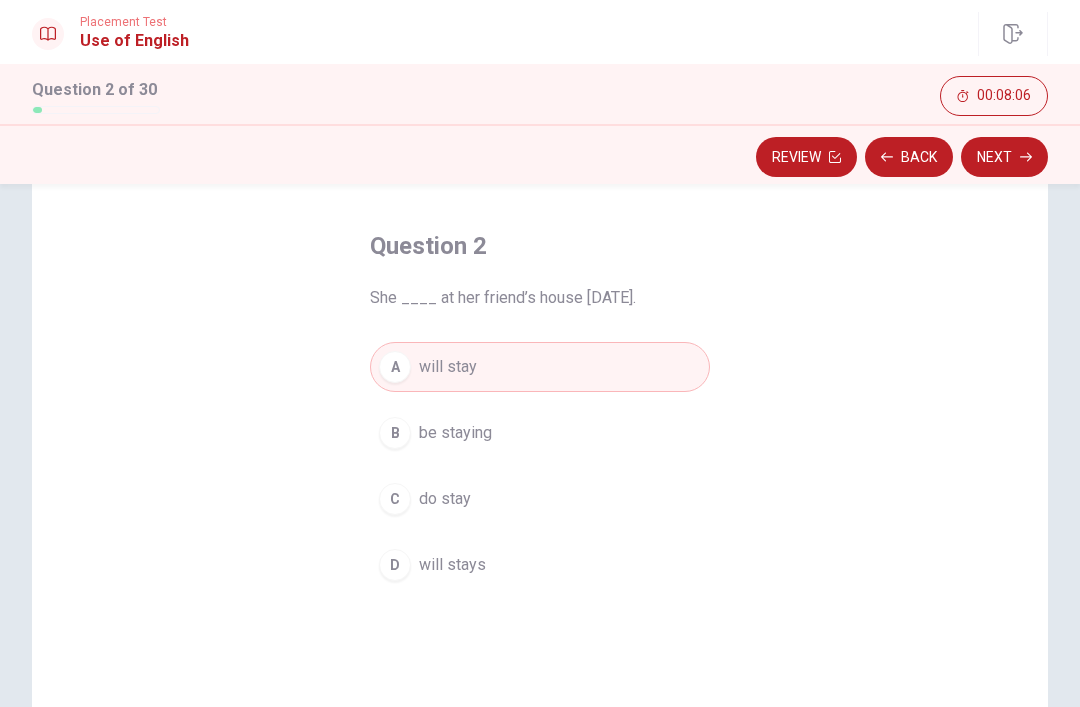 click on "Next" at bounding box center (1004, 157) 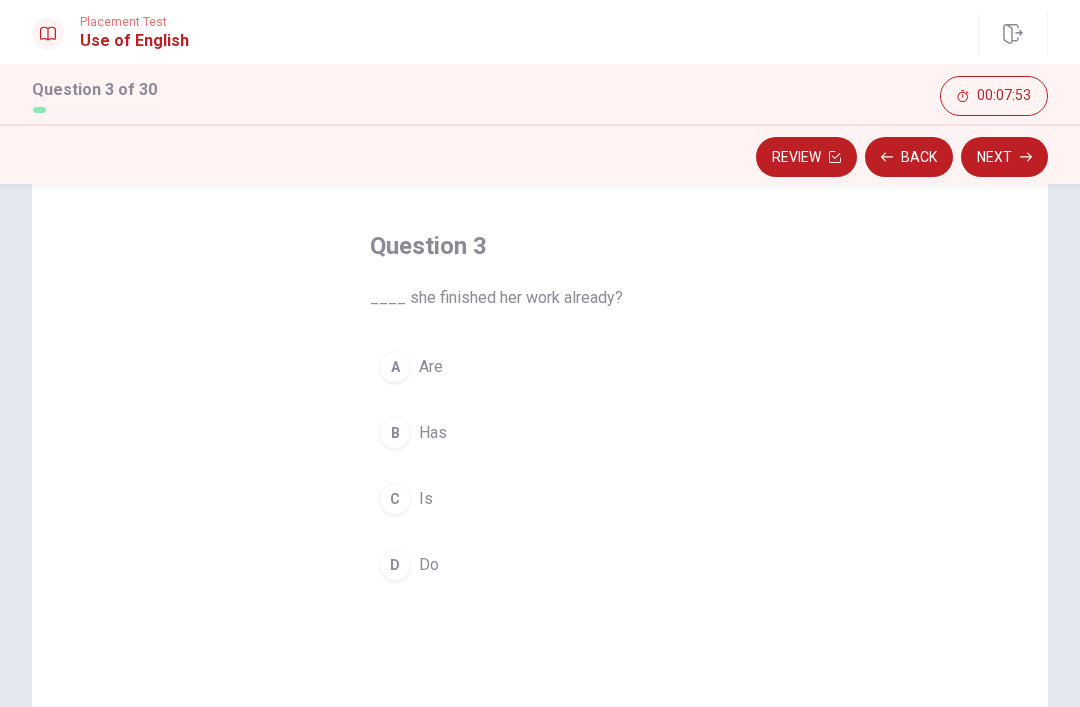 click on "B" at bounding box center (395, 433) 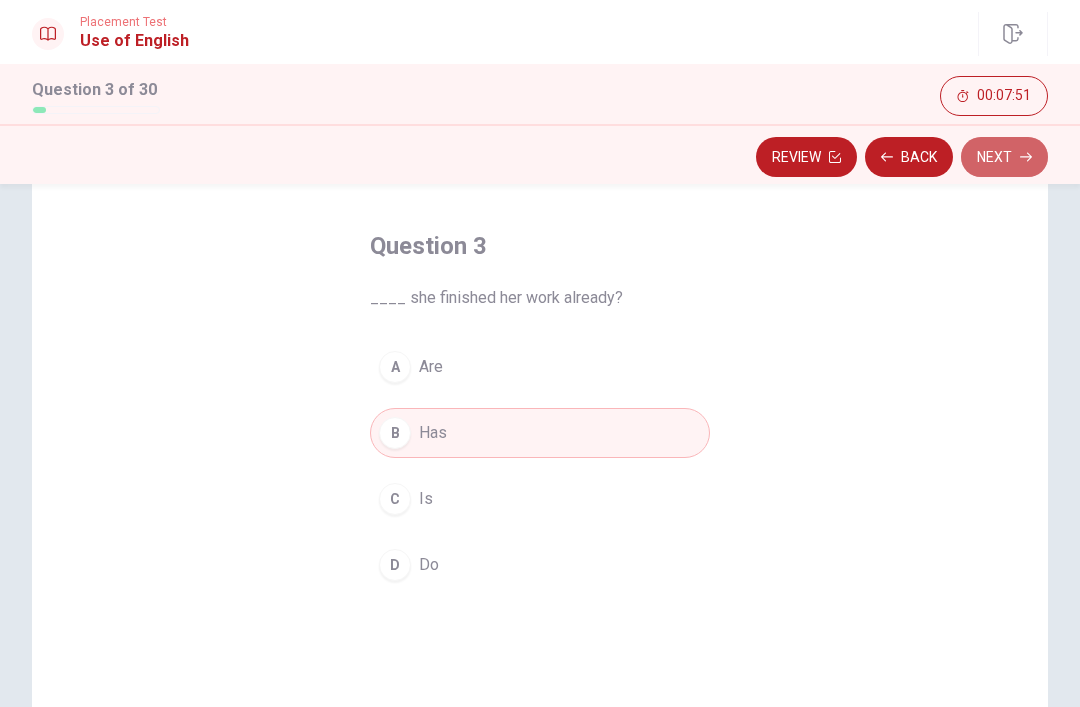click on "Next" at bounding box center [1004, 157] 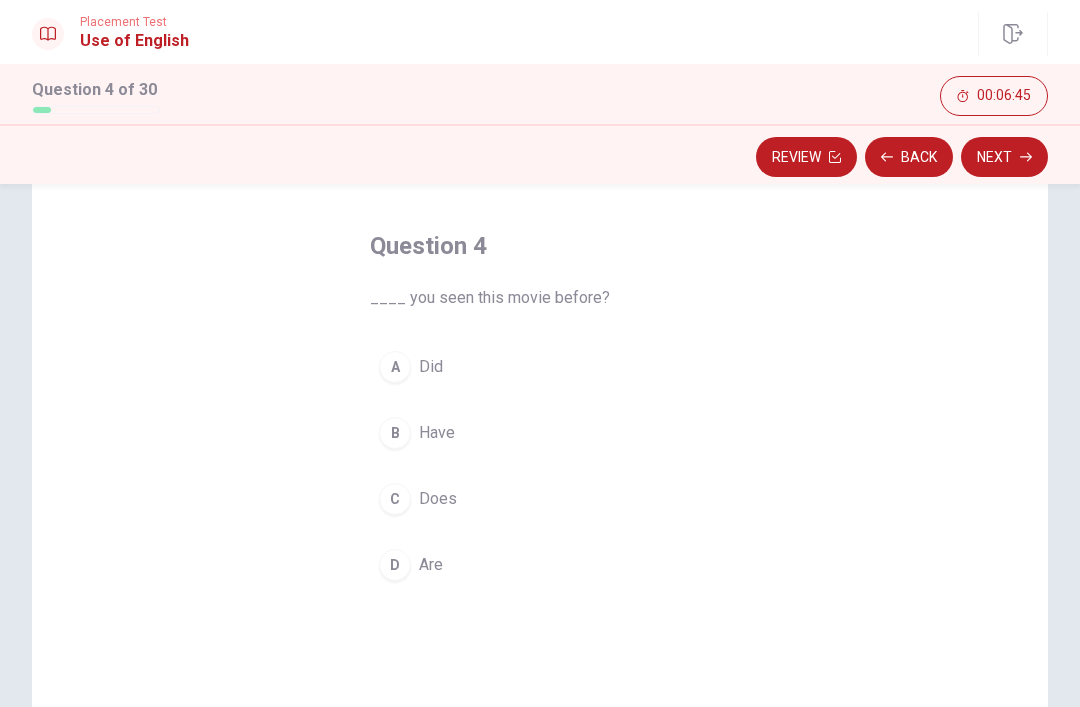 click on "B" at bounding box center (395, 433) 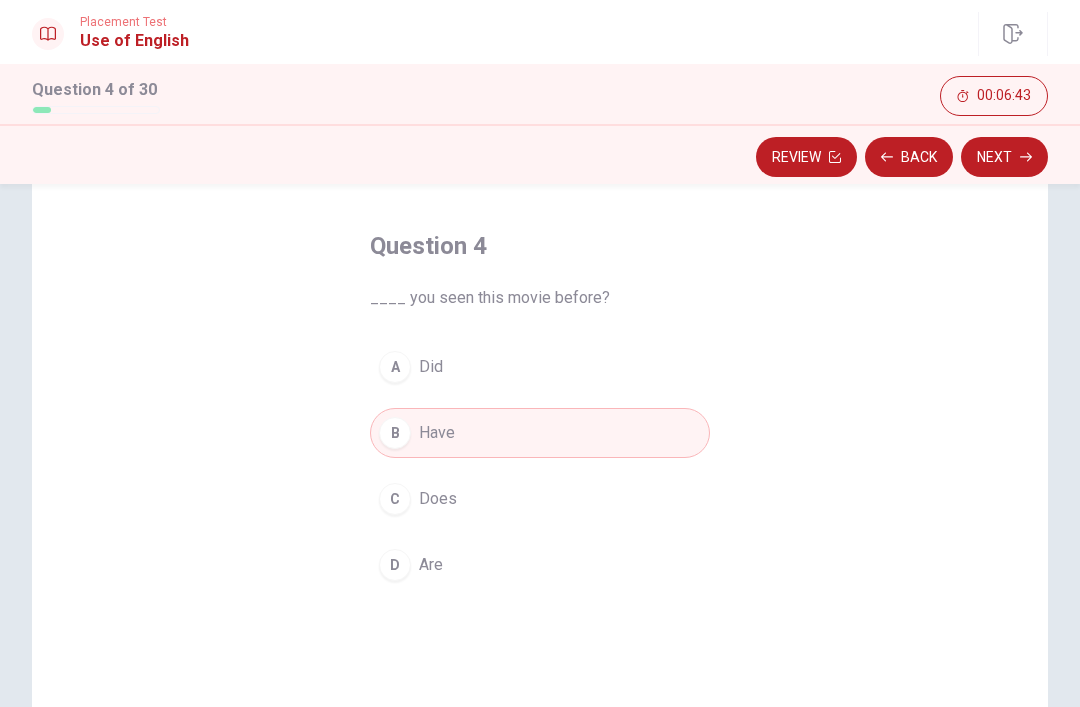 click on "Next" at bounding box center [1004, 157] 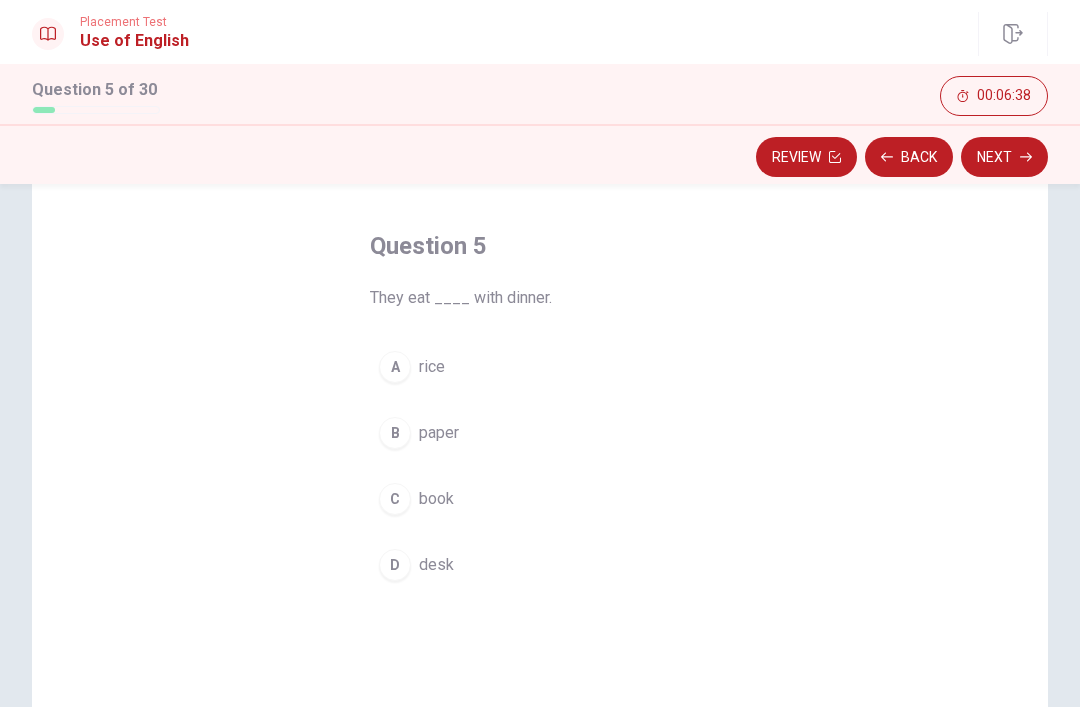 click at bounding box center (1013, 34) 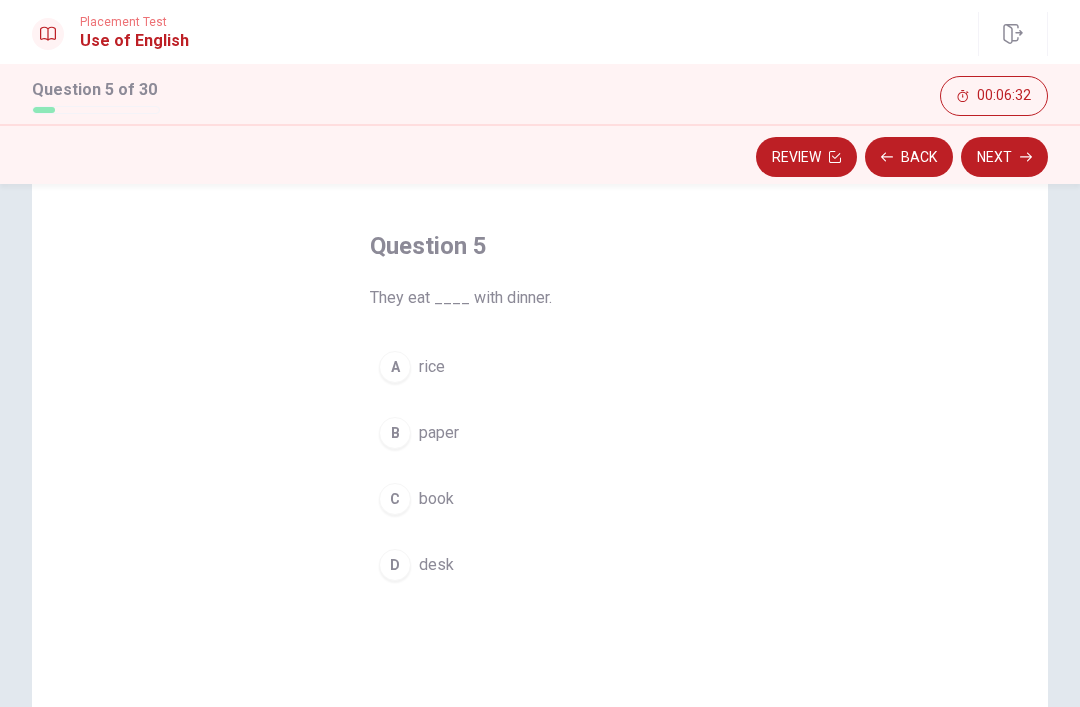 click on "A" at bounding box center (395, 367) 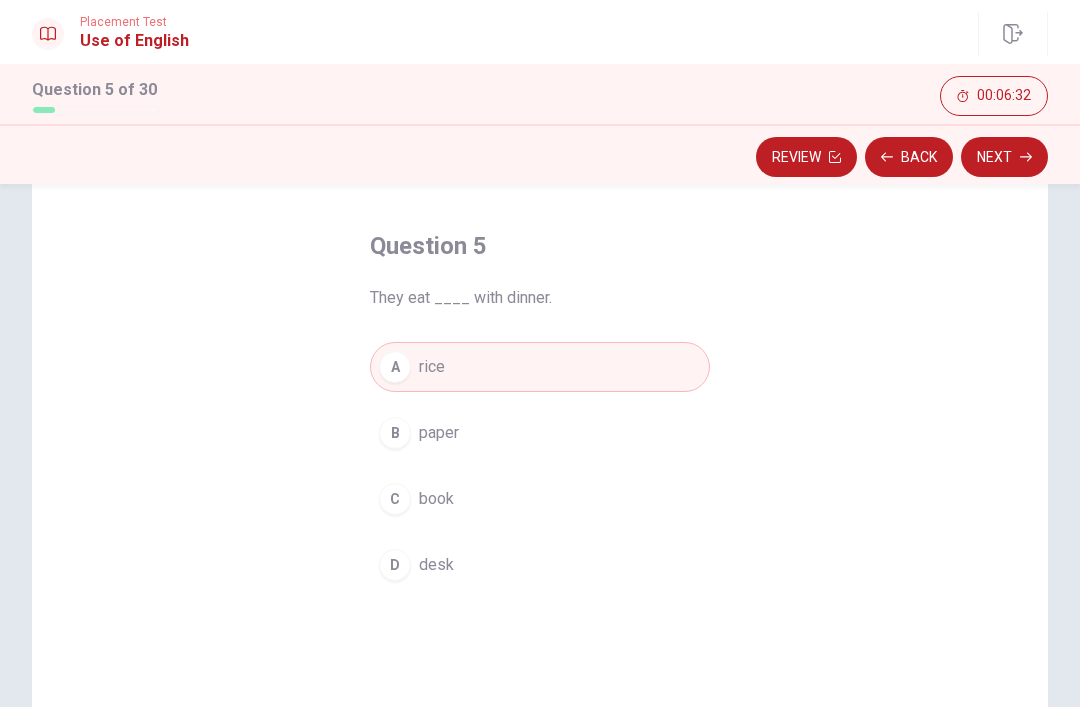 click on "Next" at bounding box center [1004, 157] 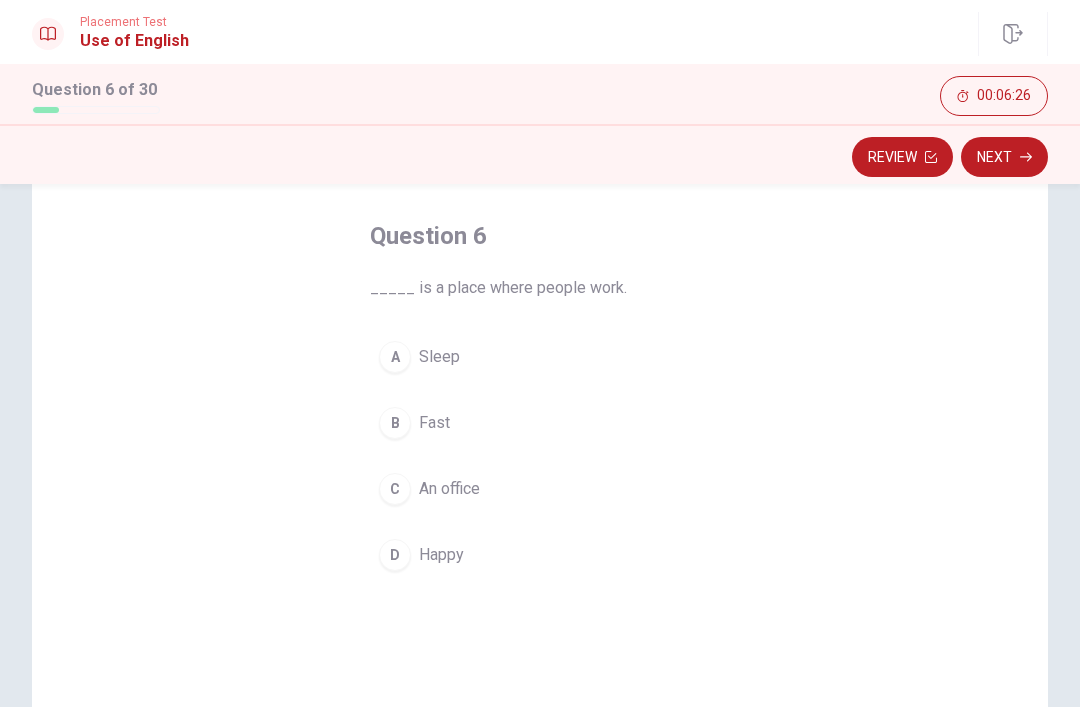 scroll, scrollTop: 91, scrollLeft: 0, axis: vertical 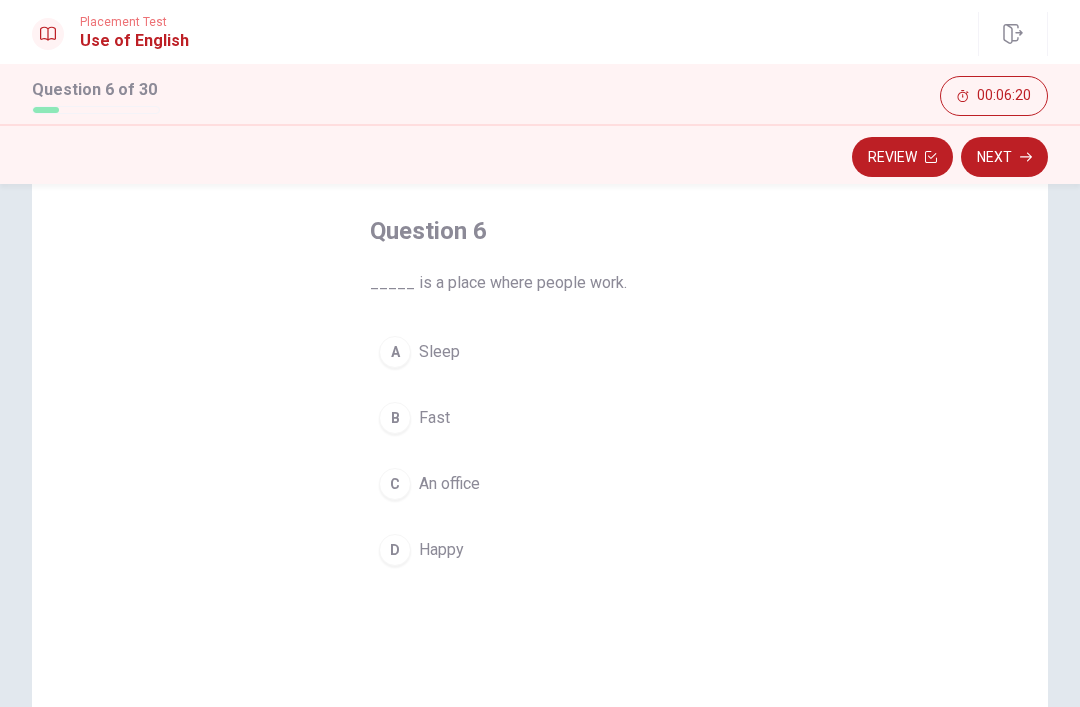 click on "C" at bounding box center (395, 484) 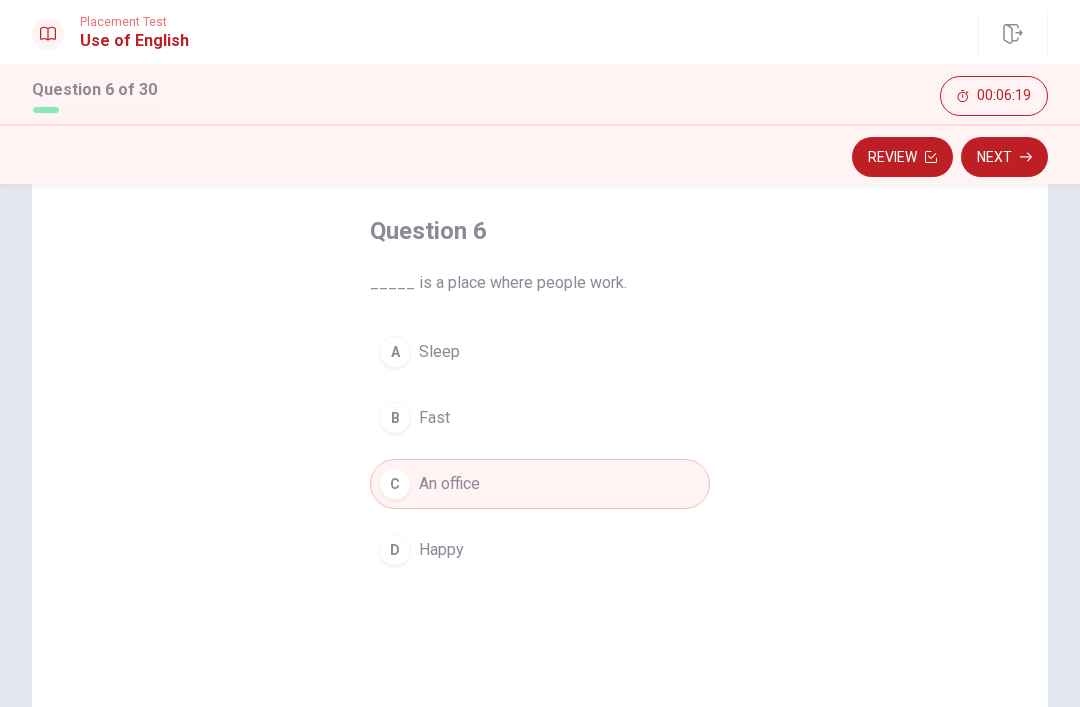 click on "Next" at bounding box center [1004, 157] 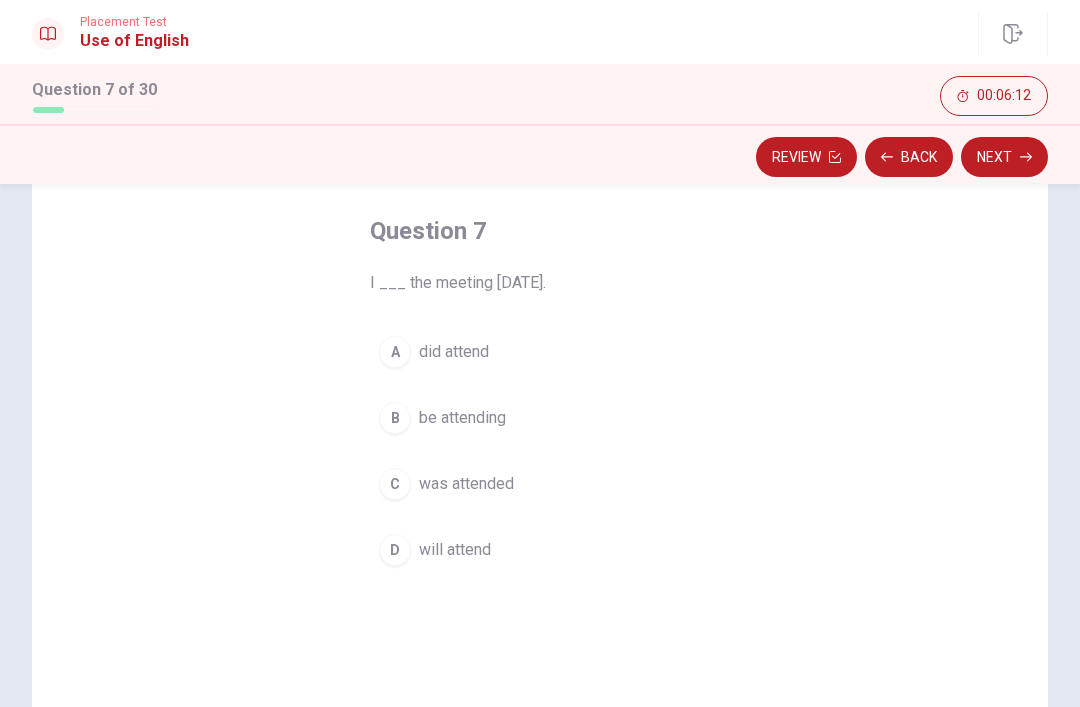 click on "D" at bounding box center [395, 550] 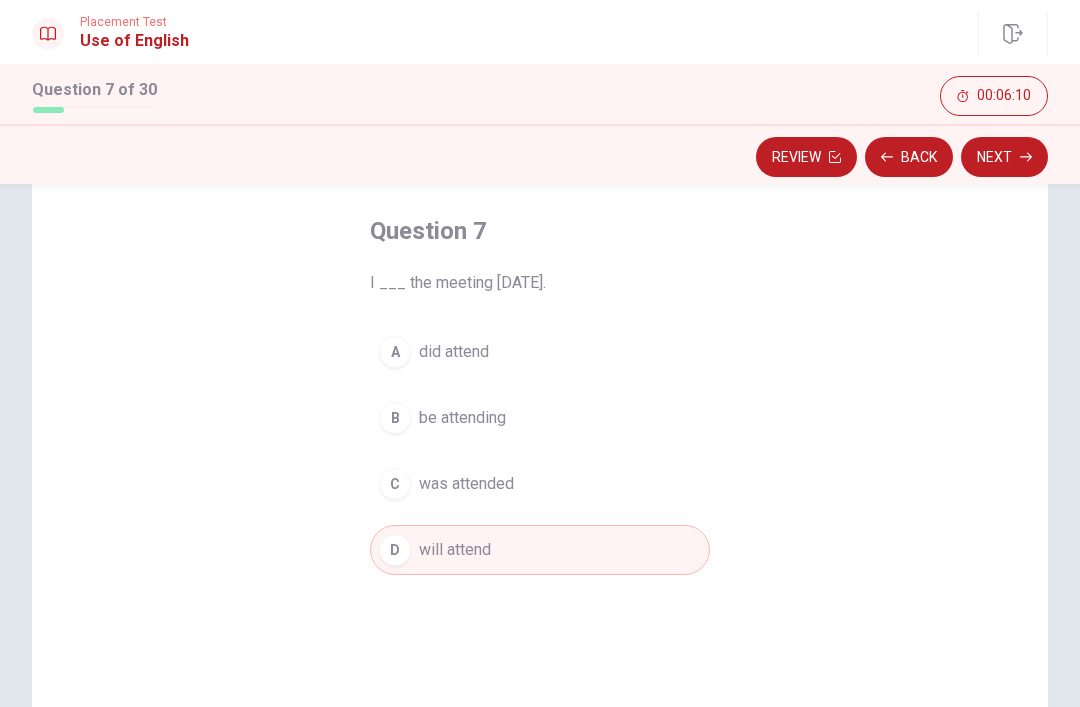 click on "Next" at bounding box center (1004, 157) 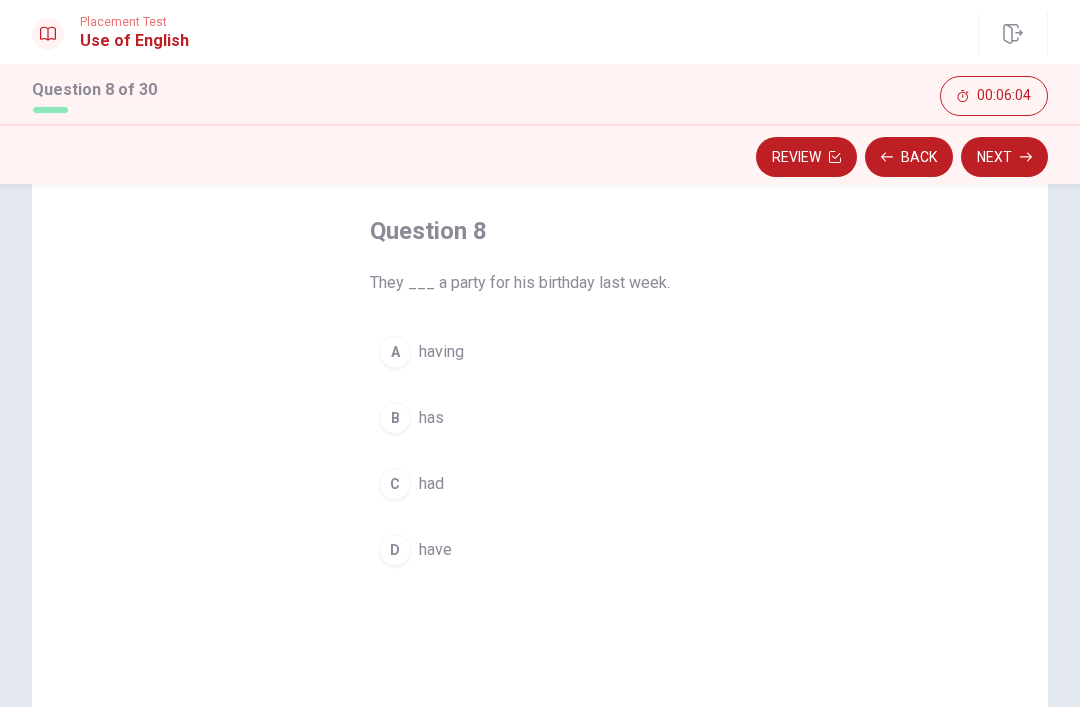 click on "A having B has C had
D have" at bounding box center (540, 451) 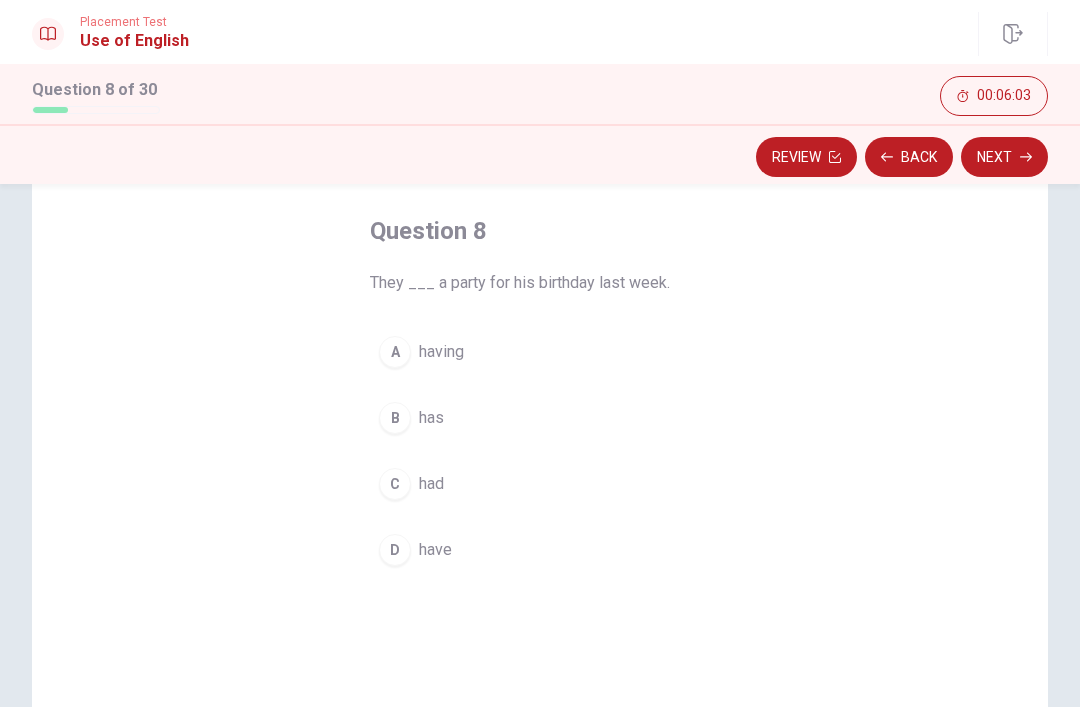 click on "C" at bounding box center (395, 484) 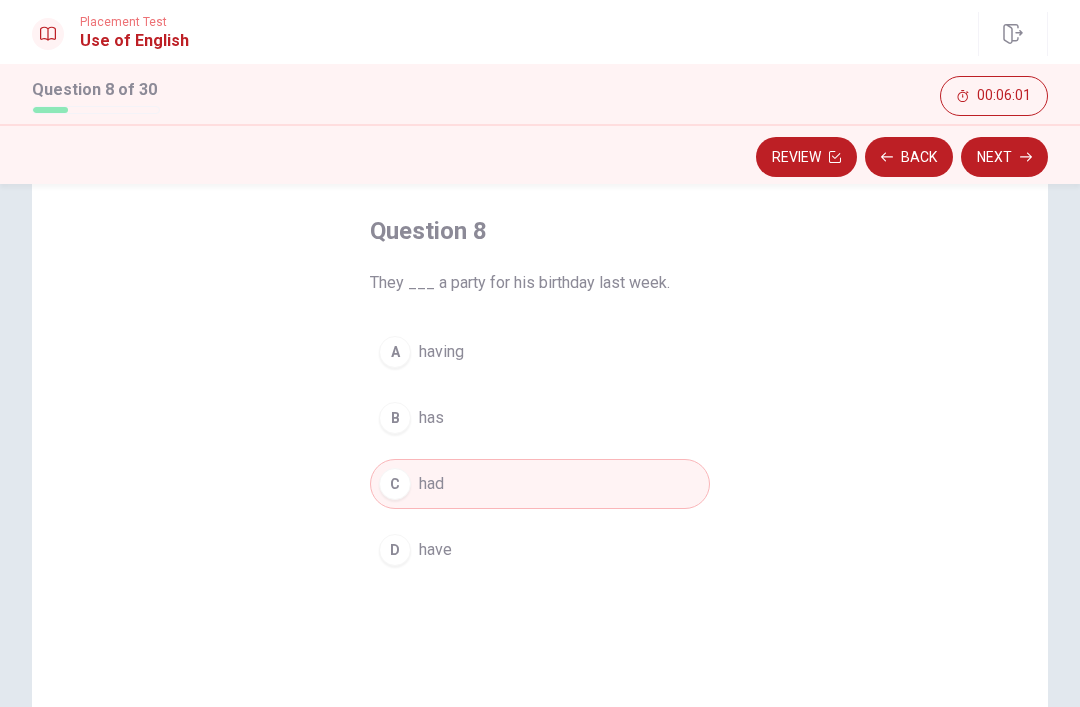 click on "Next" at bounding box center (1004, 157) 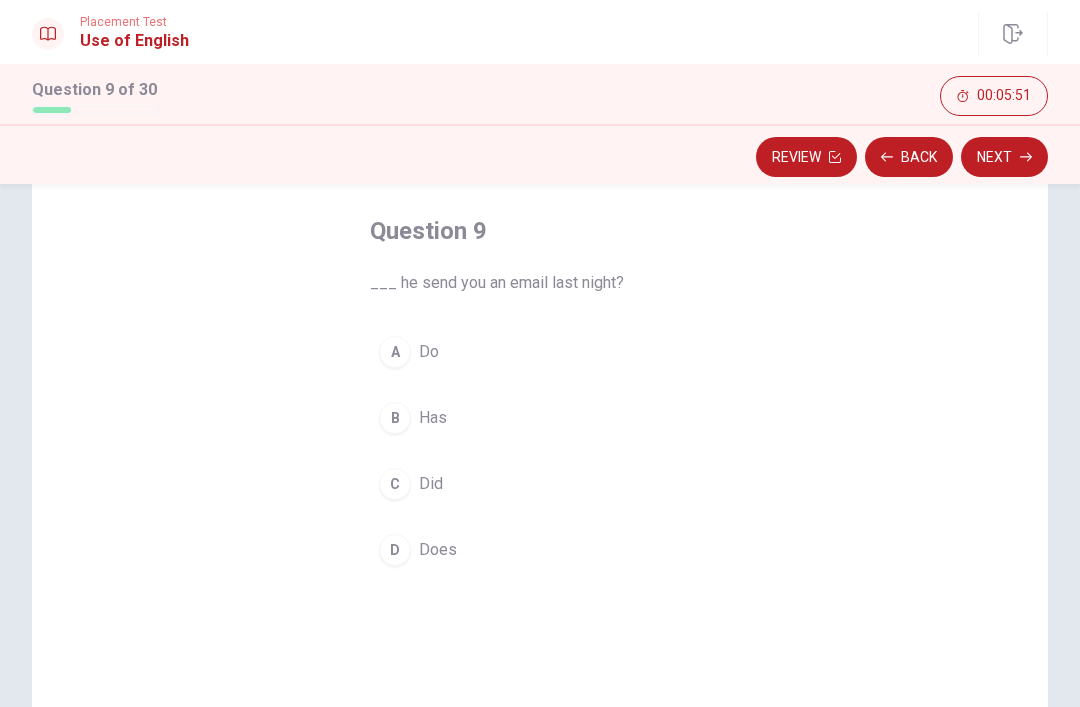 click on "C" at bounding box center (395, 484) 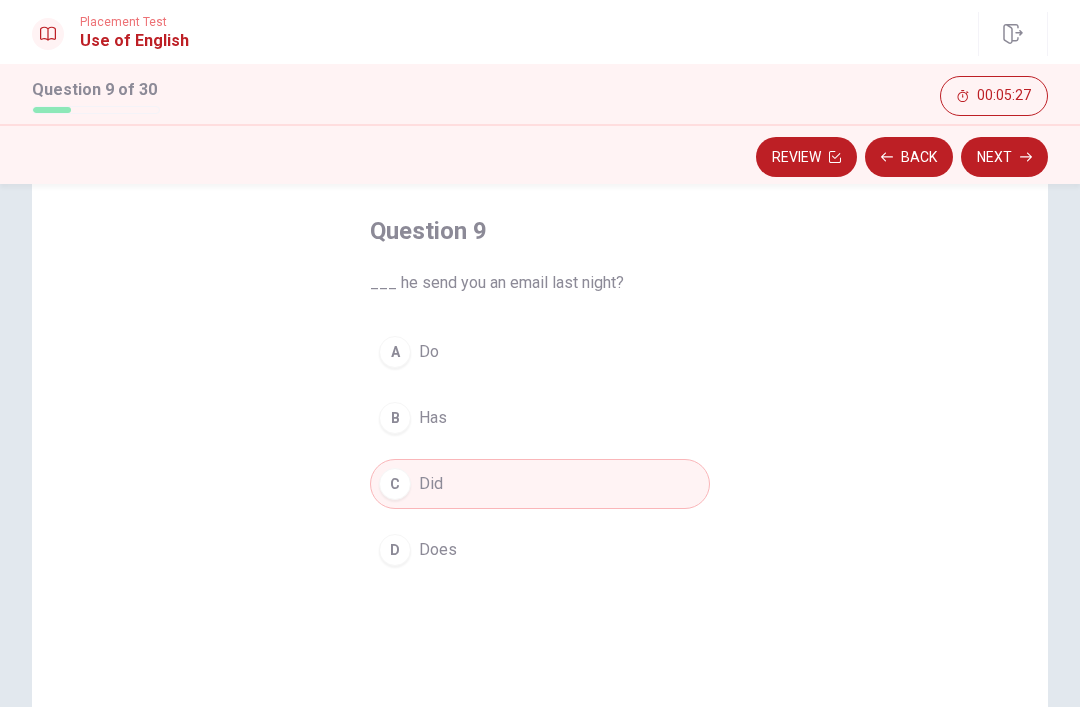 click on "Next" at bounding box center (1004, 157) 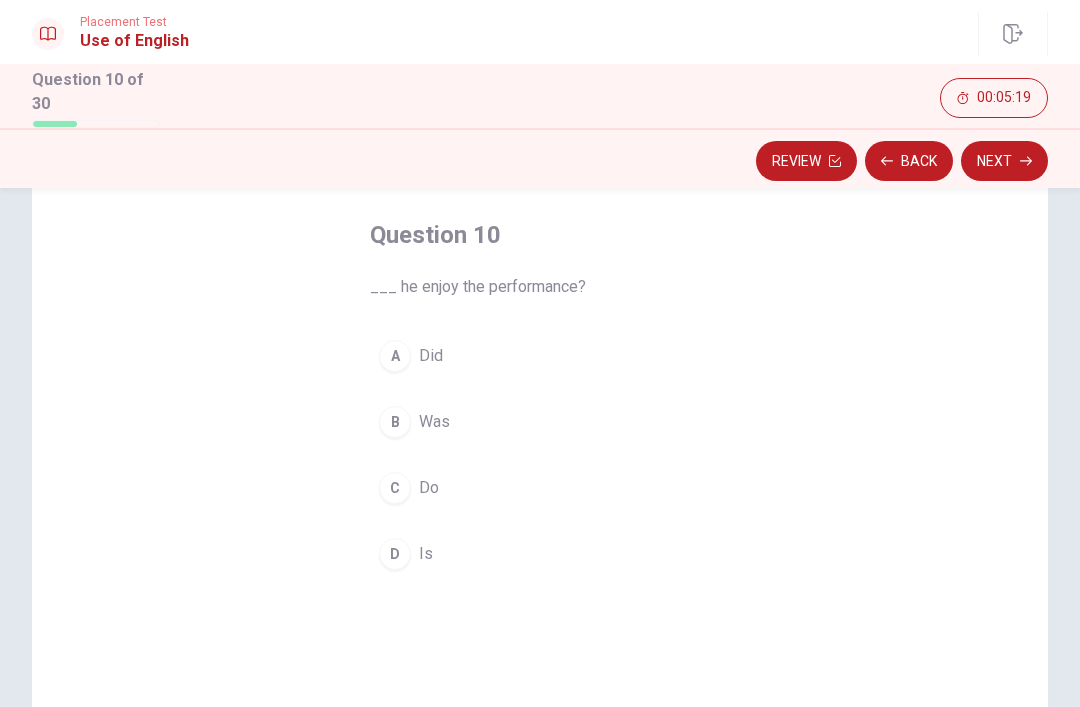 click on "A Did" at bounding box center [540, 356] 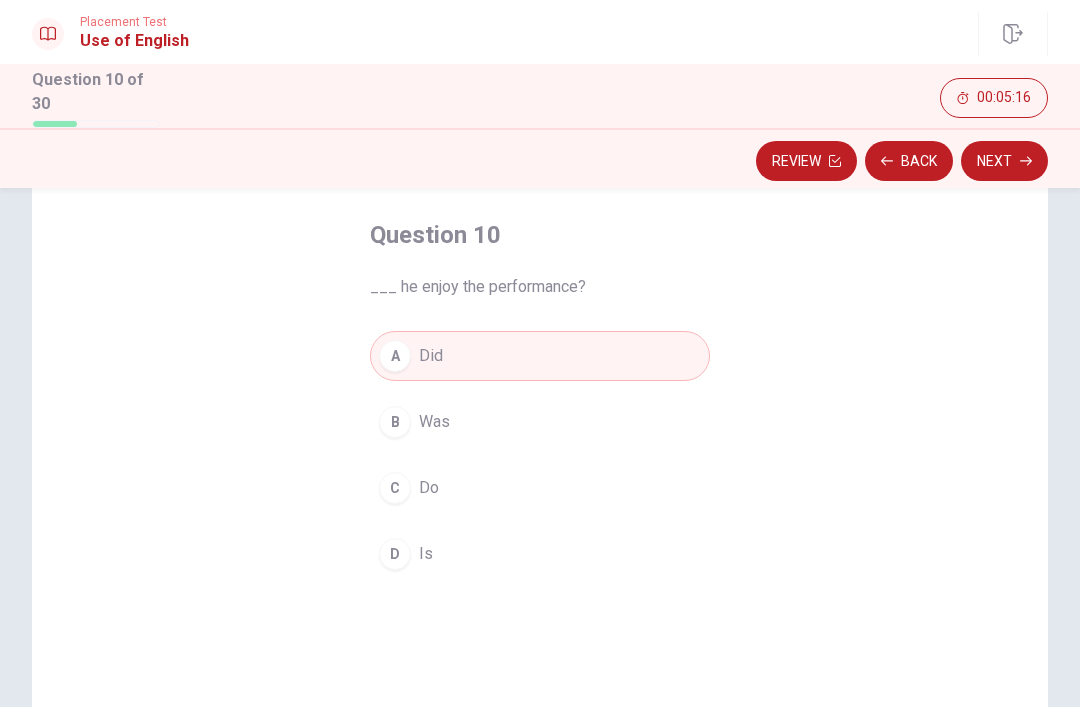 click on "Next" at bounding box center (1004, 161) 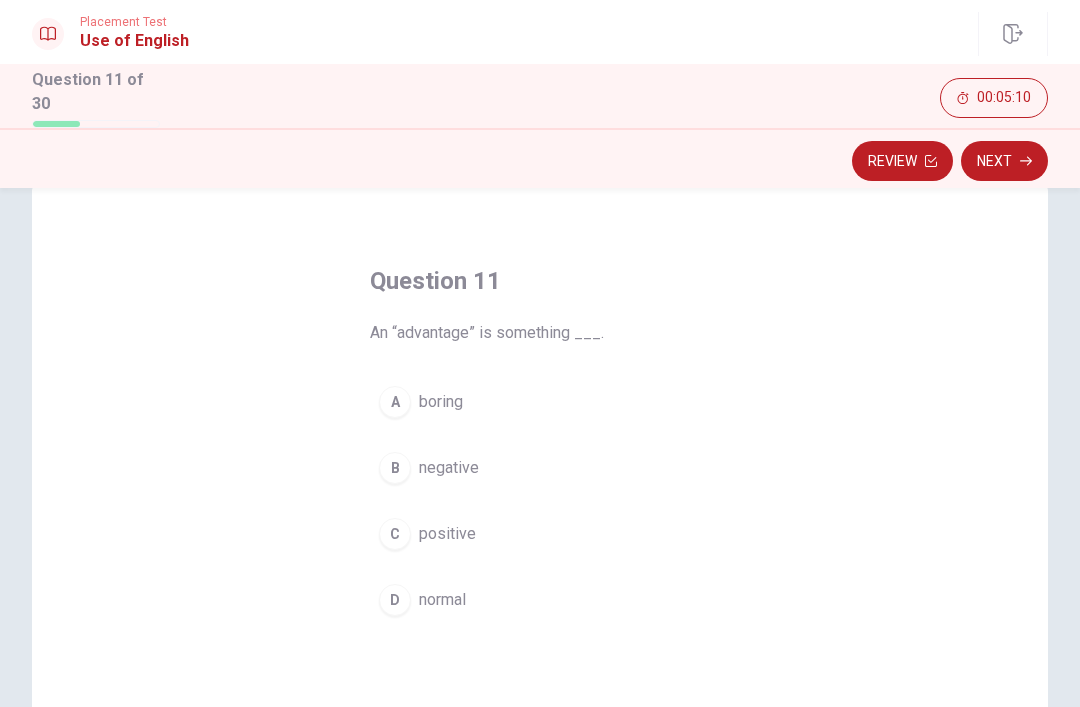 scroll, scrollTop: 46, scrollLeft: 0, axis: vertical 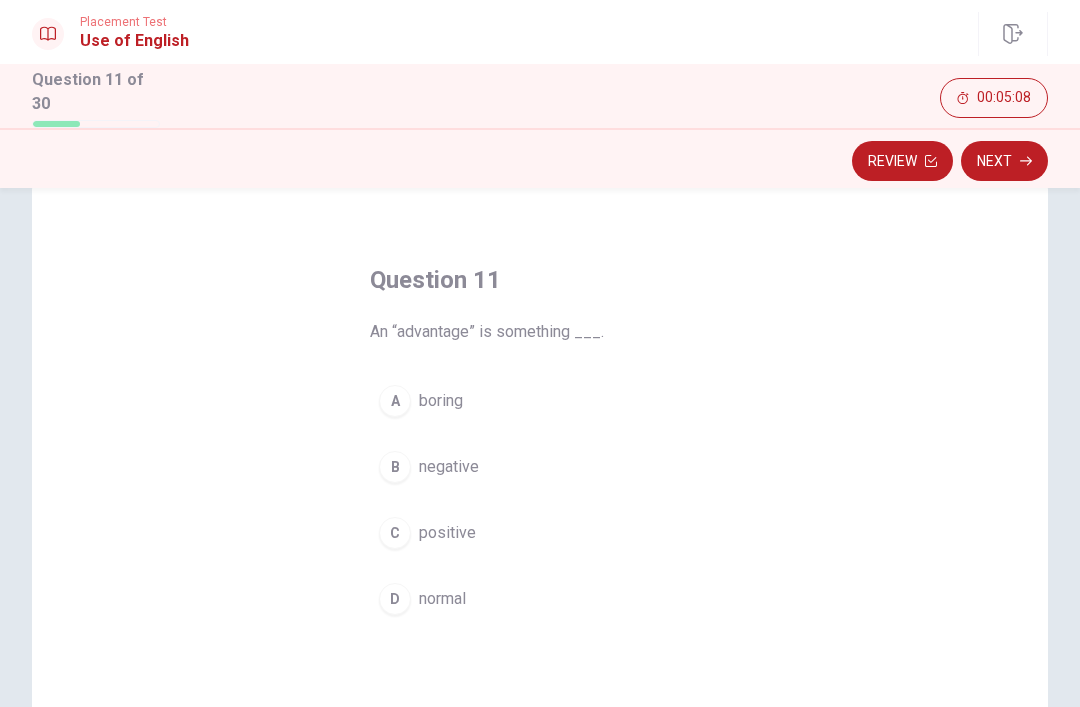 click on "C" at bounding box center (395, 533) 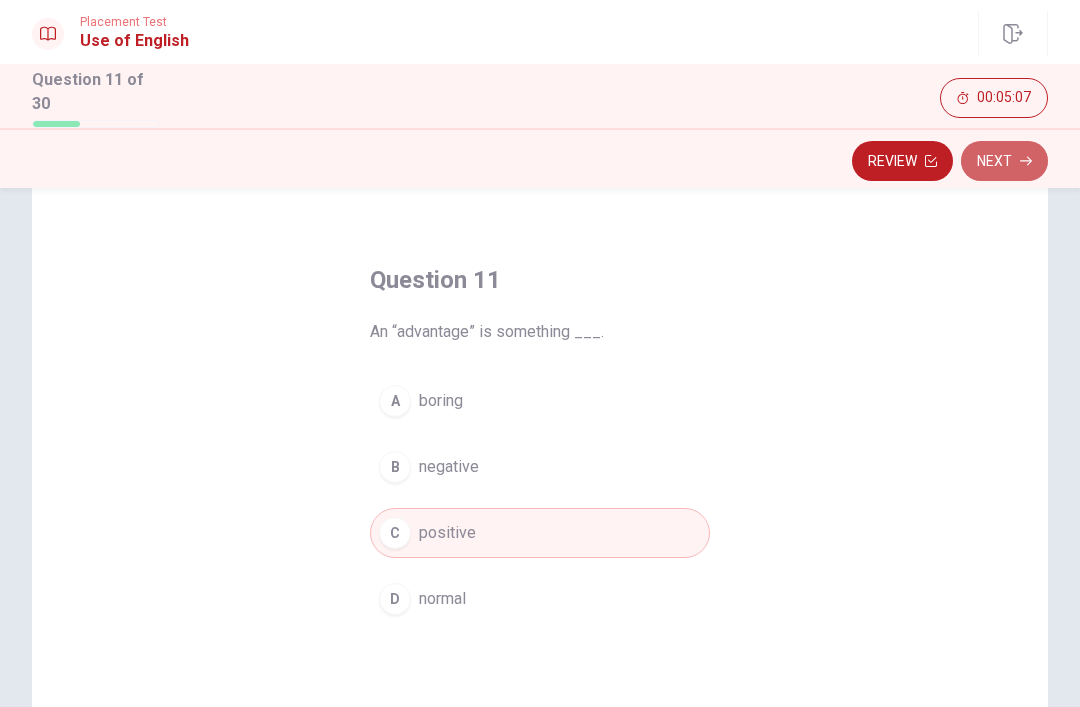 click on "Next" at bounding box center [1004, 161] 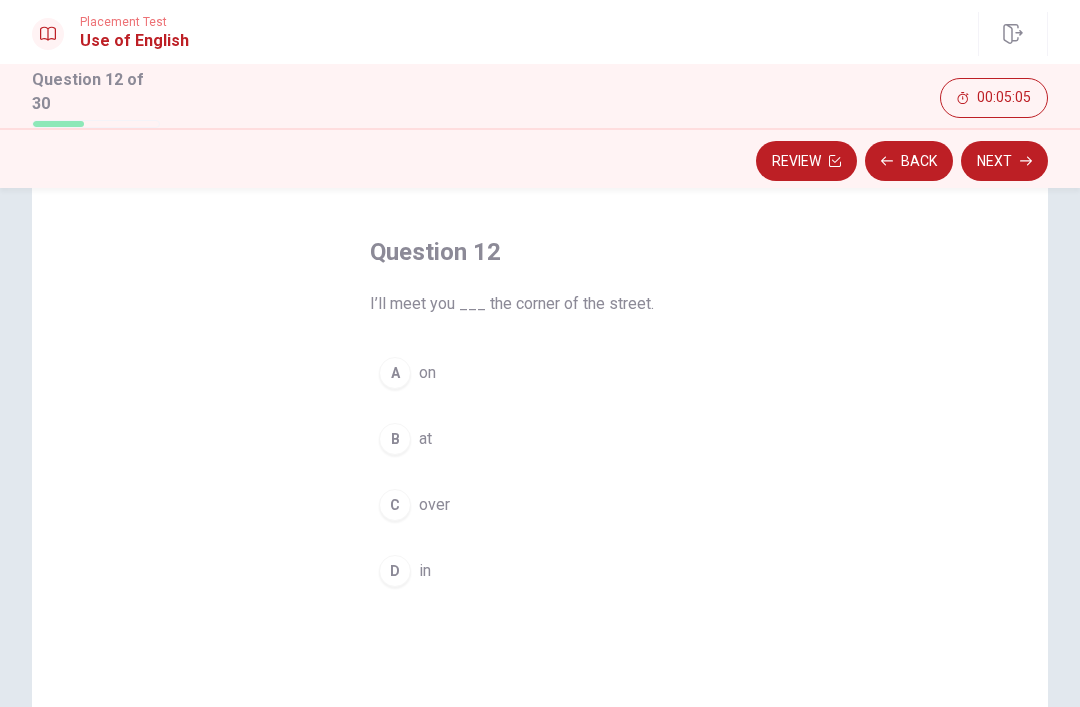 scroll, scrollTop: 75, scrollLeft: 0, axis: vertical 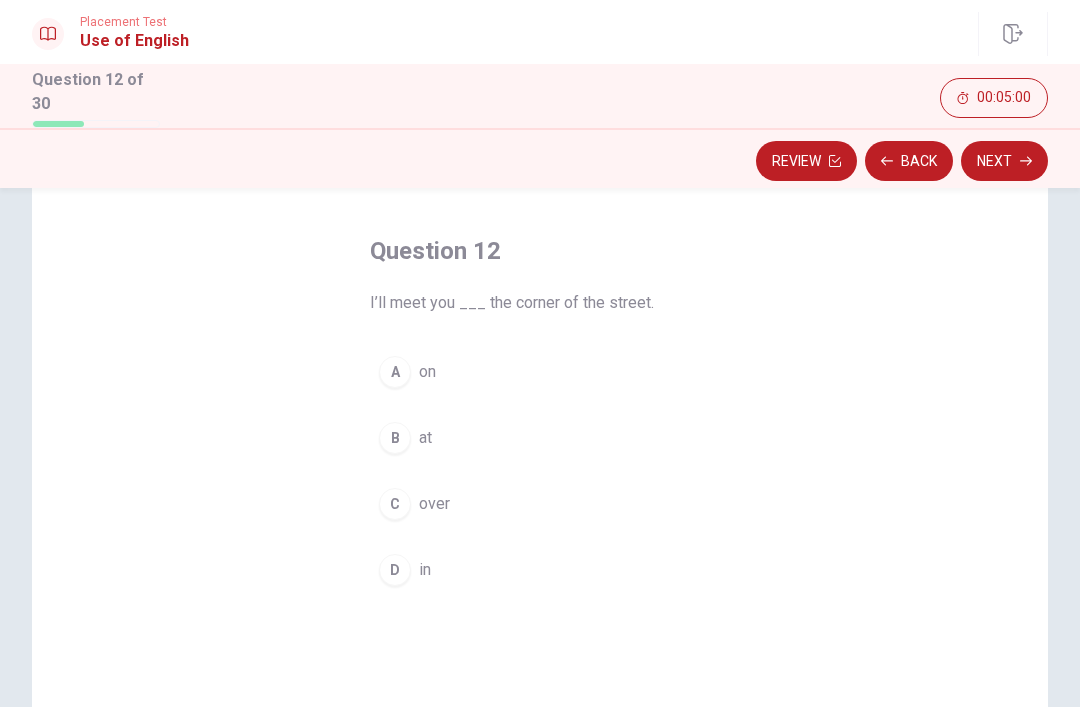 click on "B" at bounding box center [395, 438] 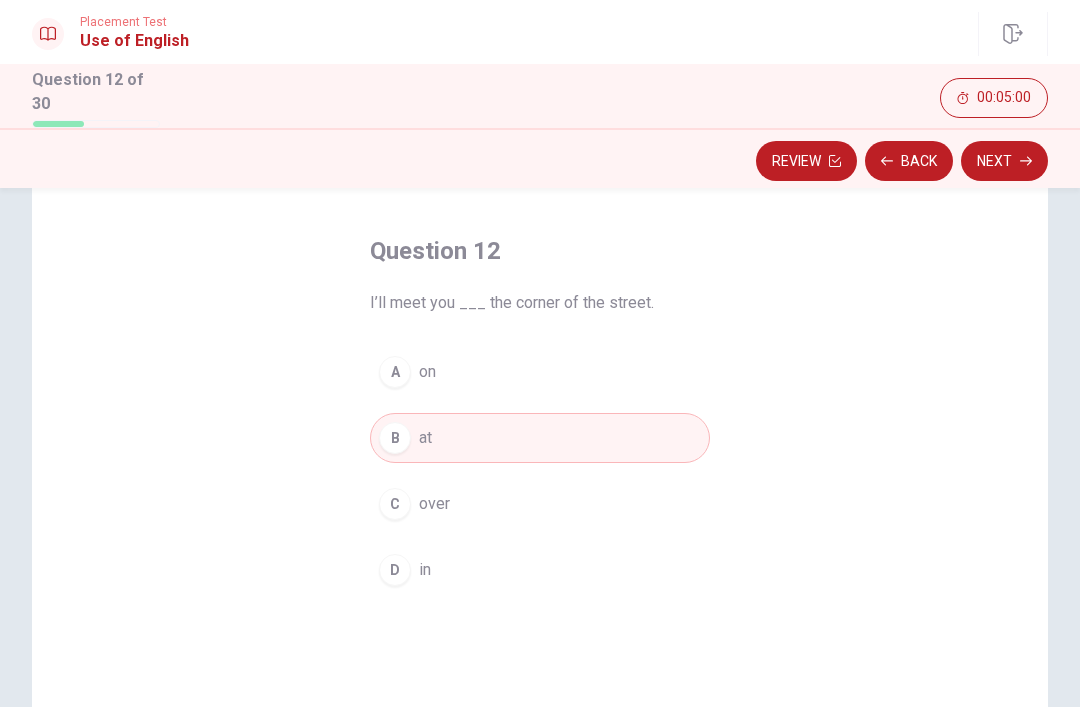 click on "Next" at bounding box center (1004, 161) 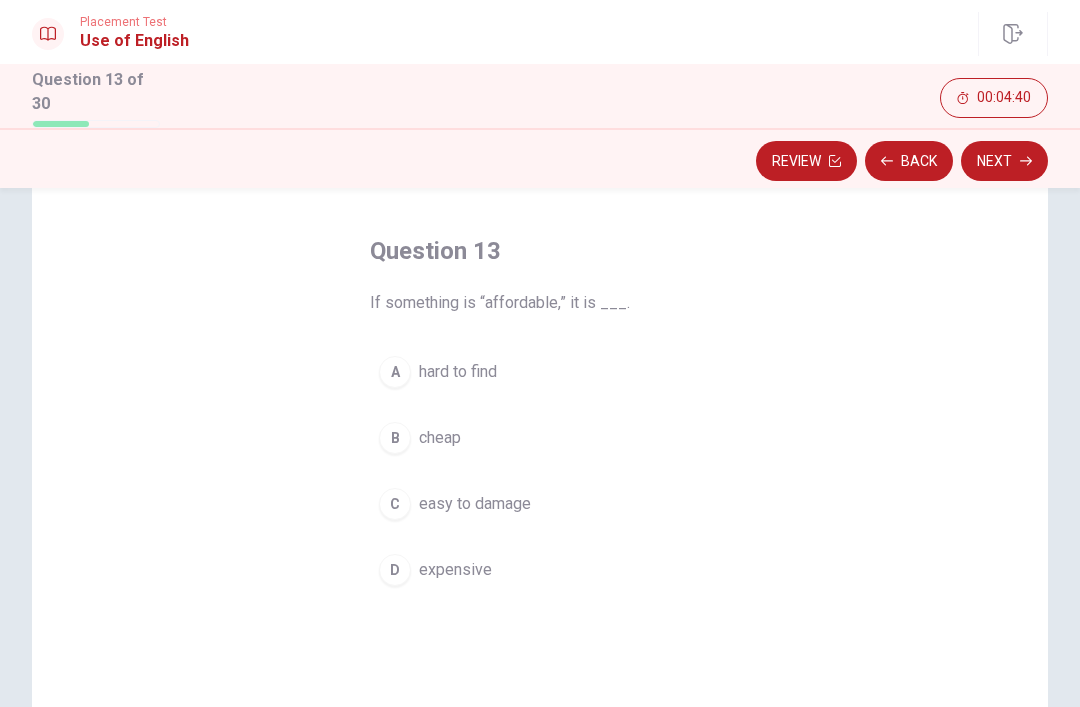 click on "B cheap" at bounding box center (540, 438) 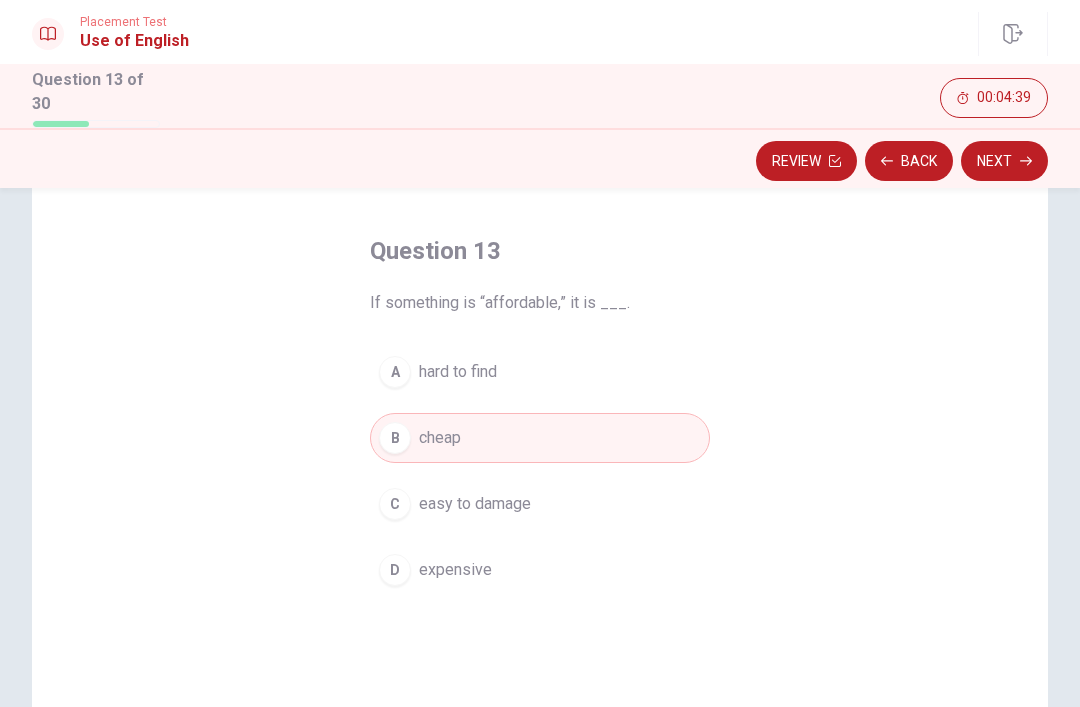 click on "Next" at bounding box center (1004, 161) 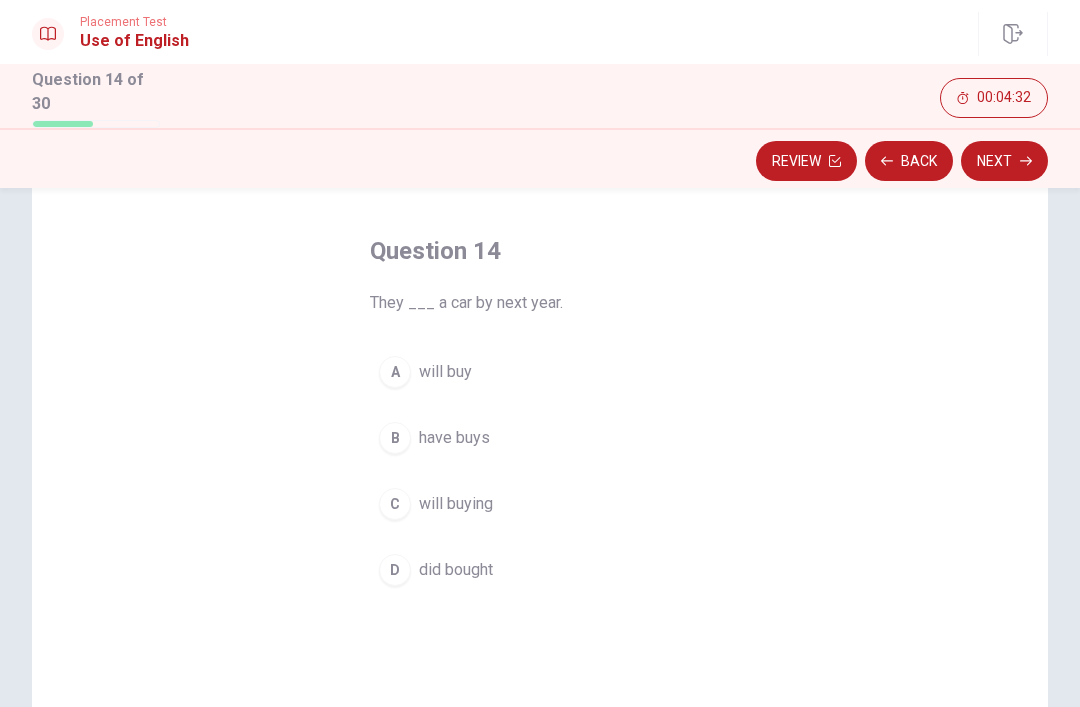 click on "A" at bounding box center [395, 372] 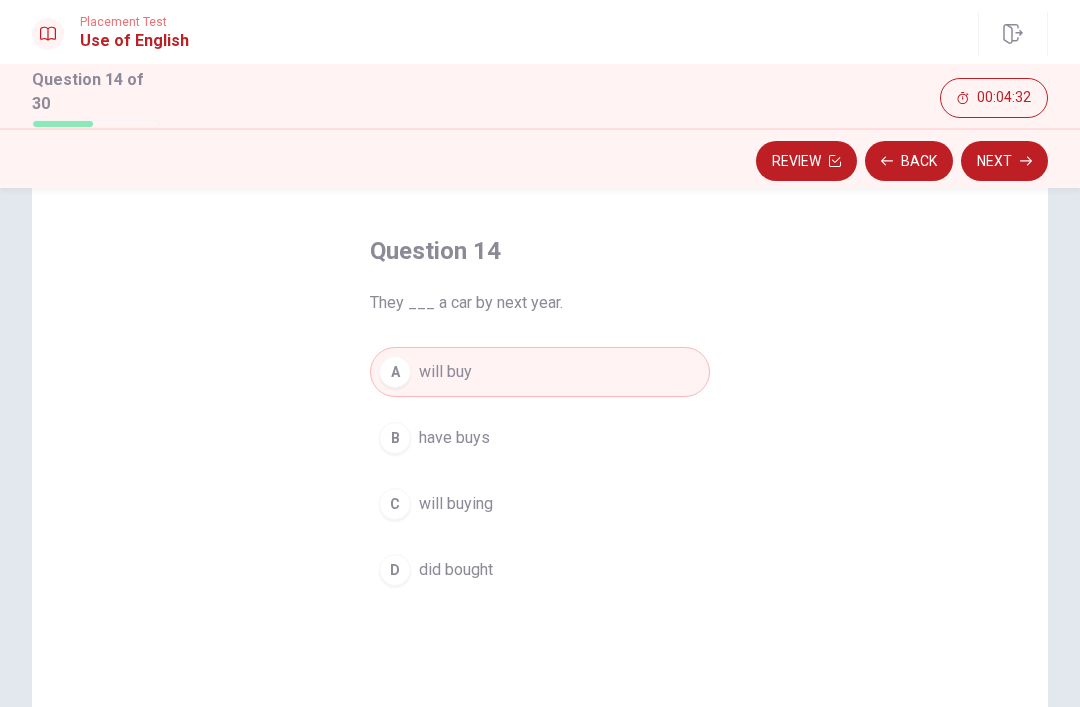 click on "Next" at bounding box center [1004, 161] 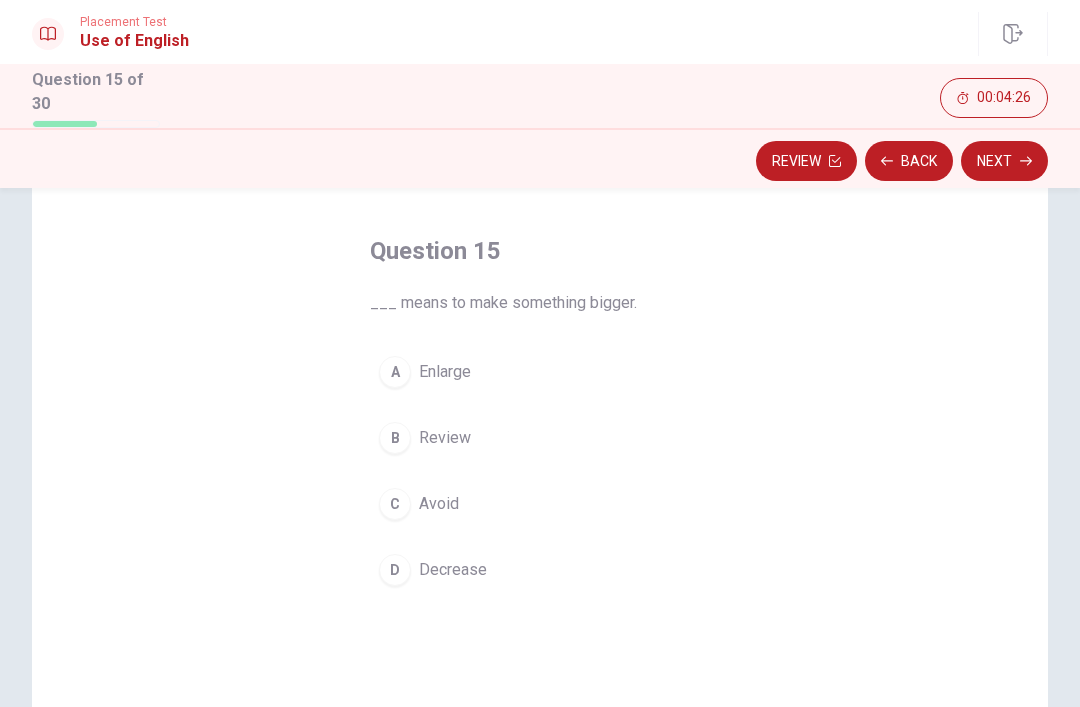 click on "A" at bounding box center (395, 372) 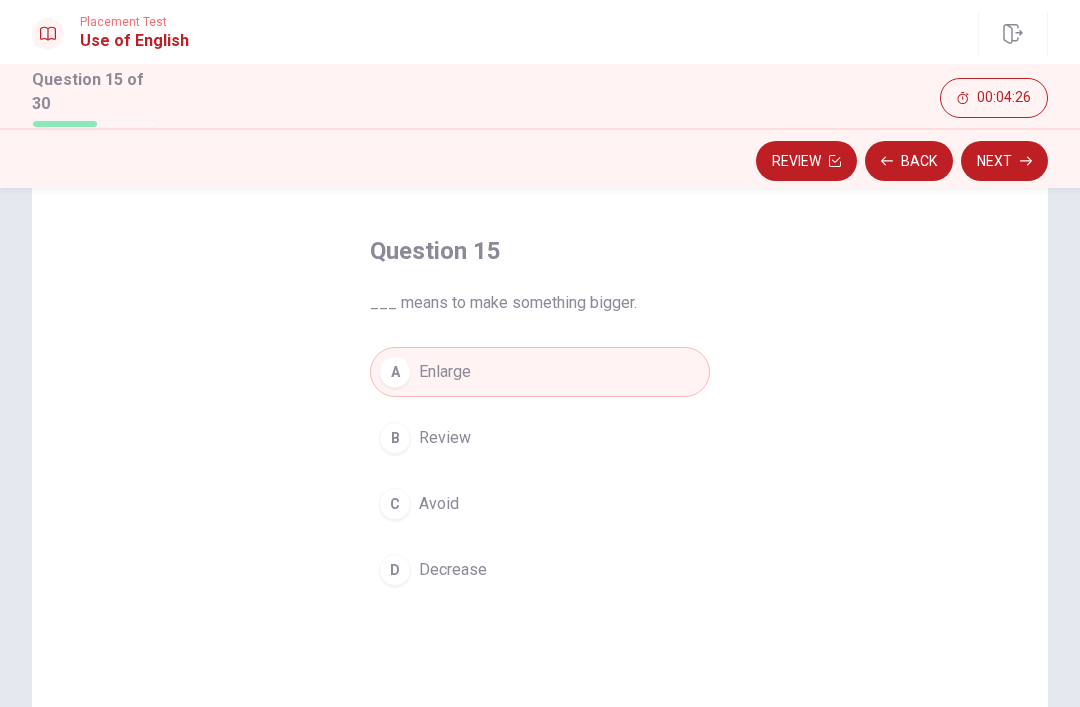 click on "Next" at bounding box center (1004, 161) 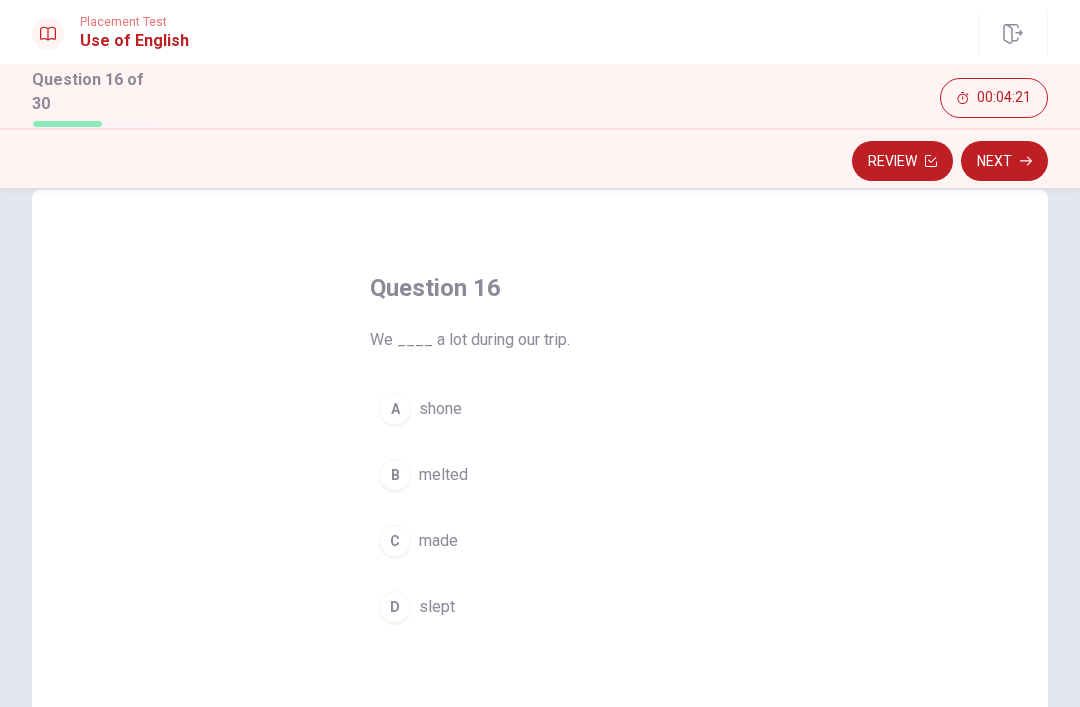 scroll, scrollTop: 48, scrollLeft: 0, axis: vertical 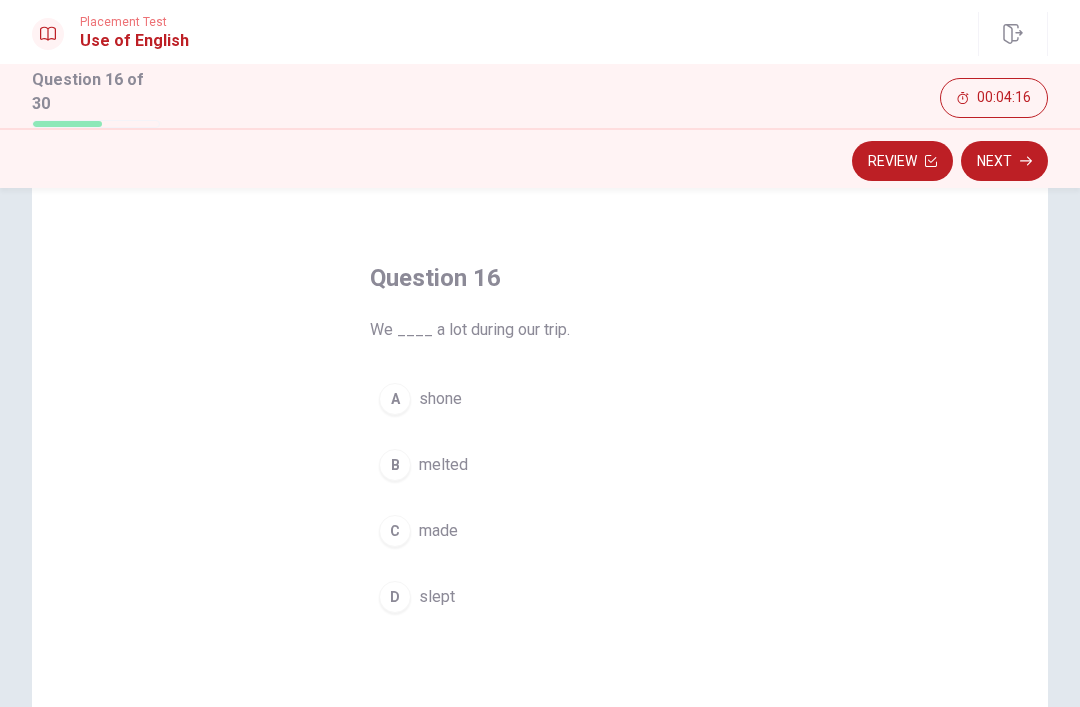 click on "D" at bounding box center (395, 597) 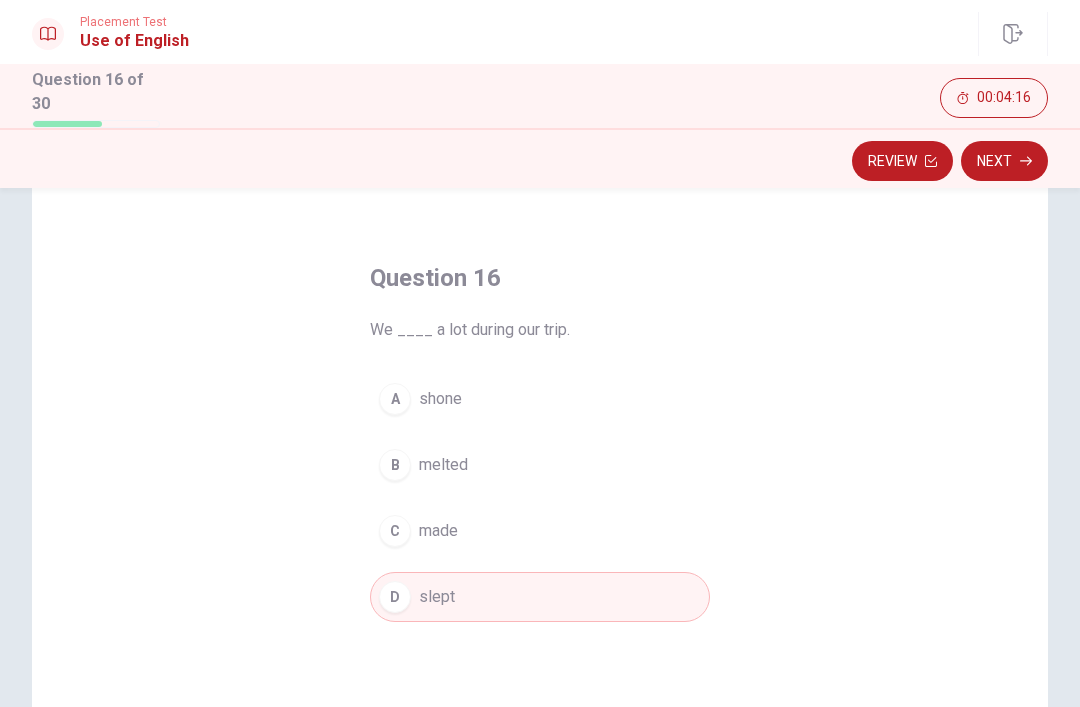 click on "Next" at bounding box center [1004, 161] 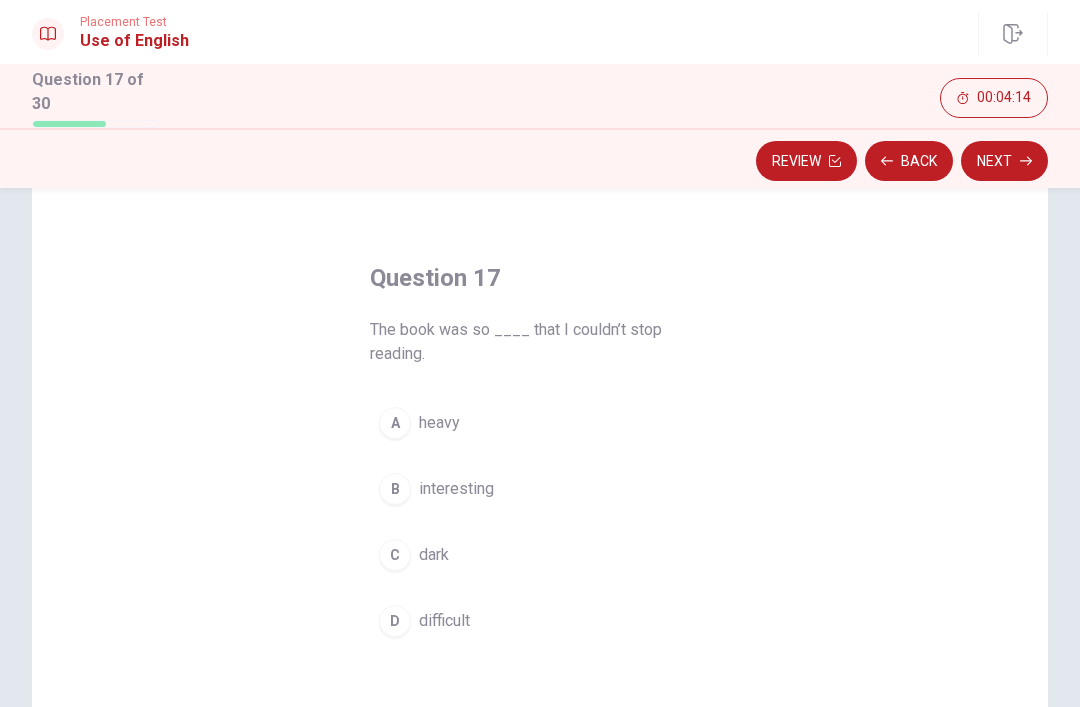 scroll, scrollTop: 82, scrollLeft: 0, axis: vertical 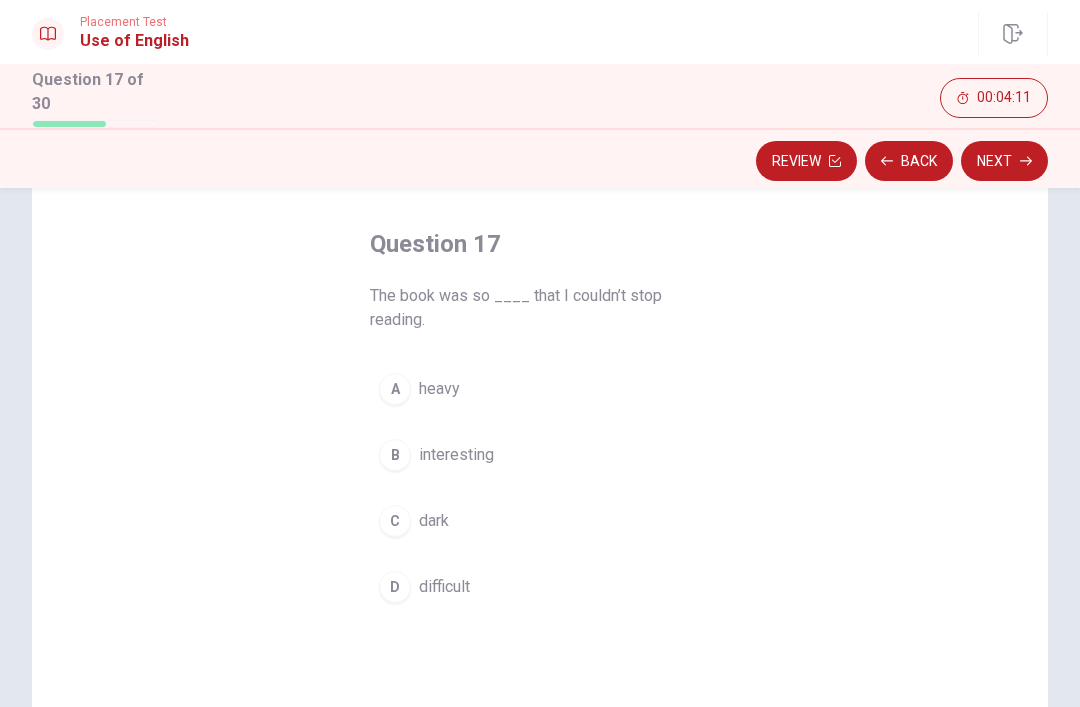click on "B" at bounding box center [395, 455] 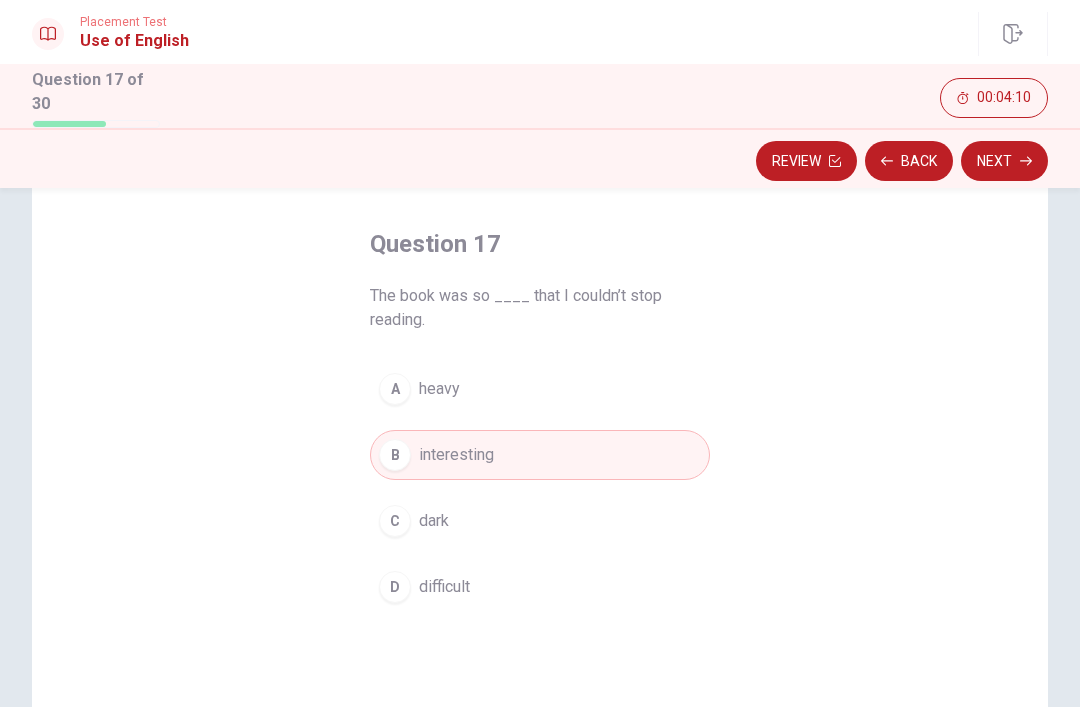 click on "Next" at bounding box center (1004, 161) 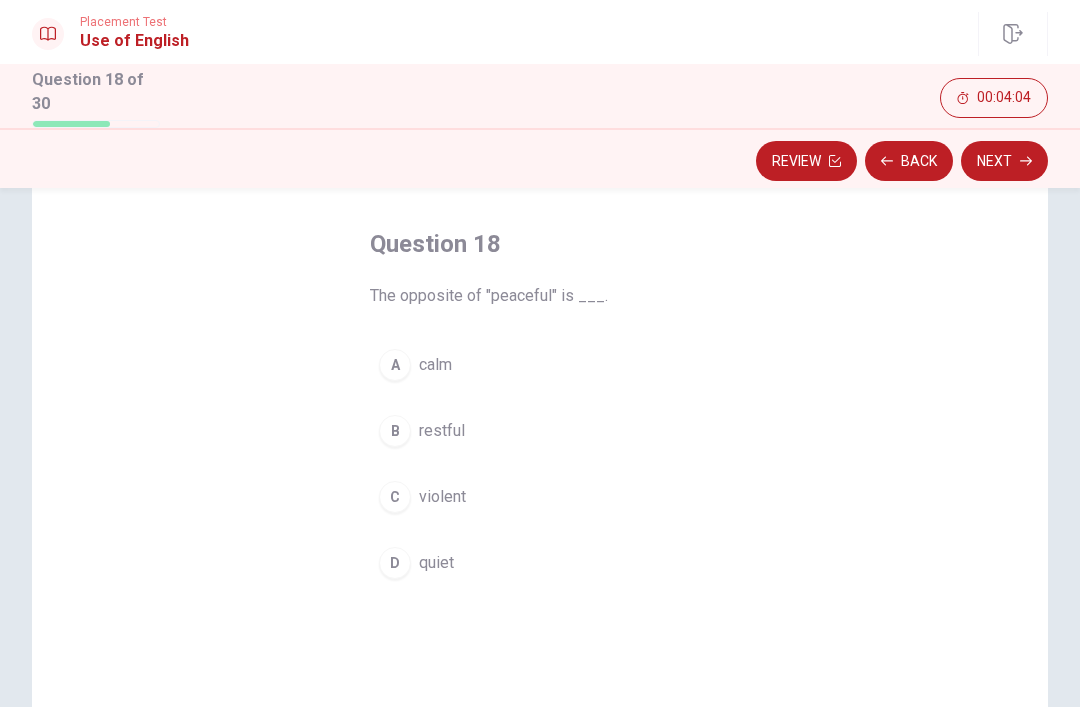 click on "C violent" at bounding box center [540, 497] 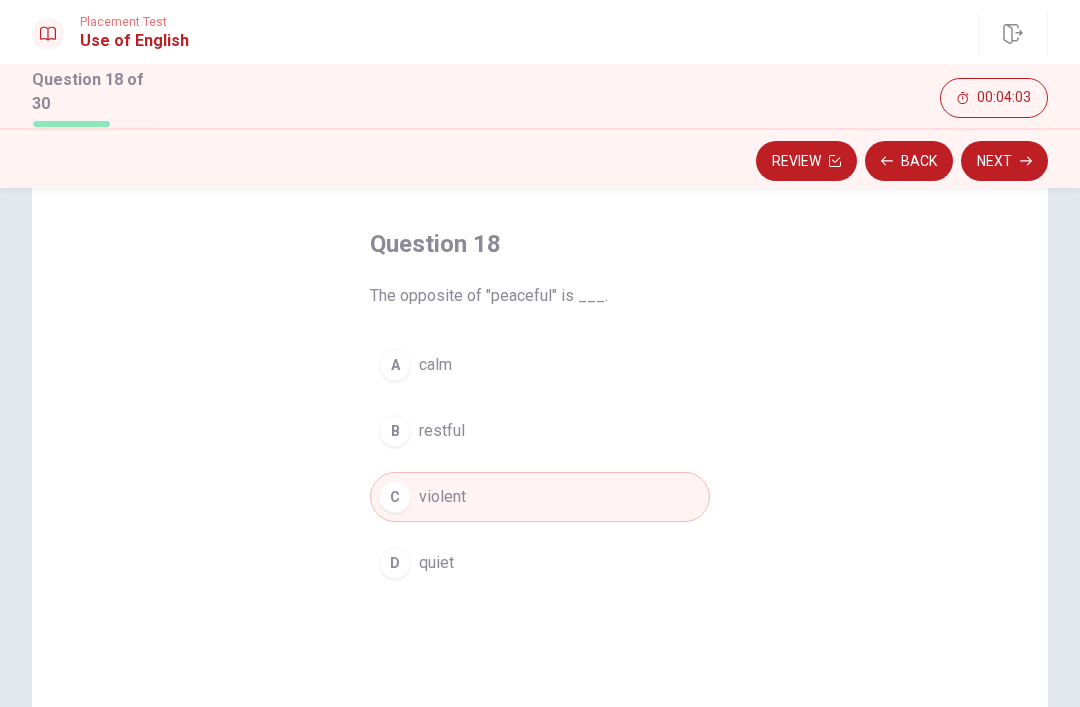 click on "Next" at bounding box center (1004, 161) 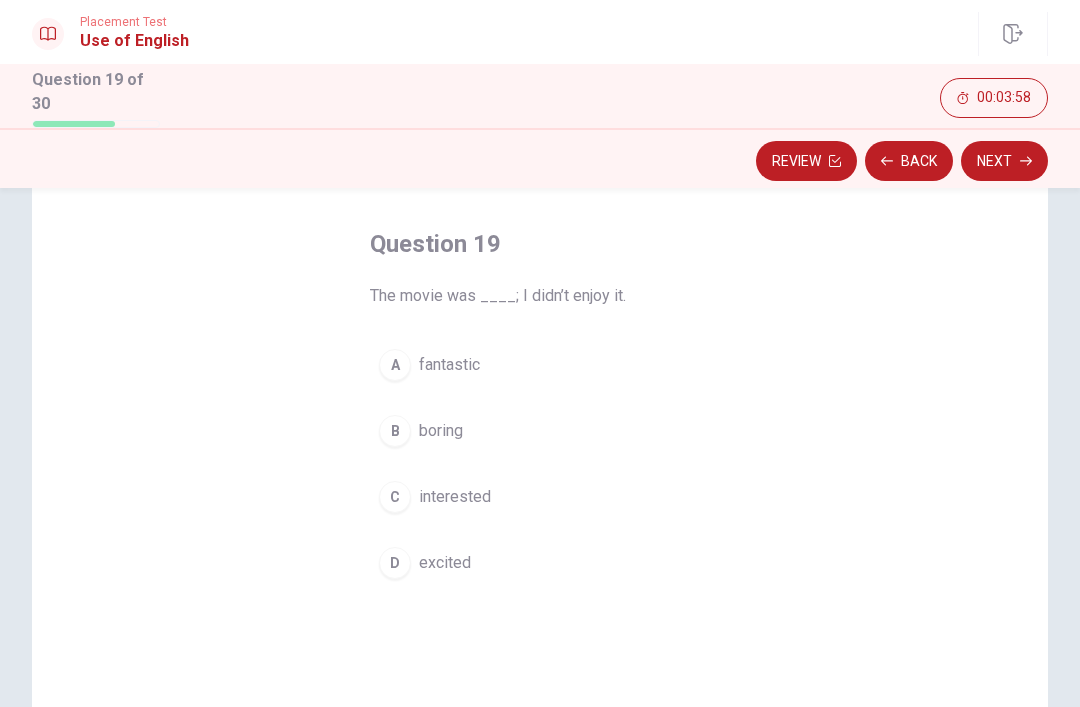 click on "B" at bounding box center (395, 431) 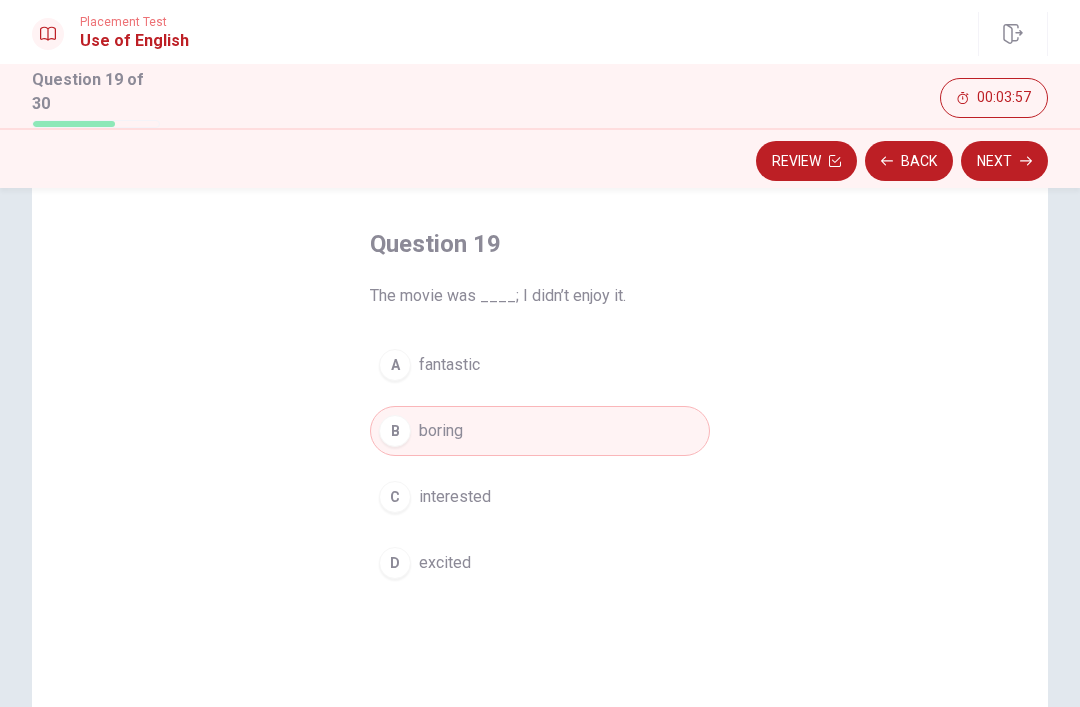 click on "Next" at bounding box center (1004, 161) 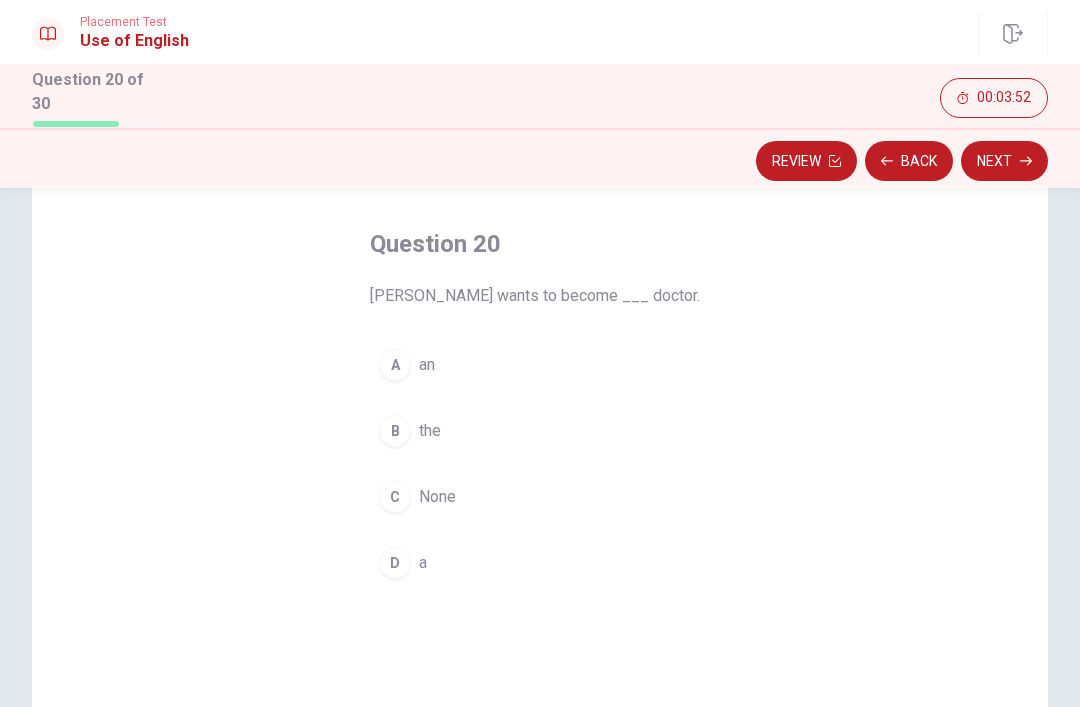 click on "D" at bounding box center [395, 563] 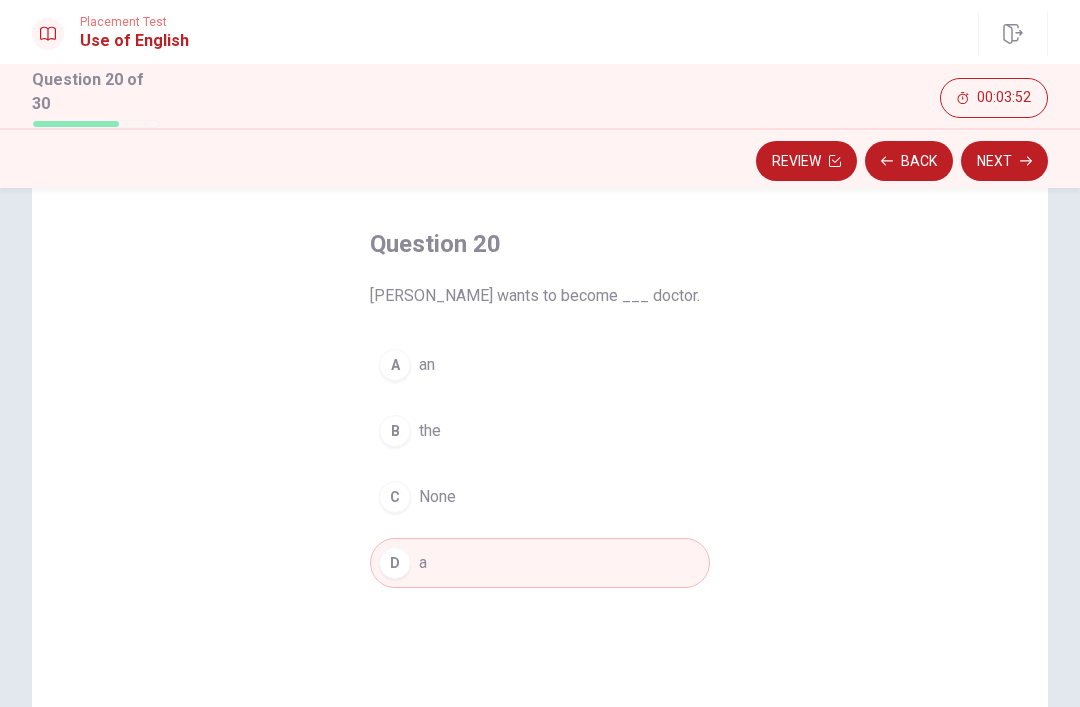 click on "Next" at bounding box center (1004, 161) 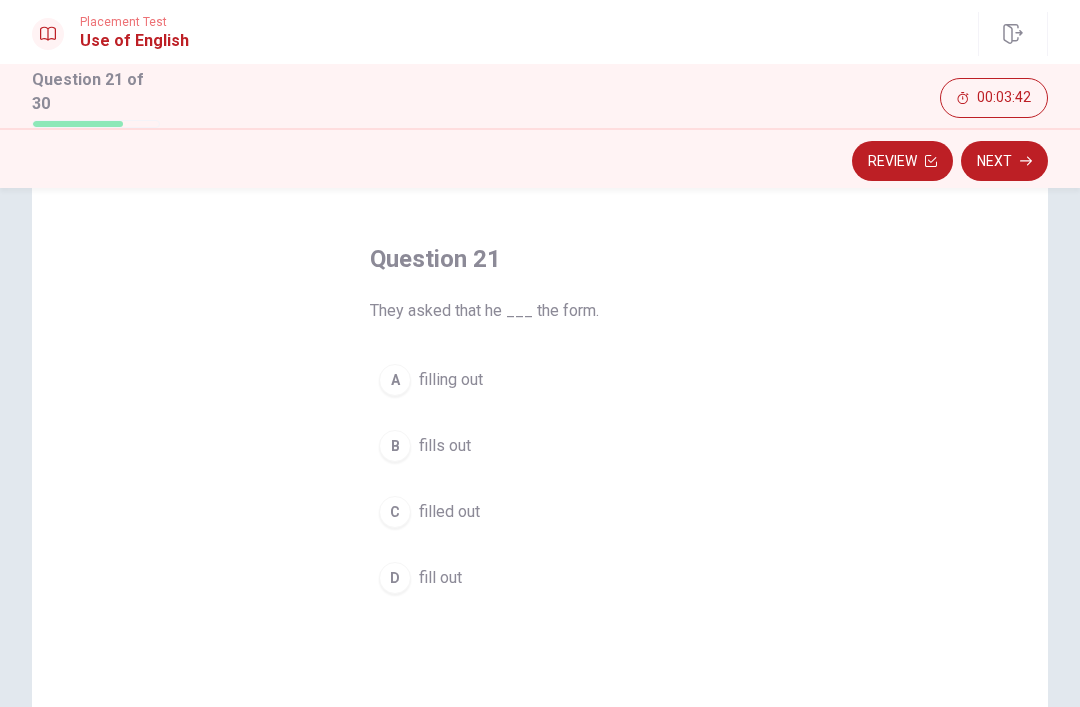 scroll, scrollTop: 69, scrollLeft: 0, axis: vertical 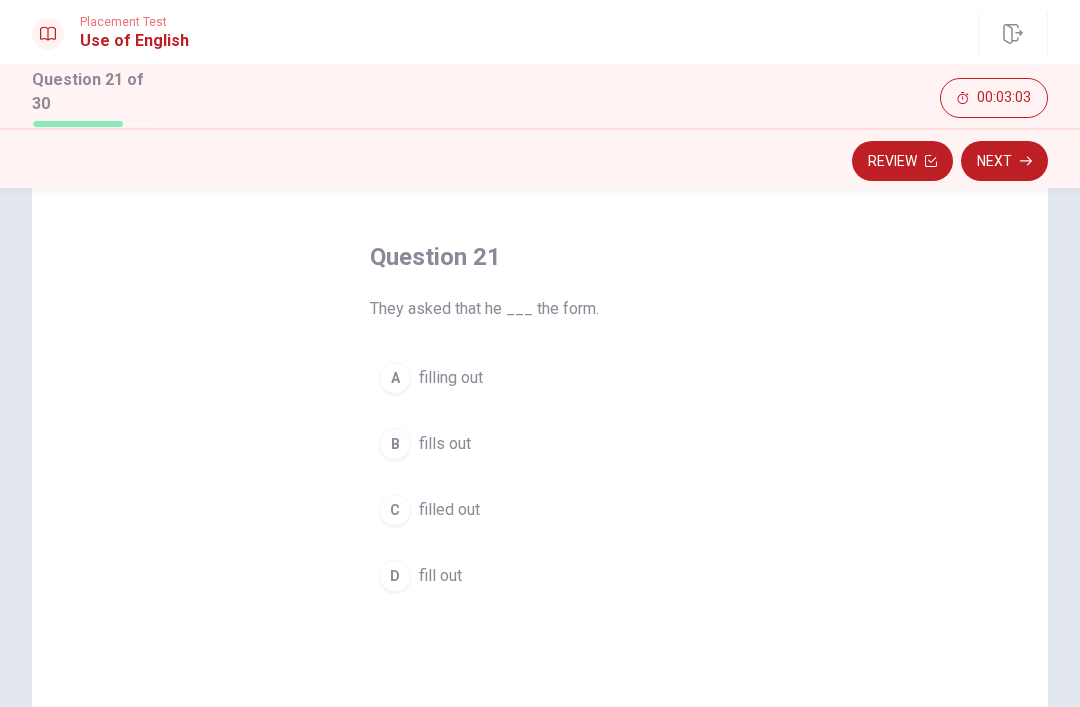 click on "D" at bounding box center (395, 576) 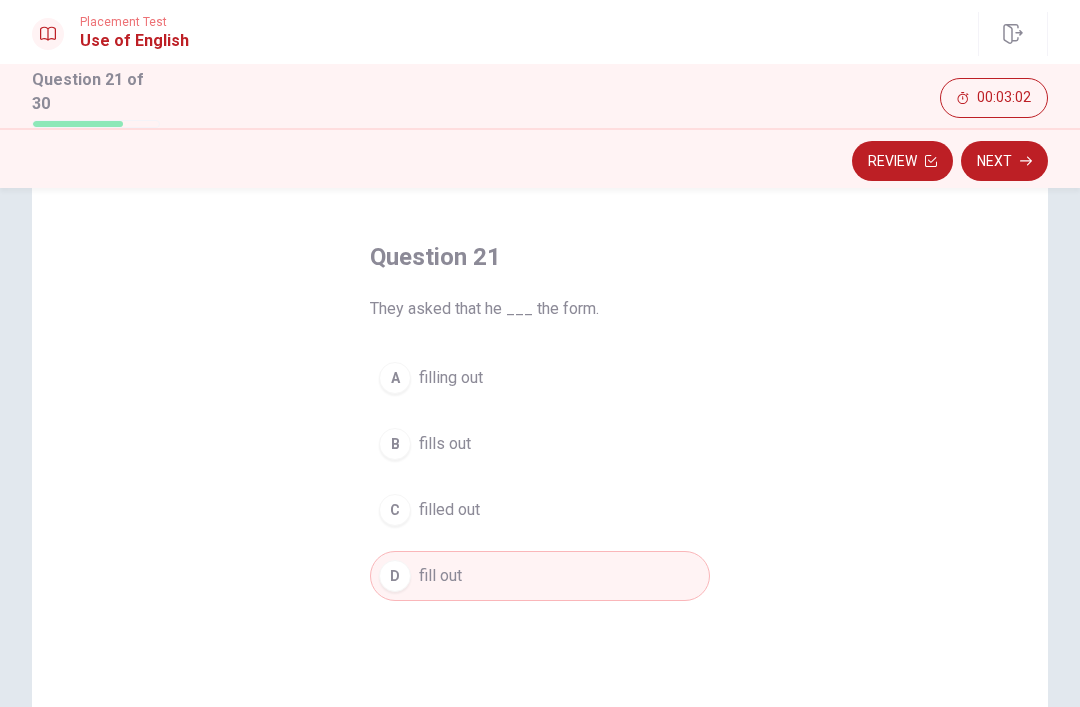 click on "Next" at bounding box center (1004, 161) 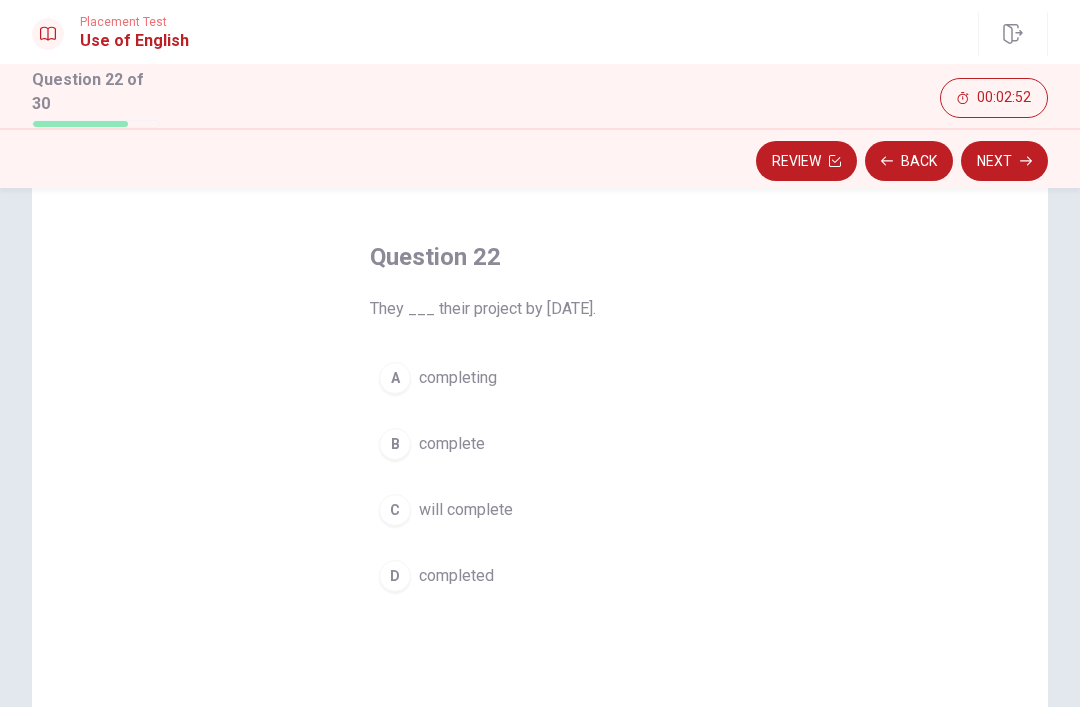 click on "C will complete" at bounding box center (540, 510) 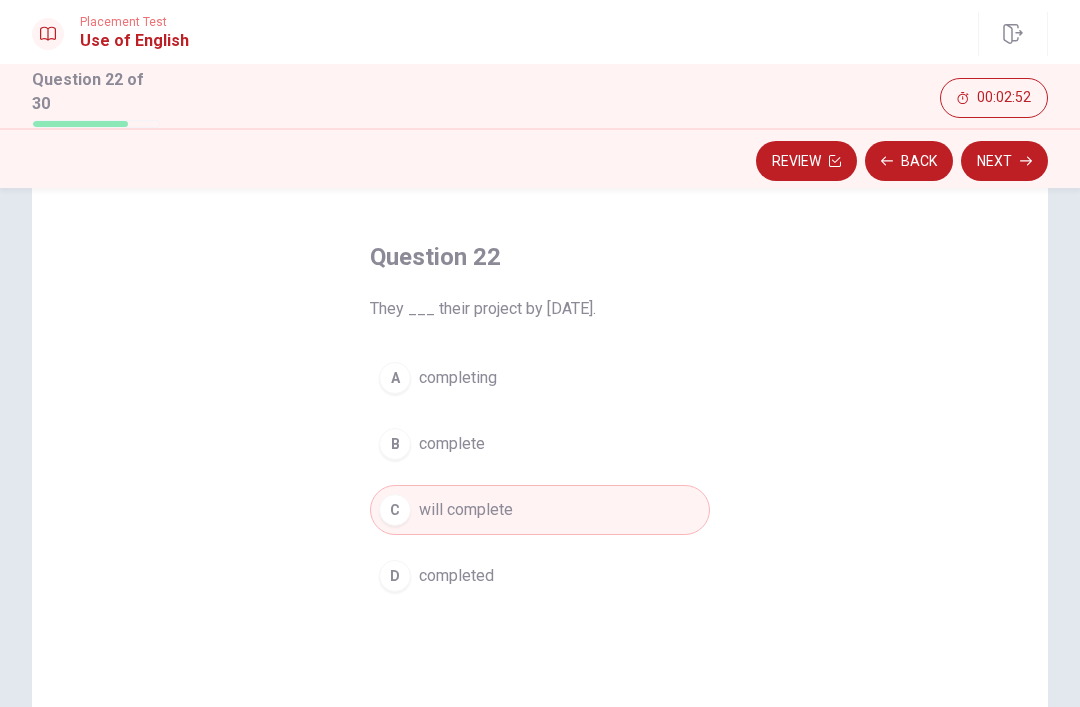 click on "Next" at bounding box center (1004, 161) 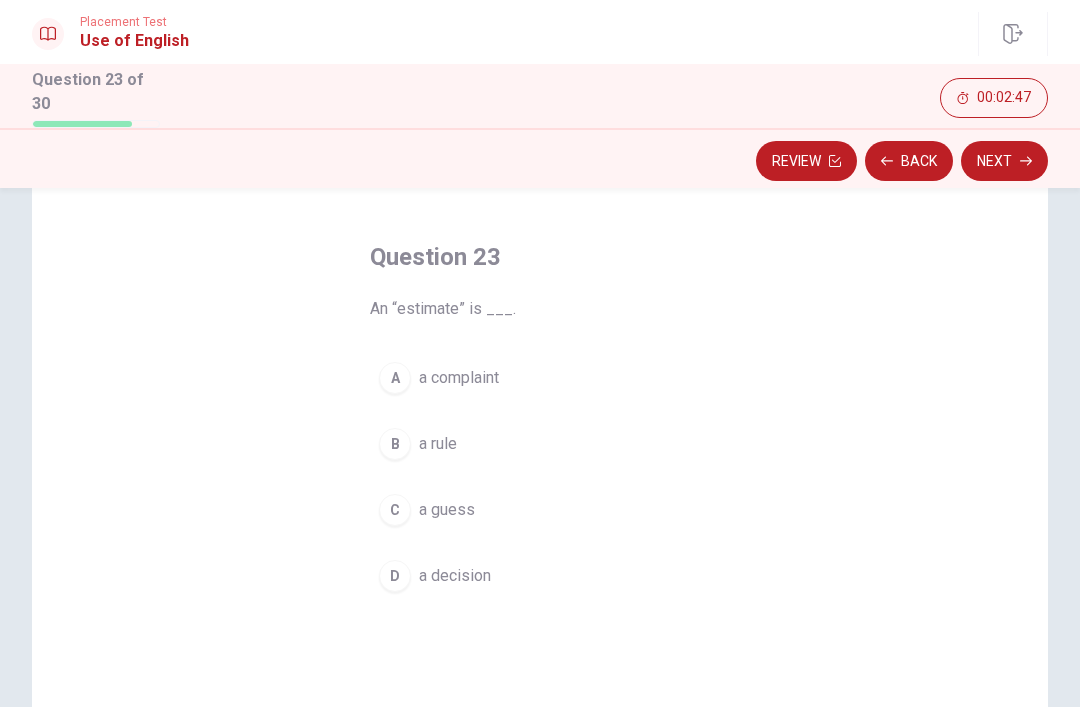 click on "C" at bounding box center (395, 510) 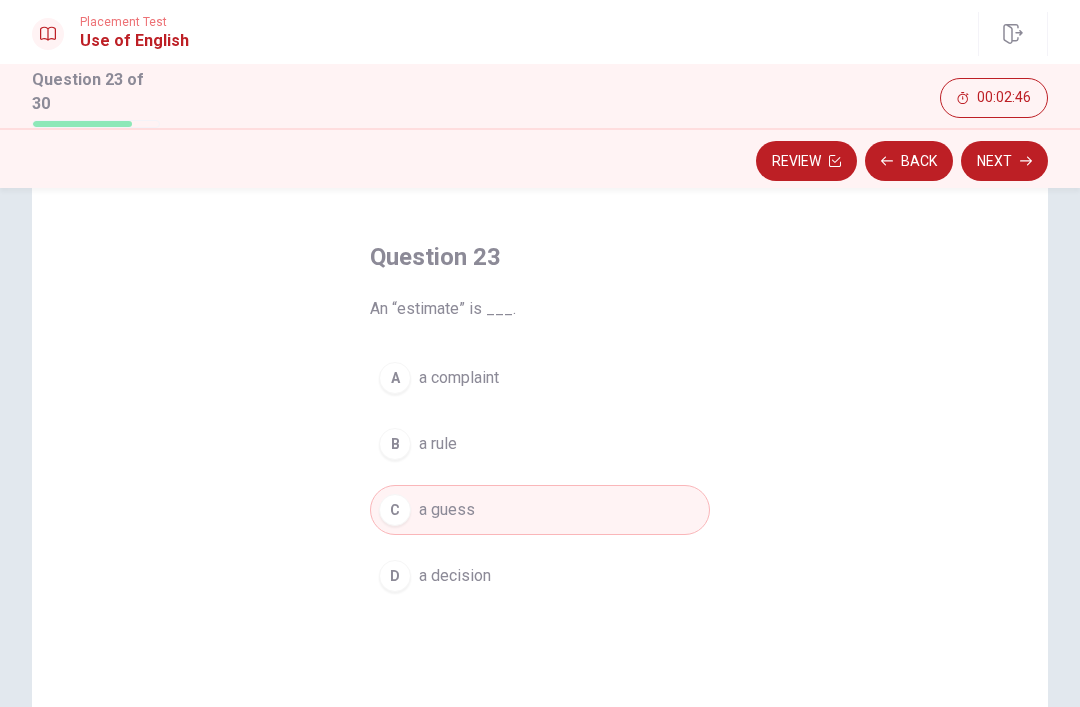 click on "Next" at bounding box center (1004, 161) 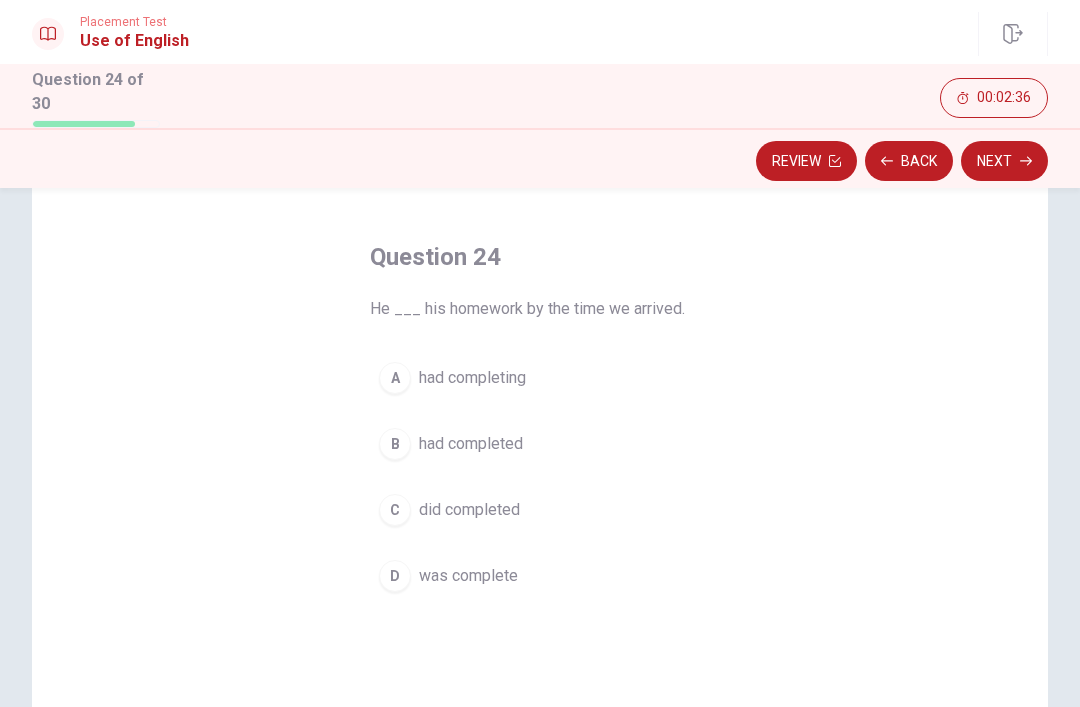 click on "B had completed" at bounding box center [540, 444] 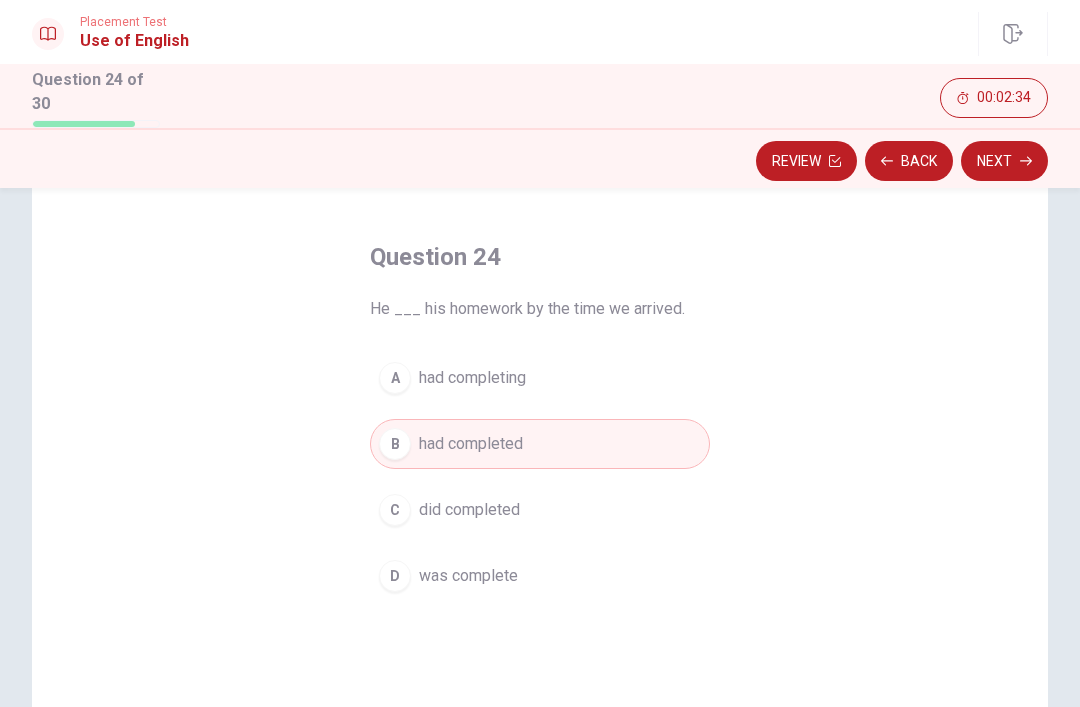 click on "Next" at bounding box center (1004, 161) 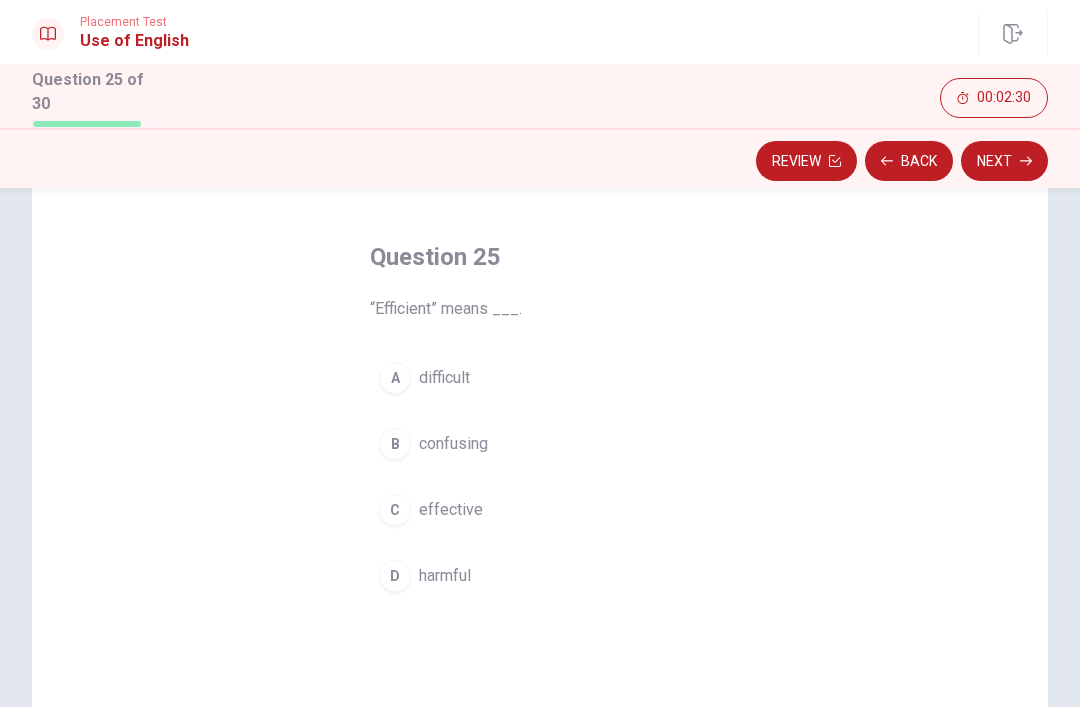 click on "C" at bounding box center [395, 510] 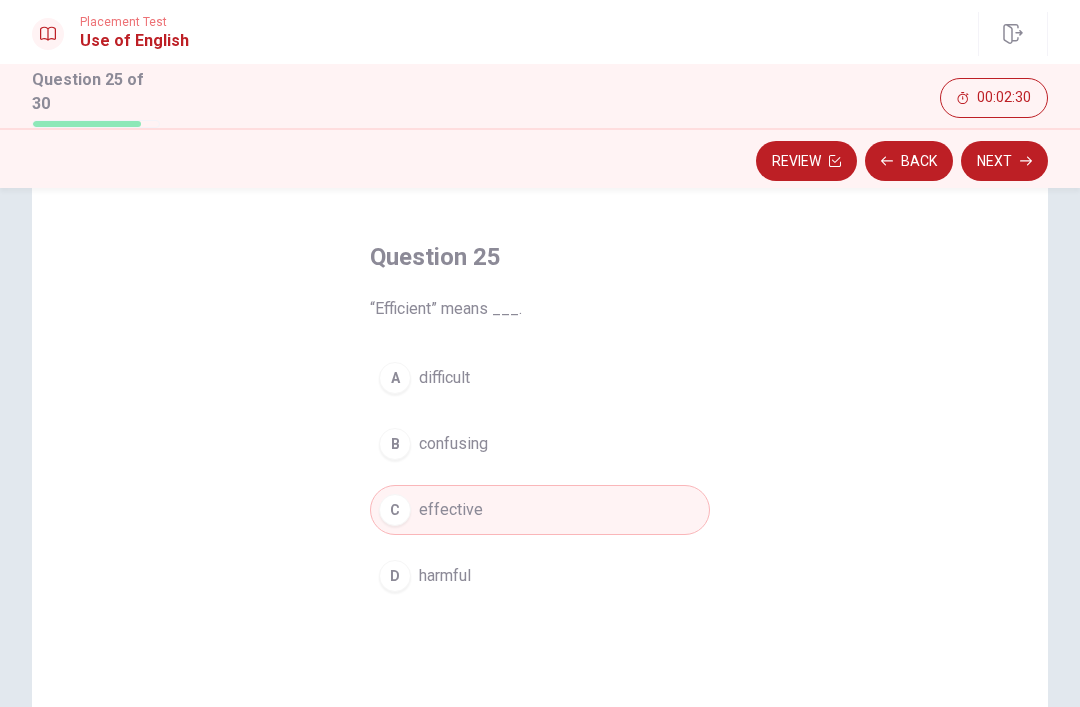 click on "Next" at bounding box center [1004, 161] 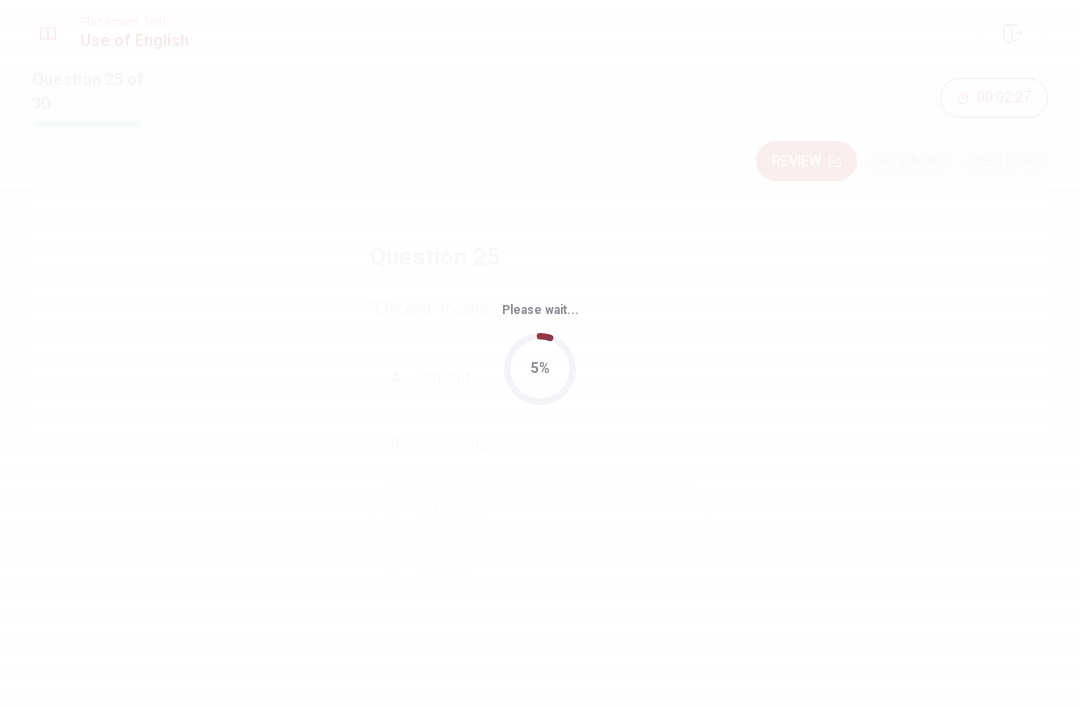 scroll, scrollTop: 0, scrollLeft: 0, axis: both 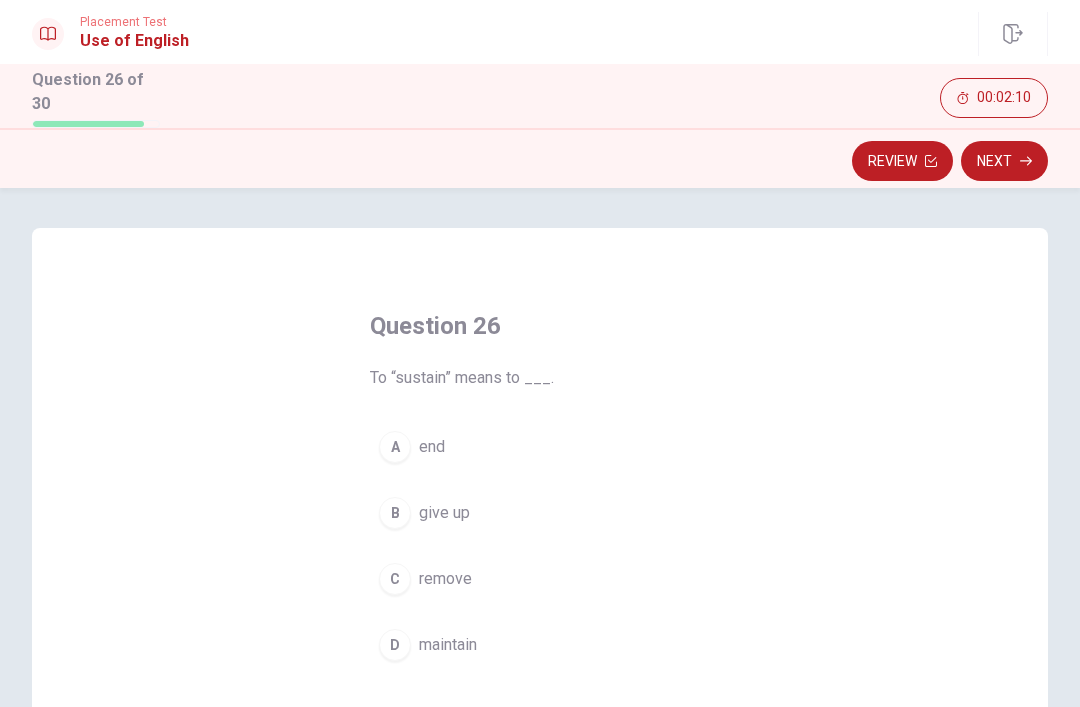 click on "D" at bounding box center [395, 645] 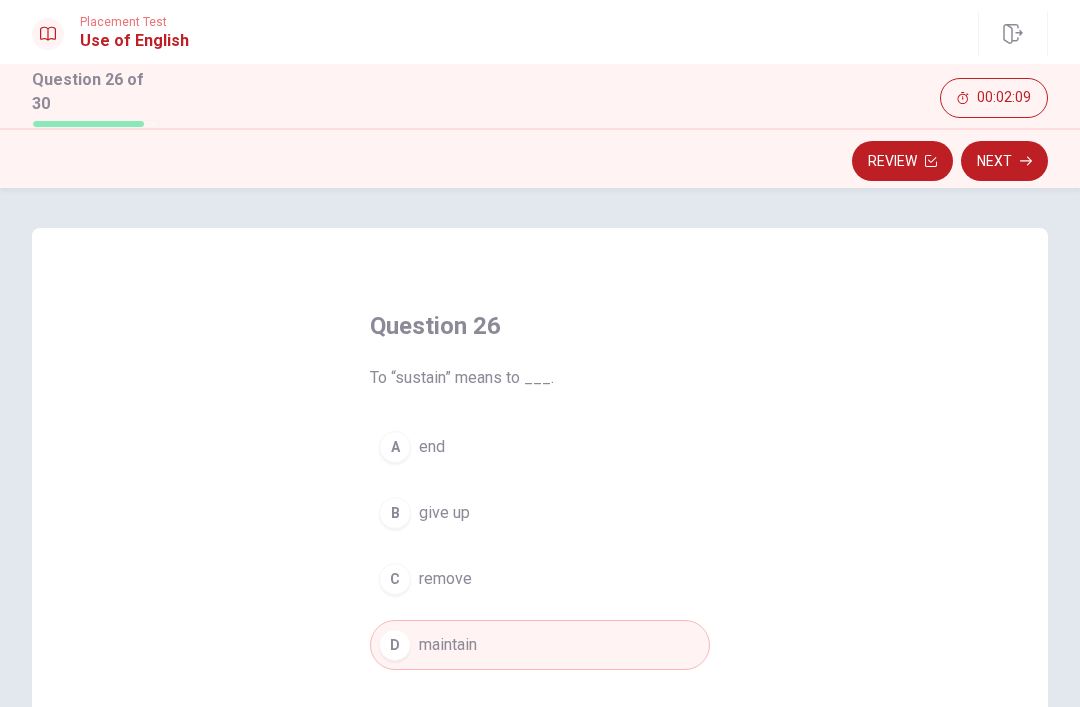 click on "Next" at bounding box center [1004, 161] 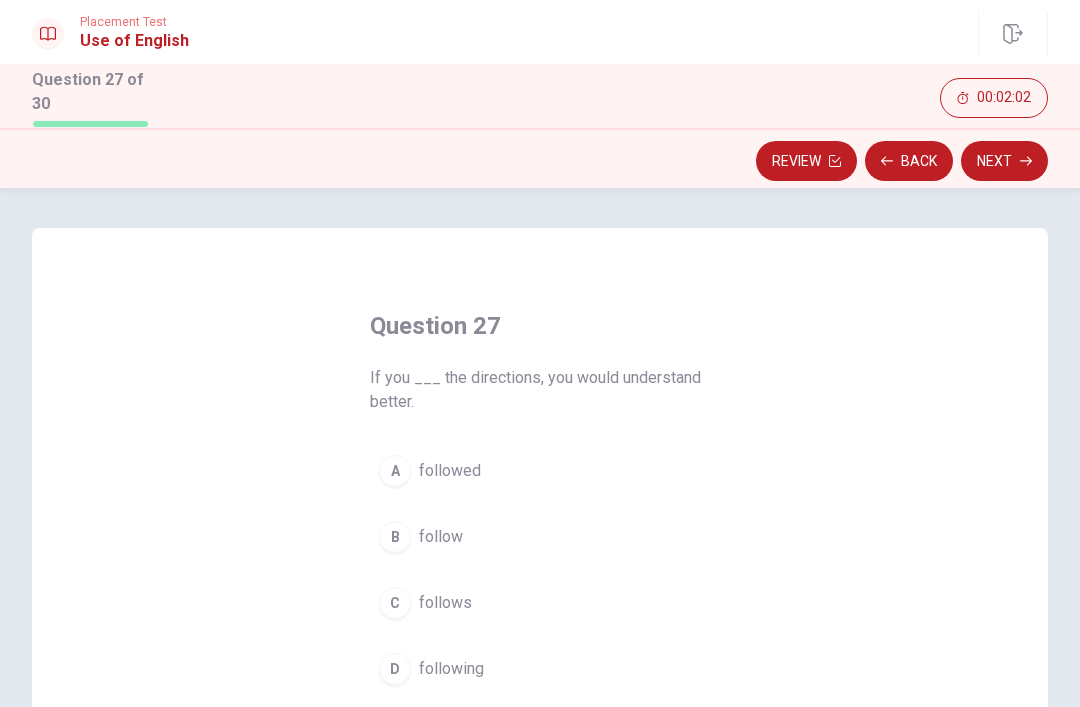 click on "B" at bounding box center (395, 537) 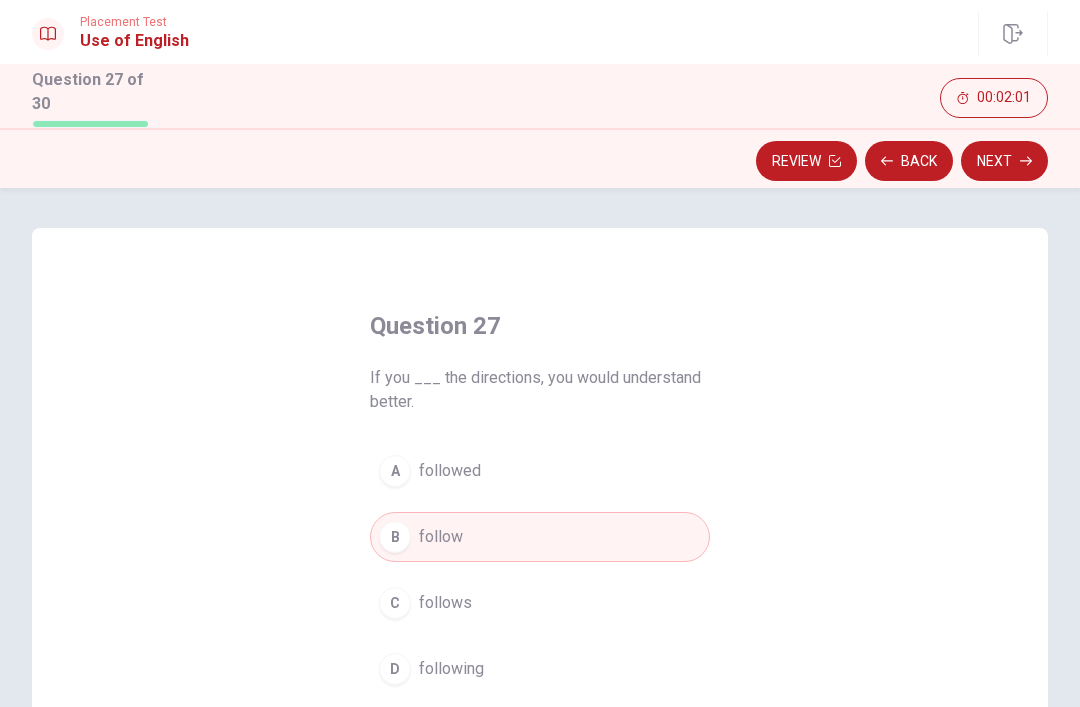 click on "Next" at bounding box center (1004, 161) 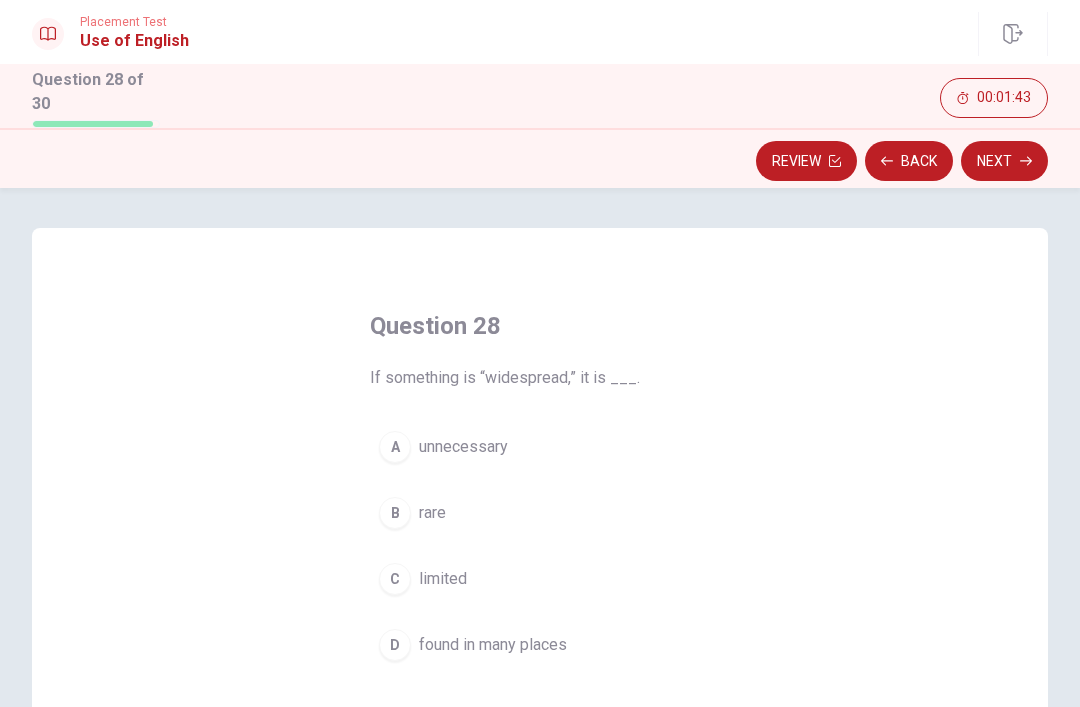 click on "D" at bounding box center (395, 645) 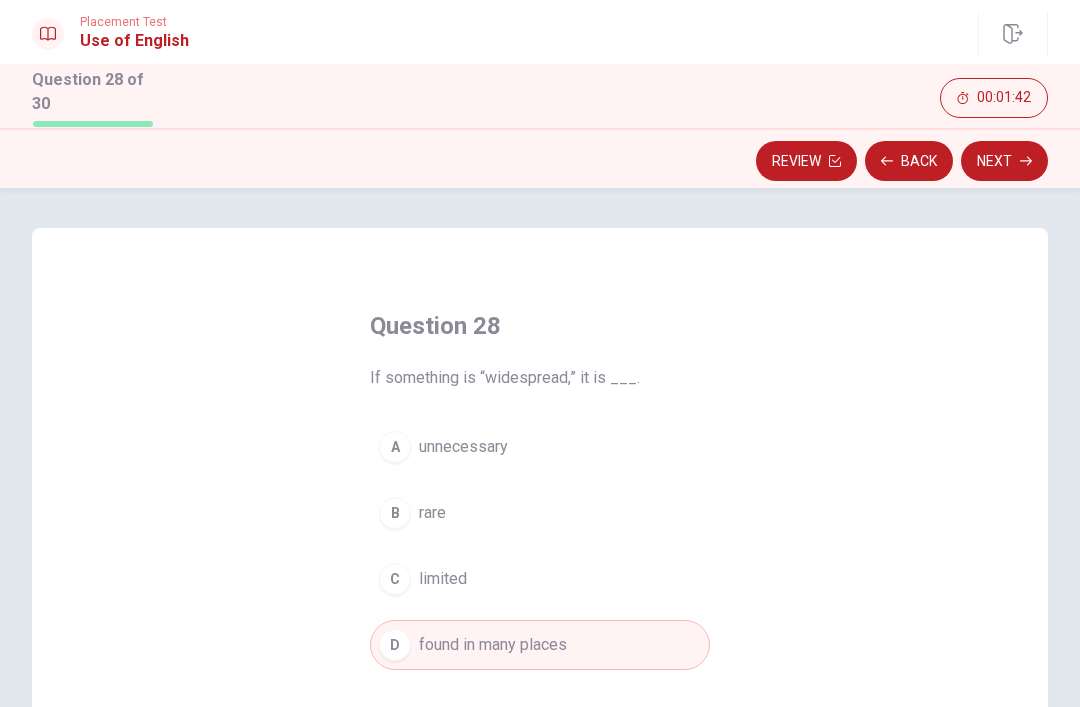 click on "Next" at bounding box center [1004, 161] 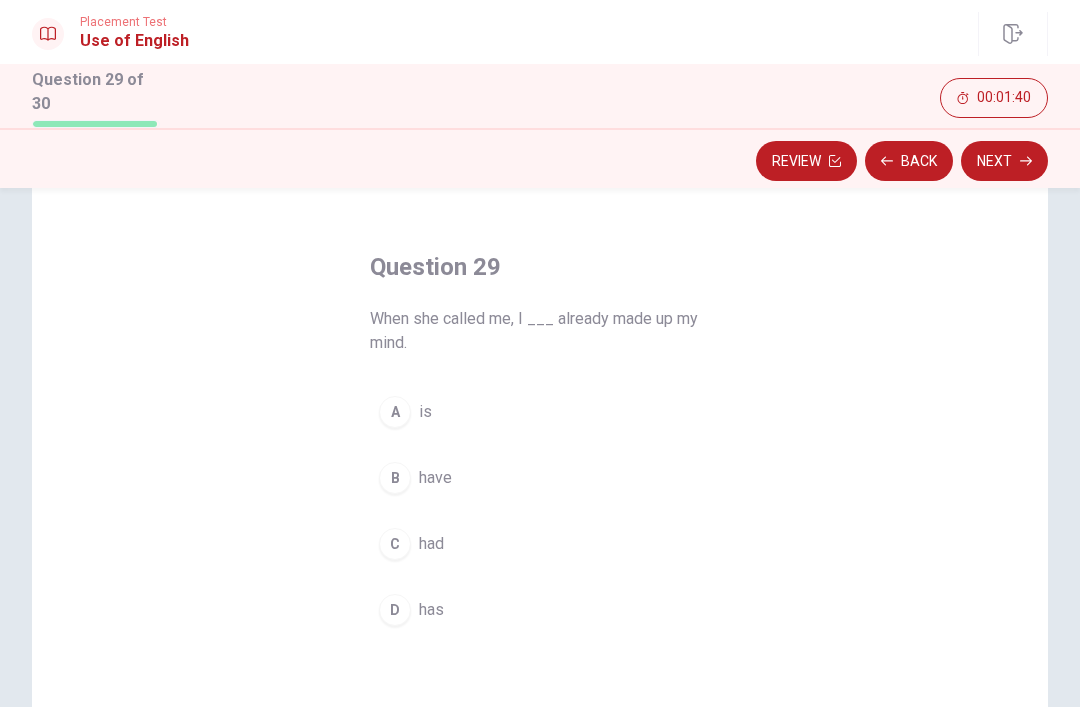 scroll, scrollTop: 60, scrollLeft: 0, axis: vertical 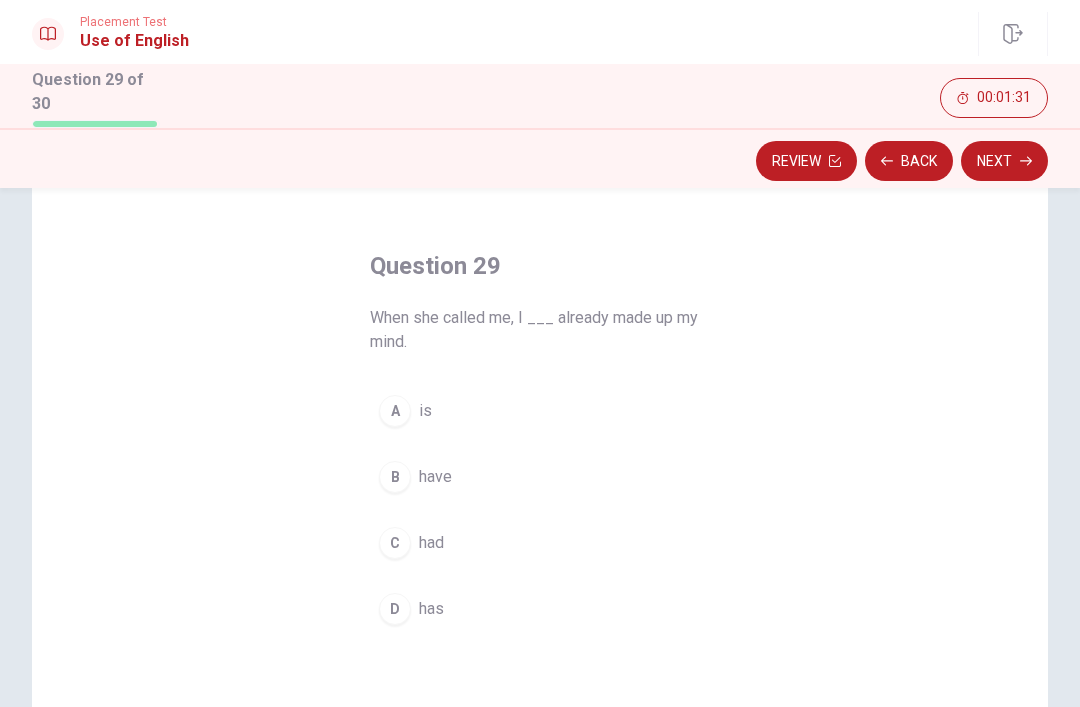 click on "C" at bounding box center (395, 543) 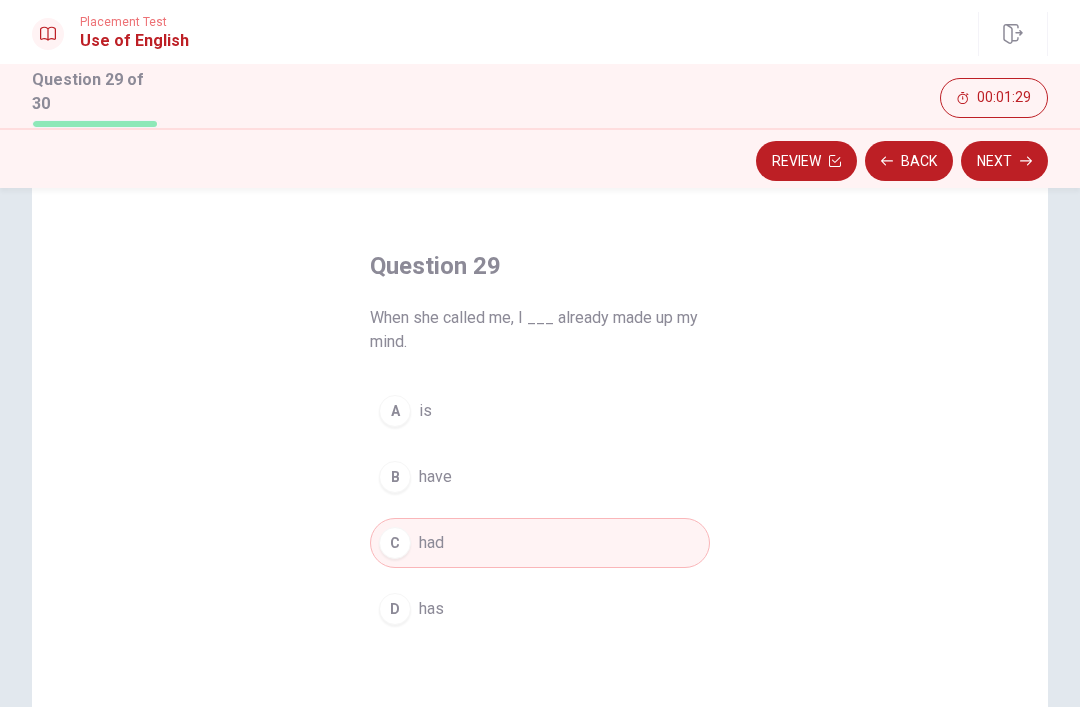 click on "Next" at bounding box center [1004, 161] 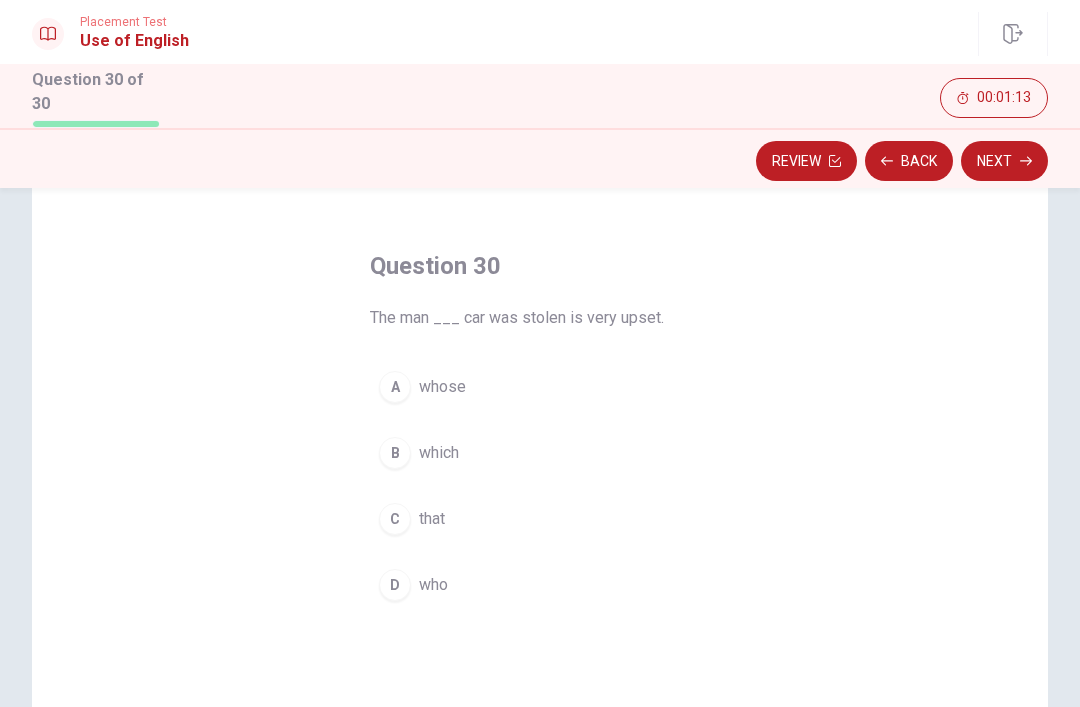 click on "D" at bounding box center (395, 585) 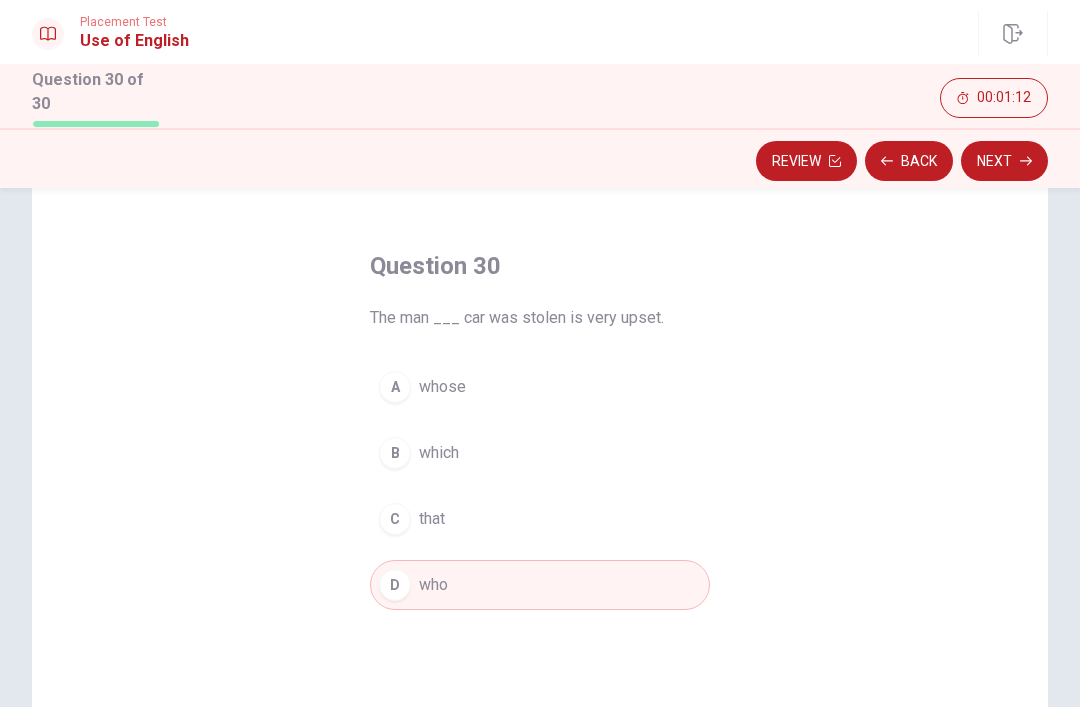 click 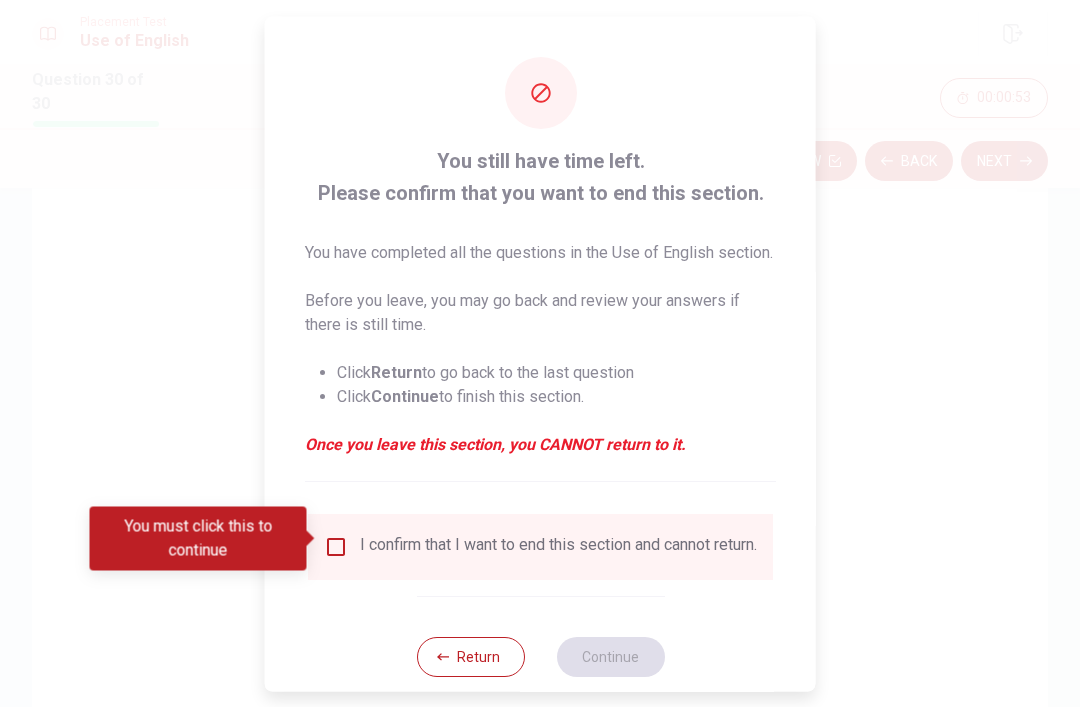 click on "Return" at bounding box center [470, 656] 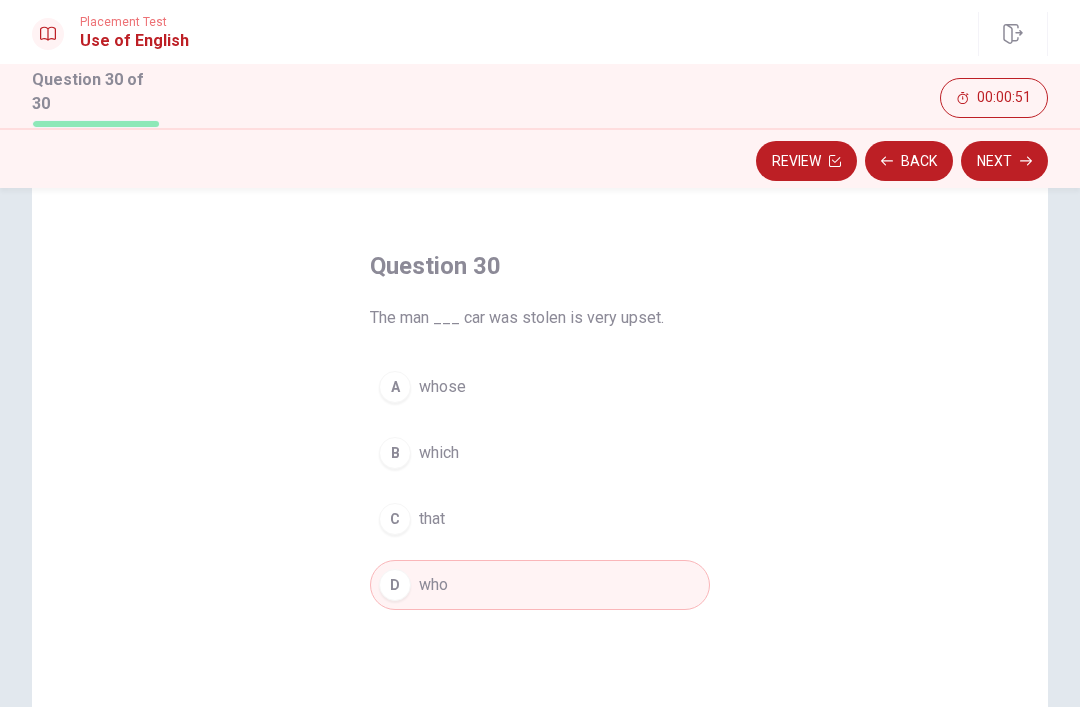 click on "Back" at bounding box center [909, 161] 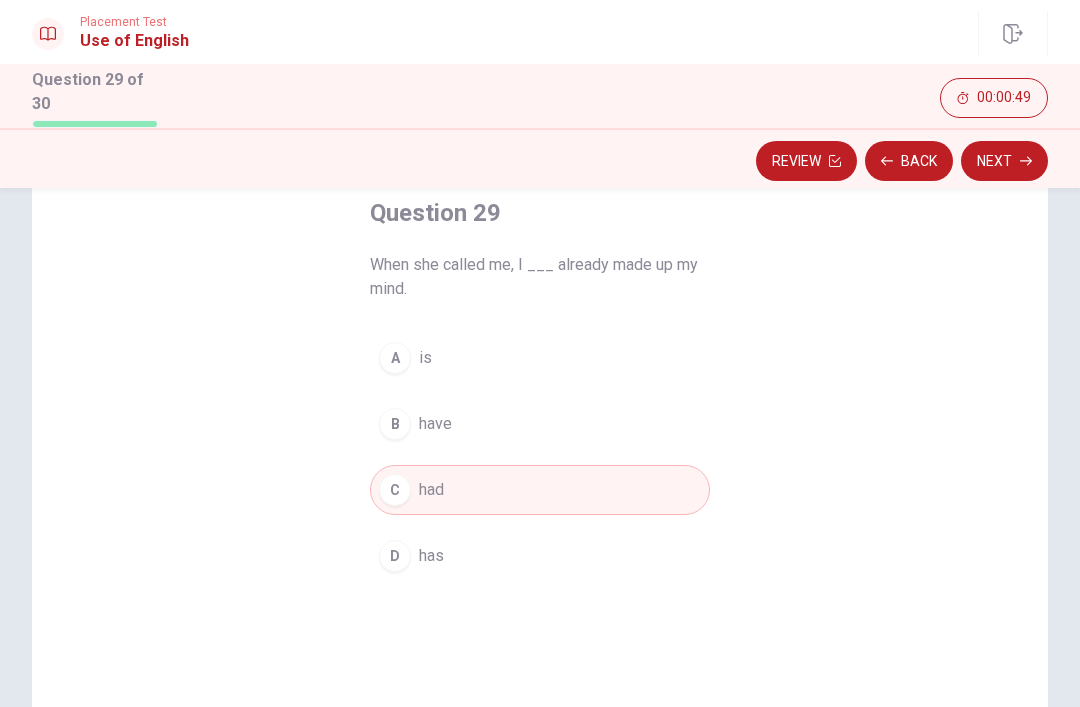 scroll, scrollTop: 89, scrollLeft: 0, axis: vertical 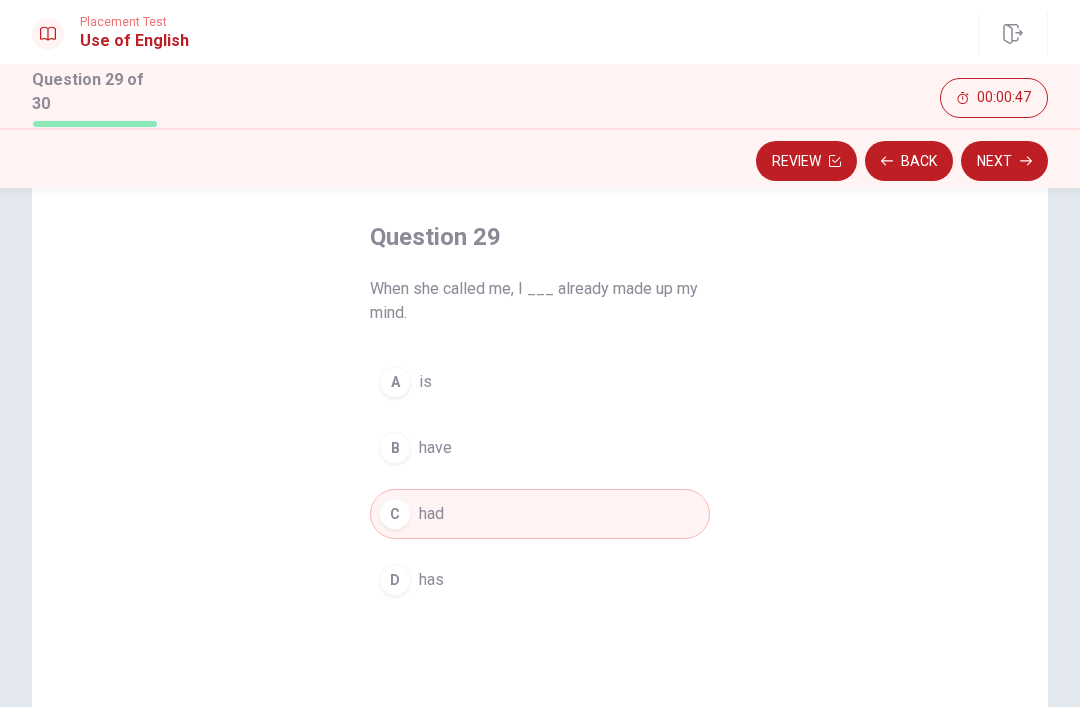 click on "Back" at bounding box center (909, 161) 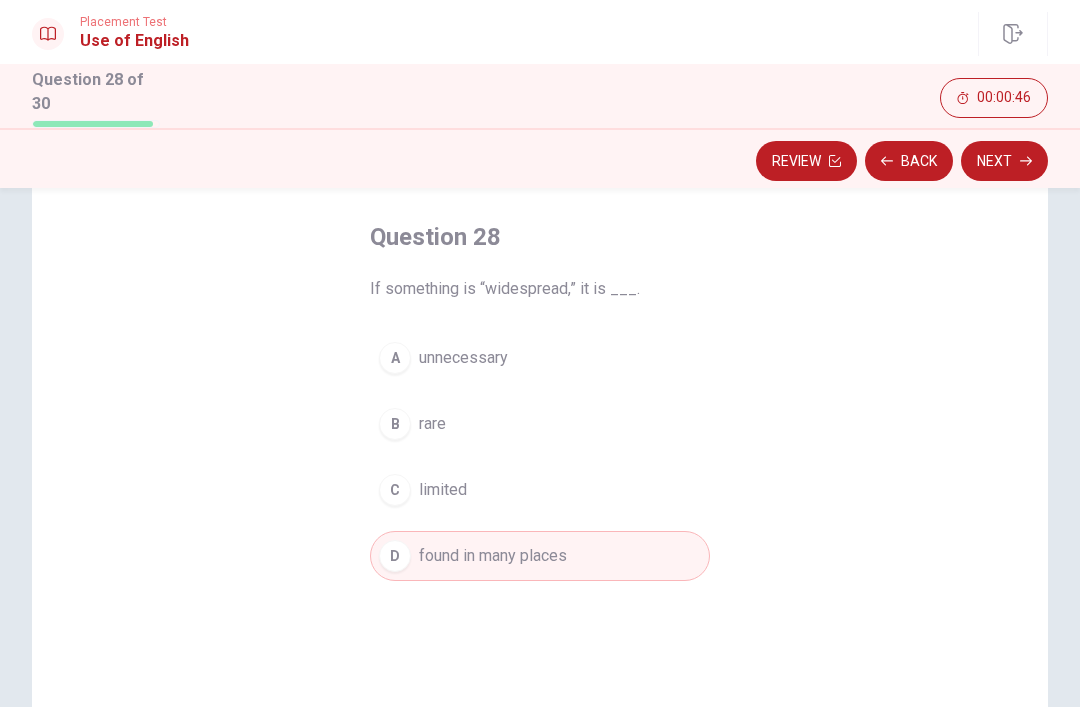 click on "Back" at bounding box center (909, 161) 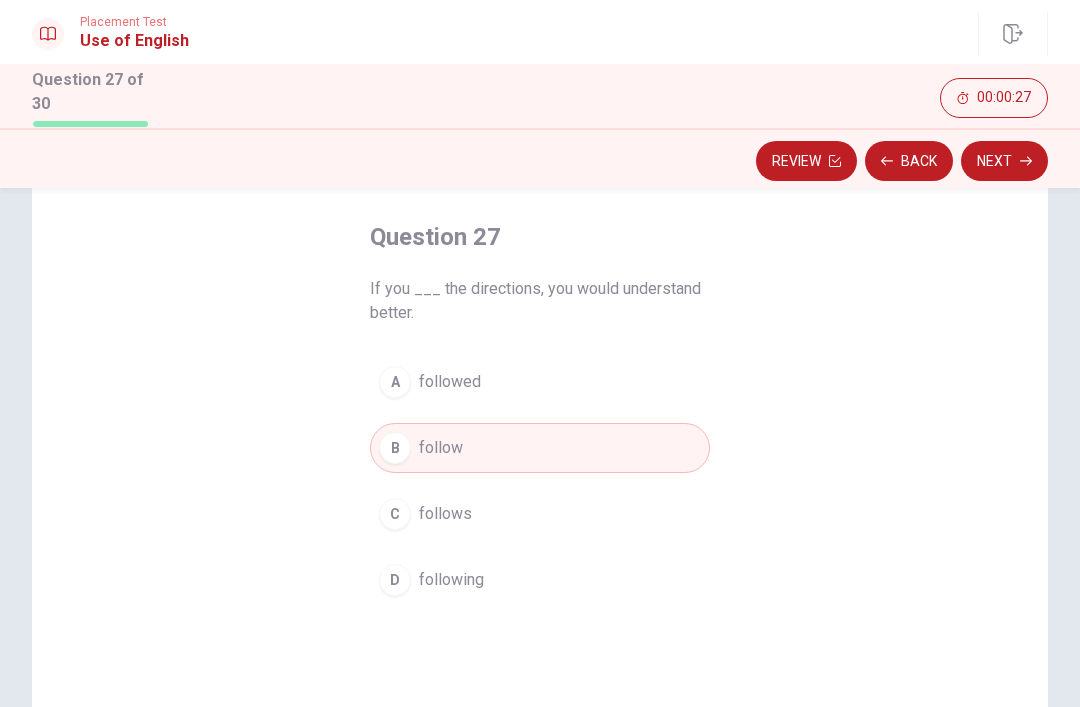 click on "Review" at bounding box center [806, 161] 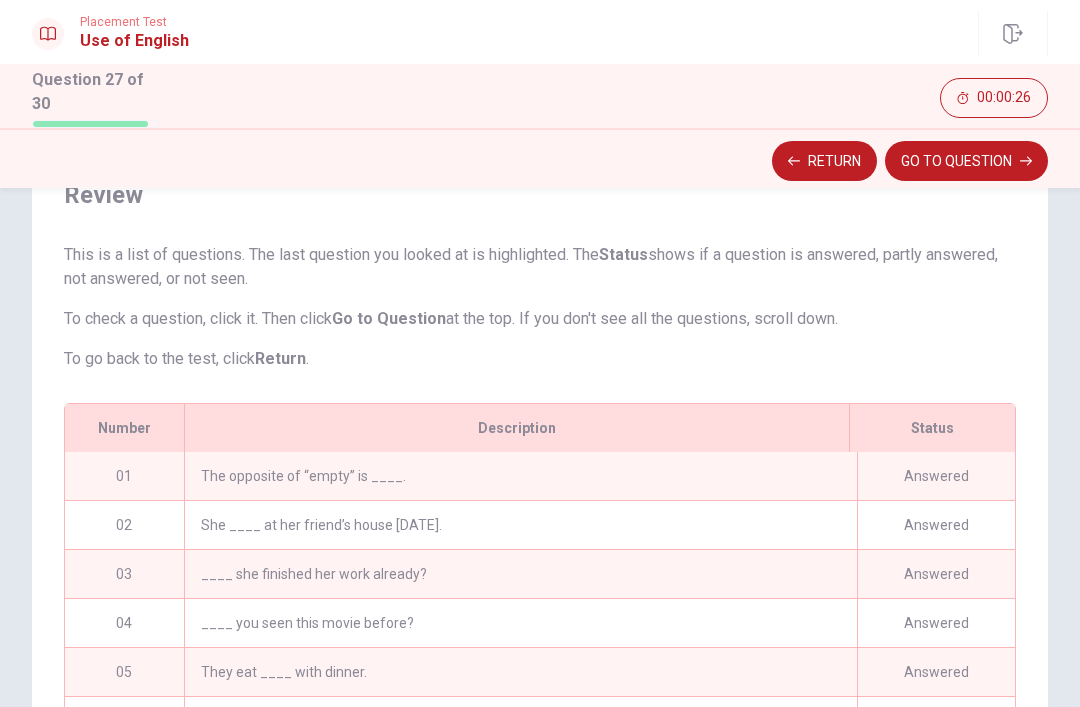 scroll, scrollTop: 857, scrollLeft: 0, axis: vertical 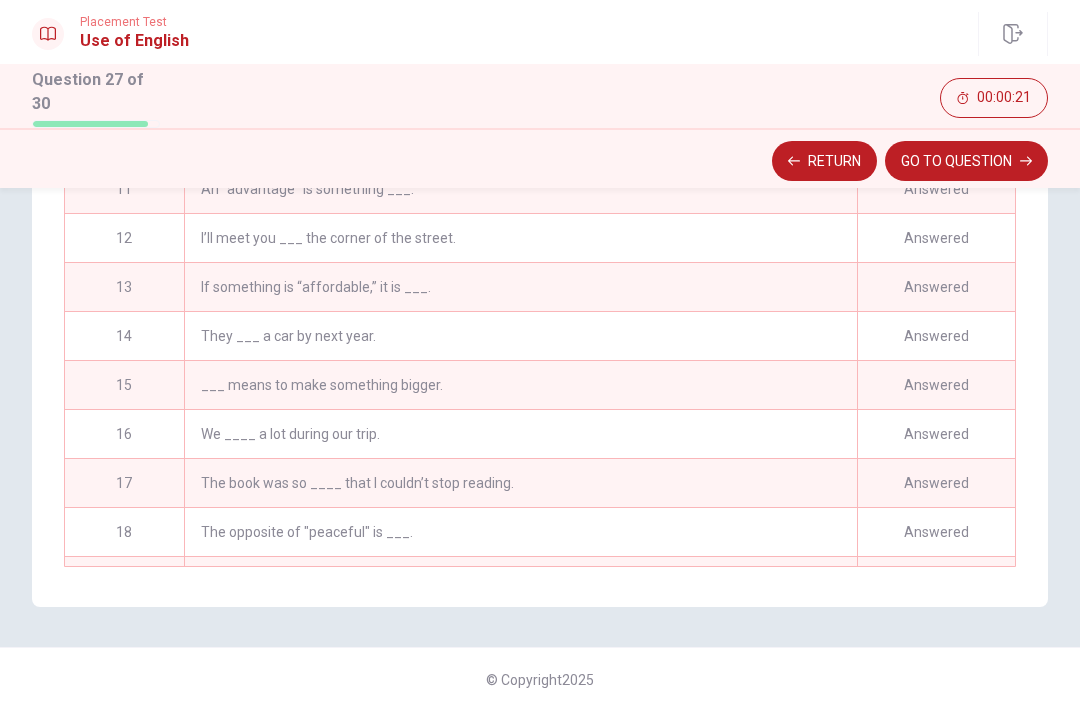 click on "GO TO QUESTION" at bounding box center [966, 161] 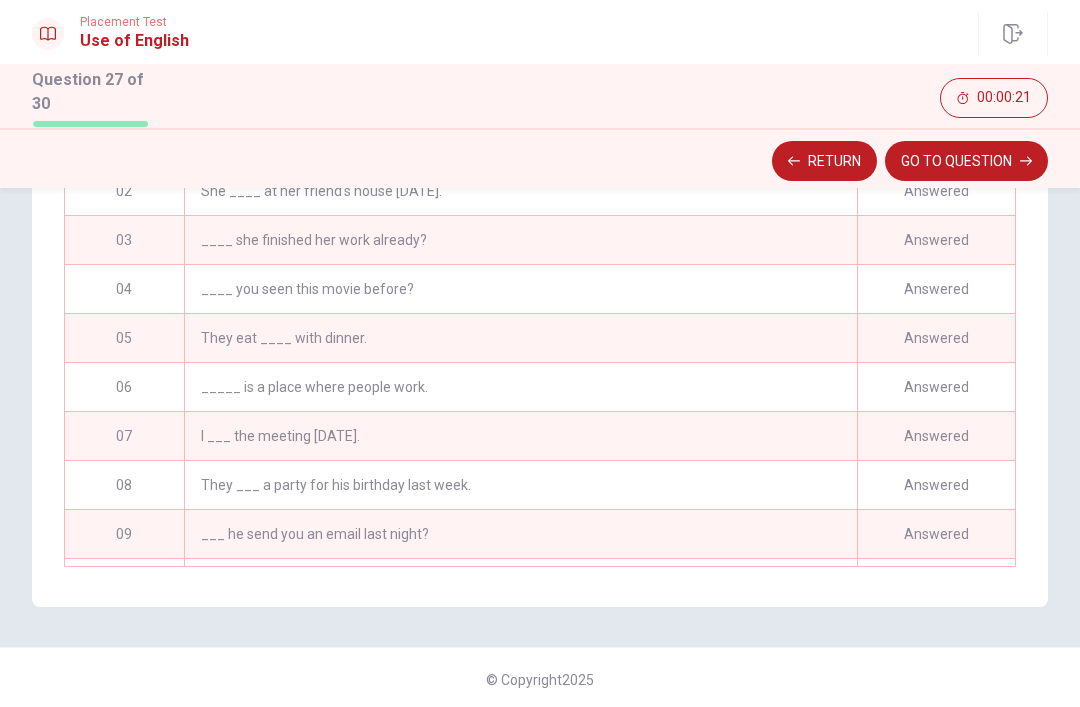 scroll, scrollTop: 316, scrollLeft: 0, axis: vertical 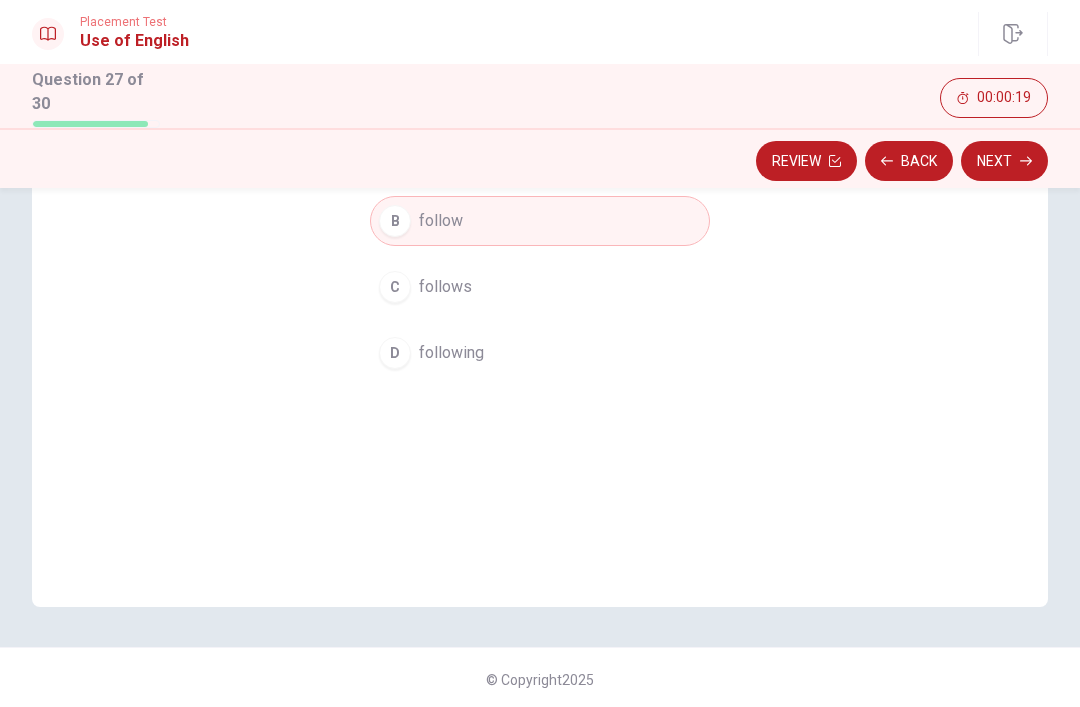 click on "Back" at bounding box center [909, 161] 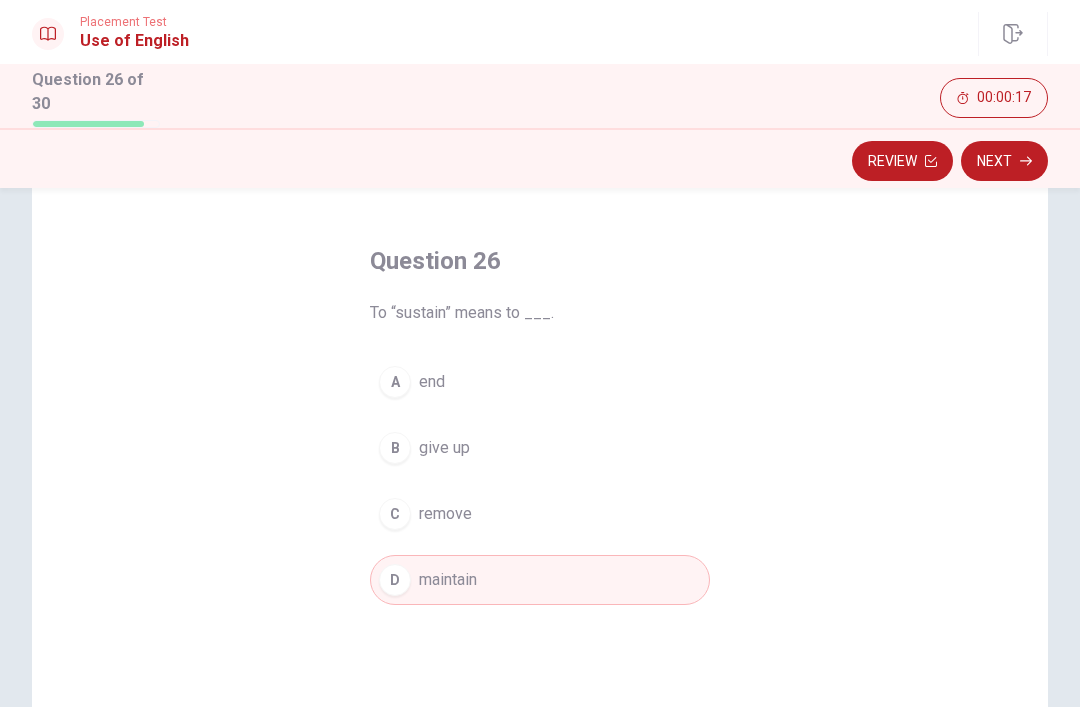 scroll, scrollTop: 62, scrollLeft: 0, axis: vertical 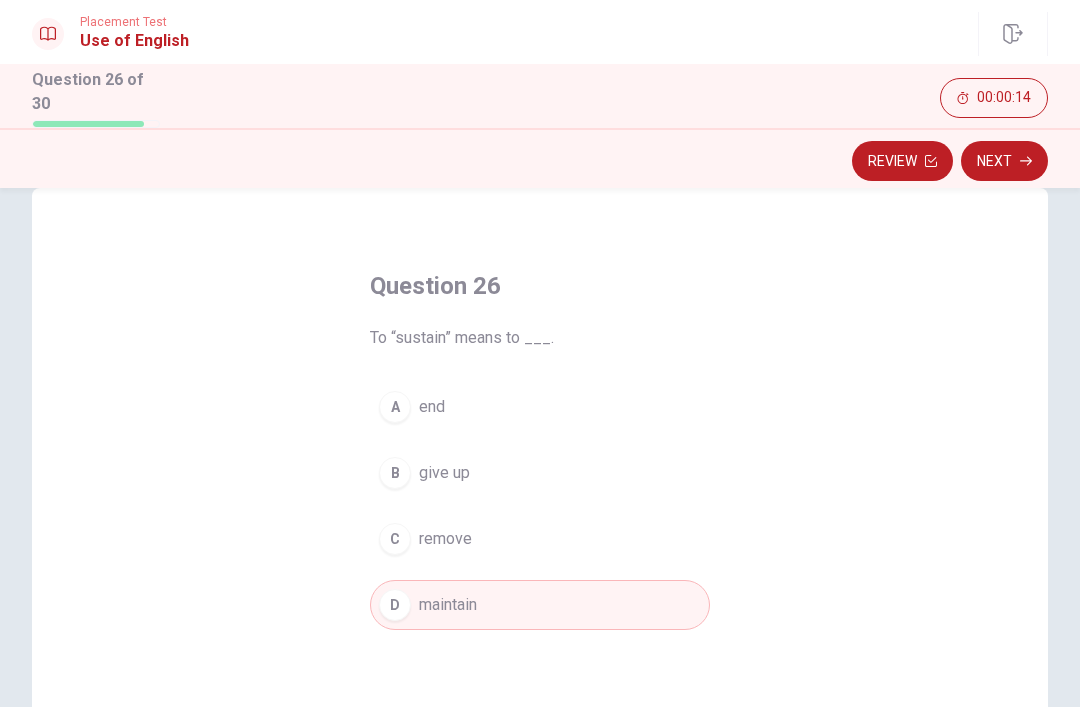 click 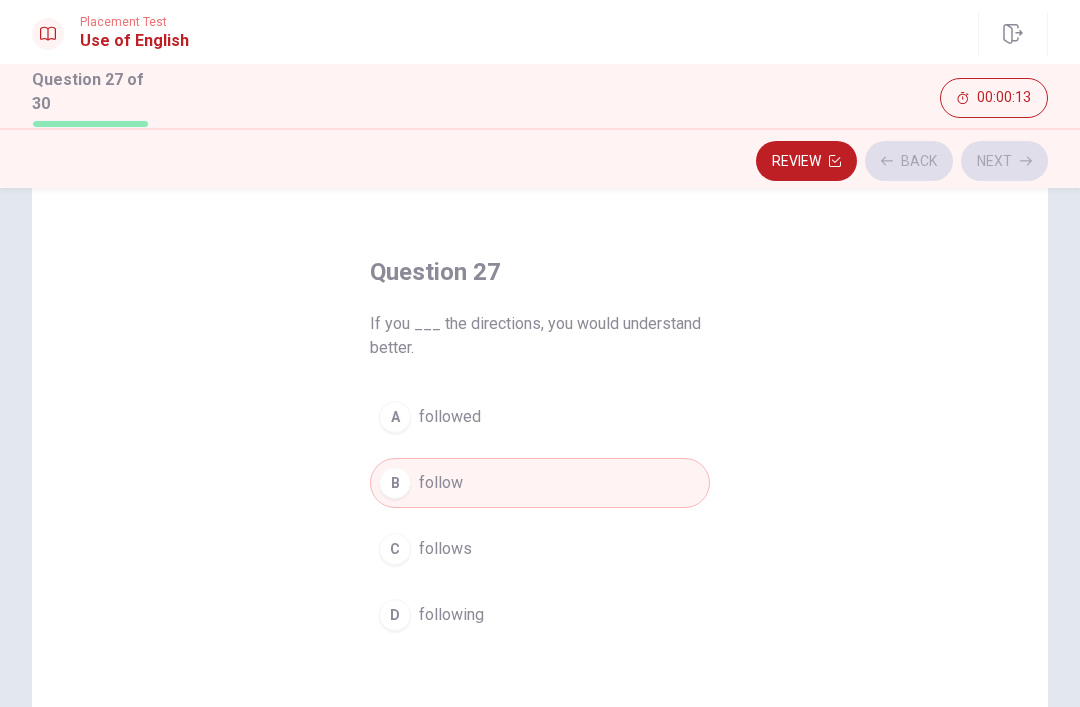 scroll, scrollTop: 55, scrollLeft: 0, axis: vertical 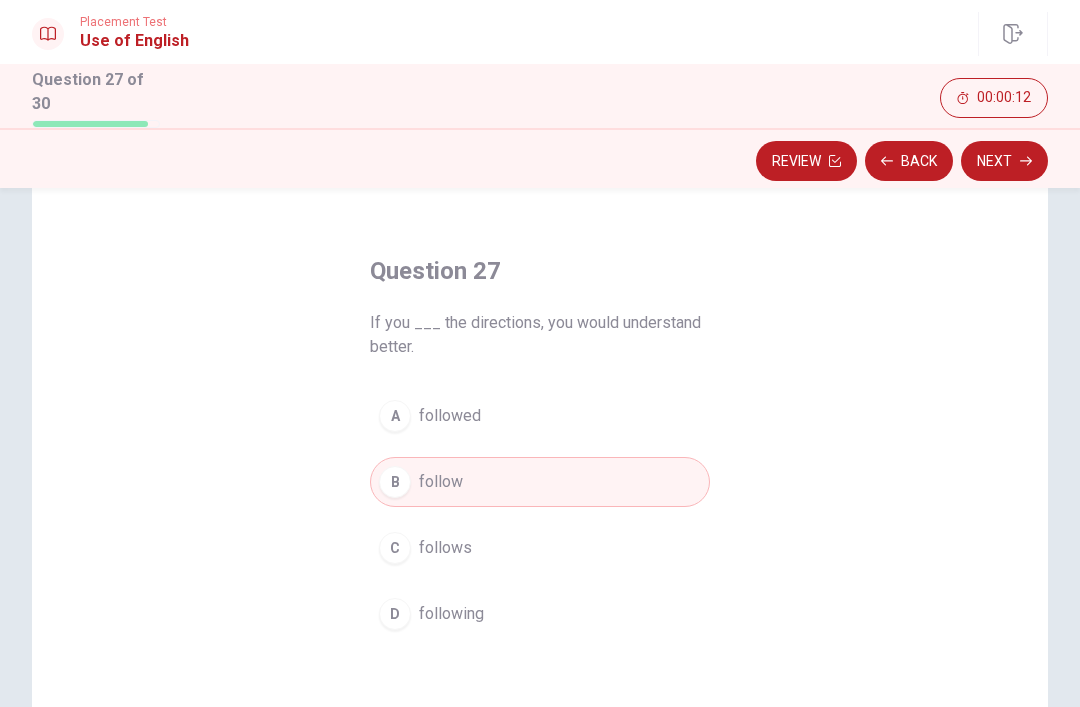 click 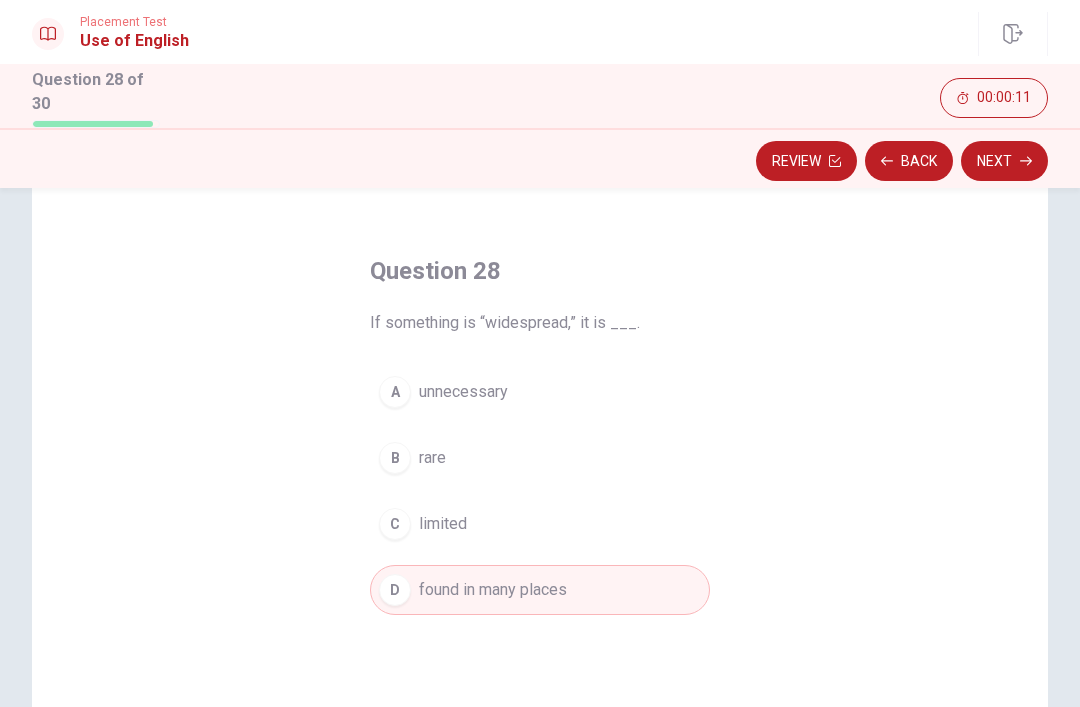 click on "Back" at bounding box center [909, 161] 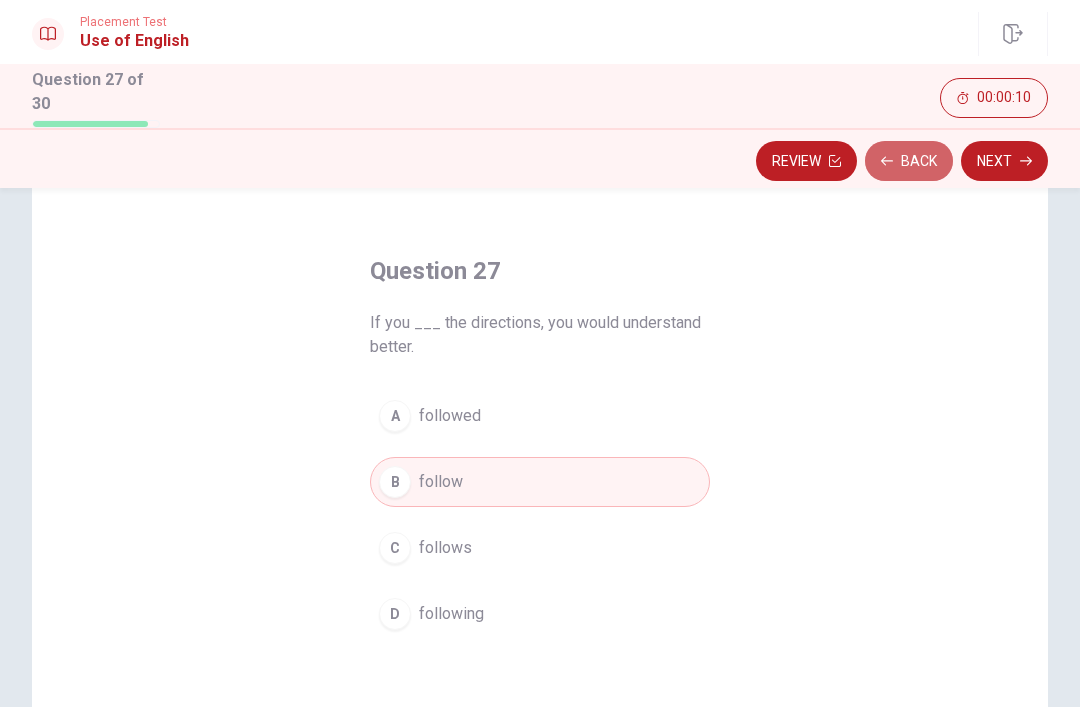 click on "Back" at bounding box center (909, 161) 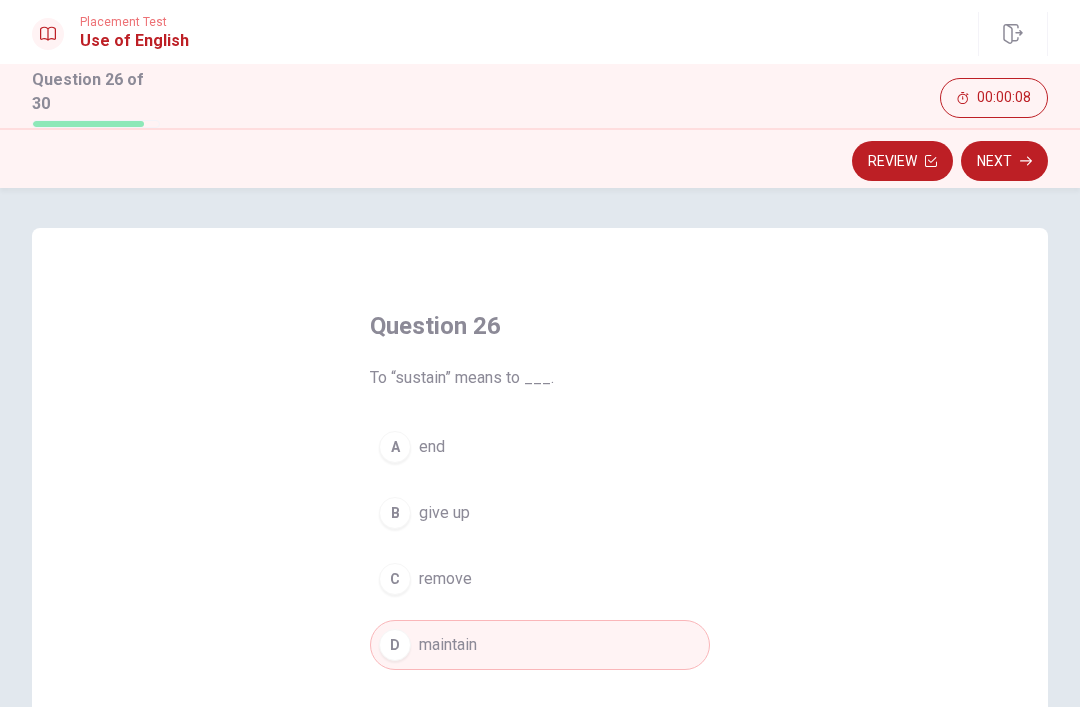 scroll, scrollTop: 0, scrollLeft: 0, axis: both 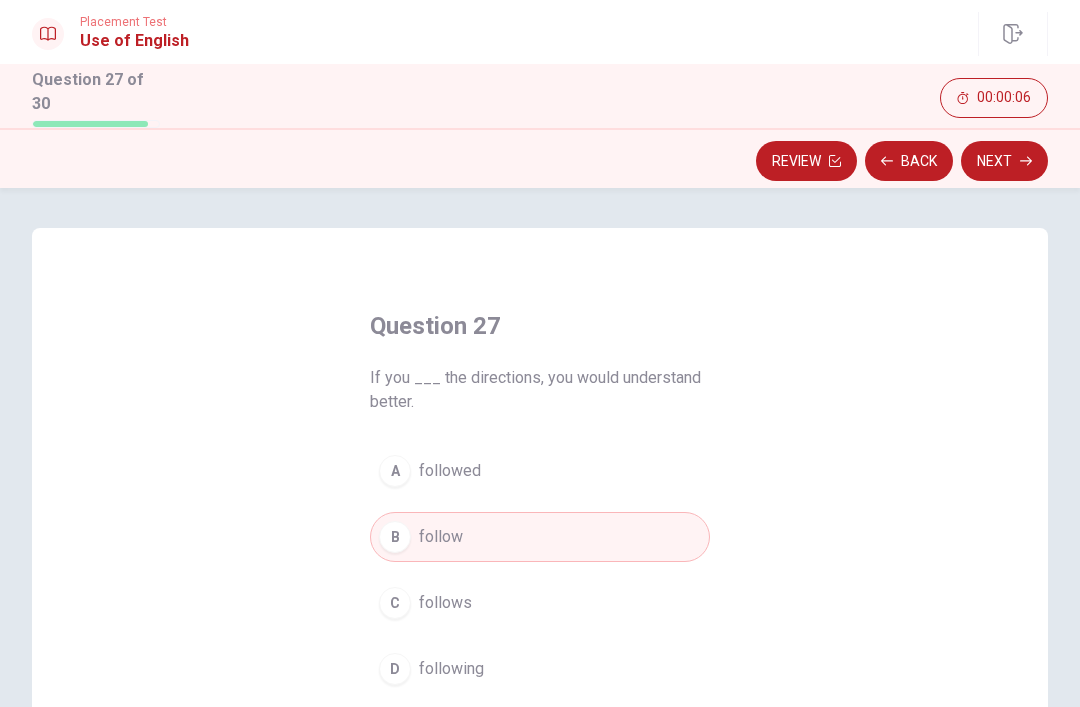click 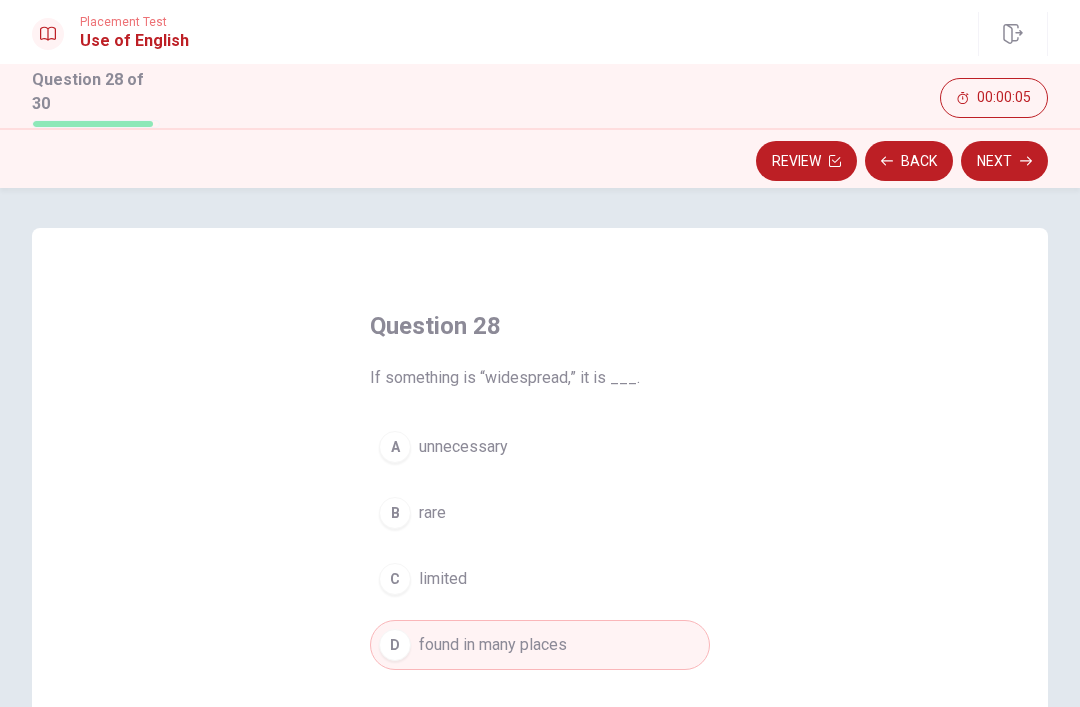 click on "Next" at bounding box center [1004, 161] 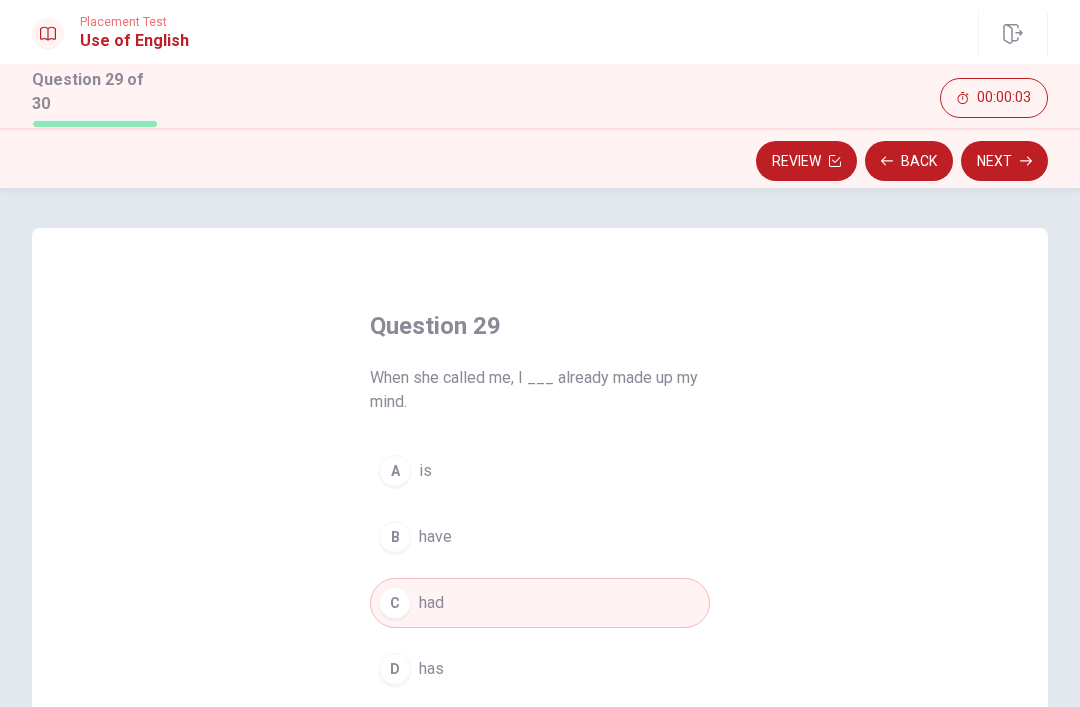 click 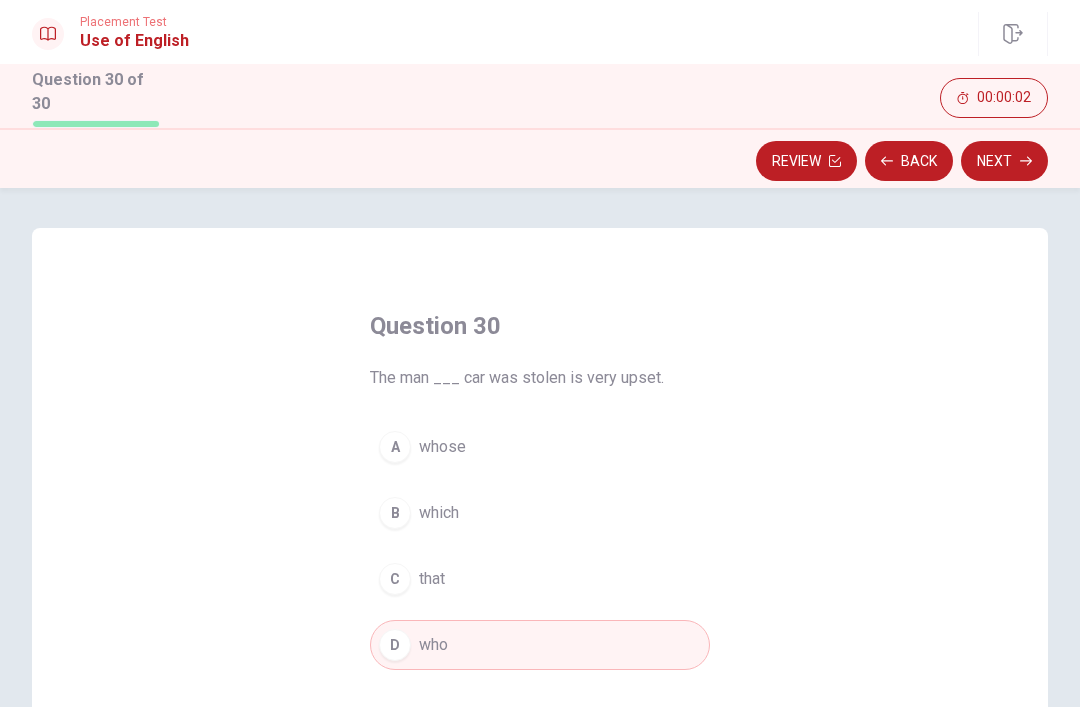 click 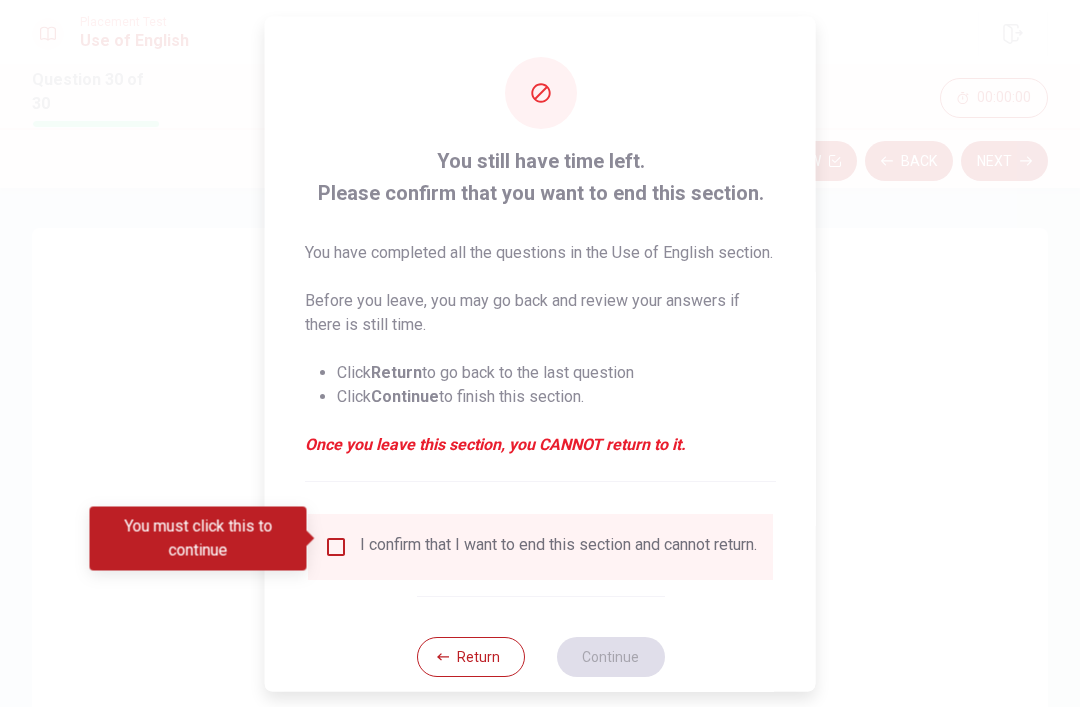 click at bounding box center [336, 546] 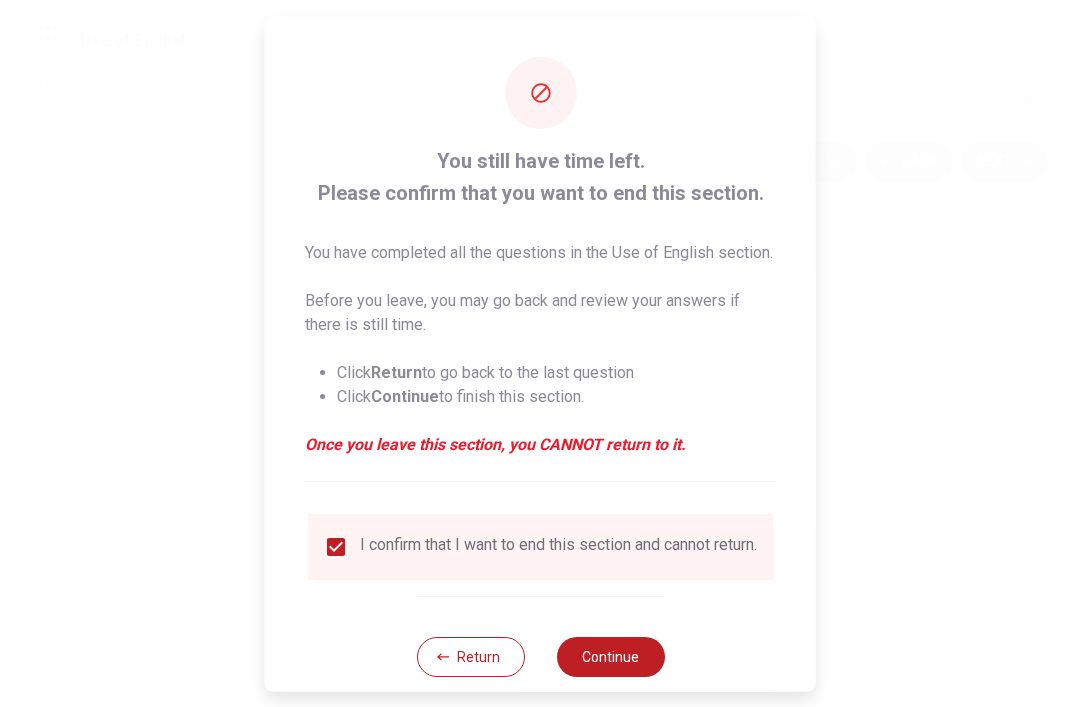 click on "Continue" at bounding box center (610, 656) 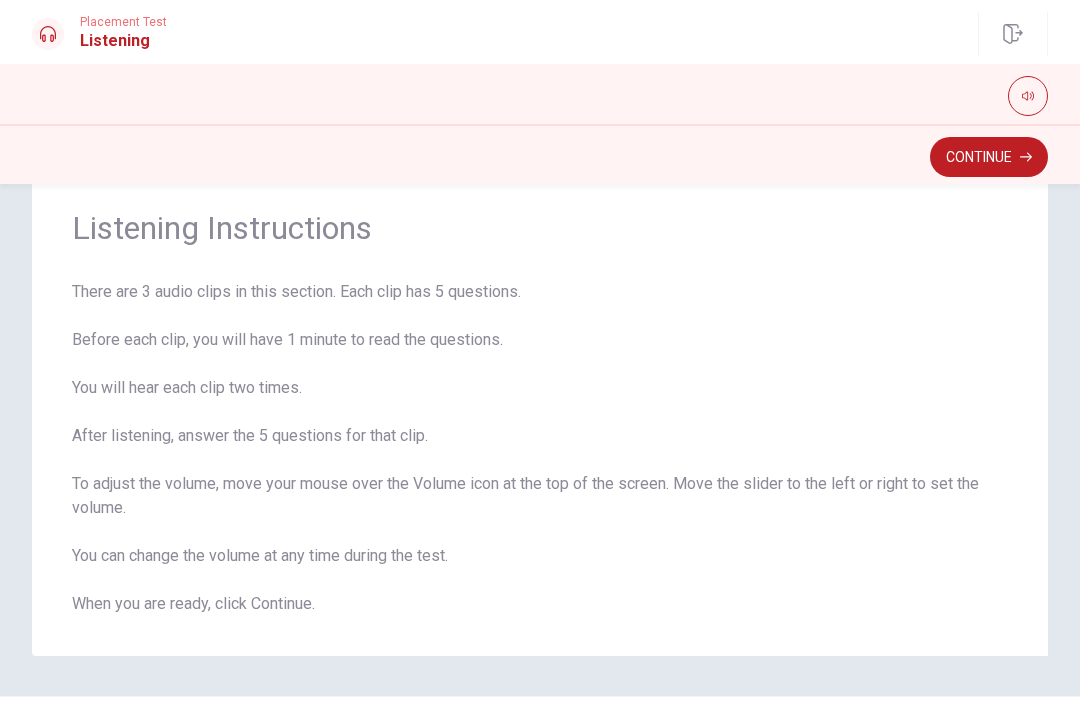 scroll, scrollTop: 56, scrollLeft: 0, axis: vertical 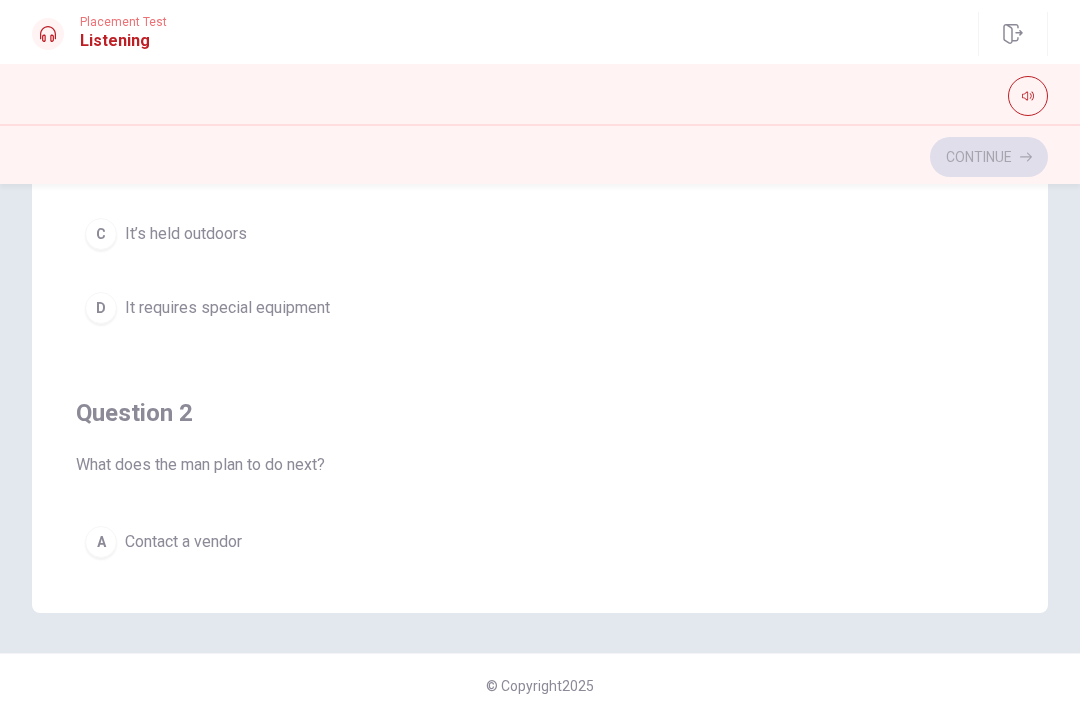 type on "25" 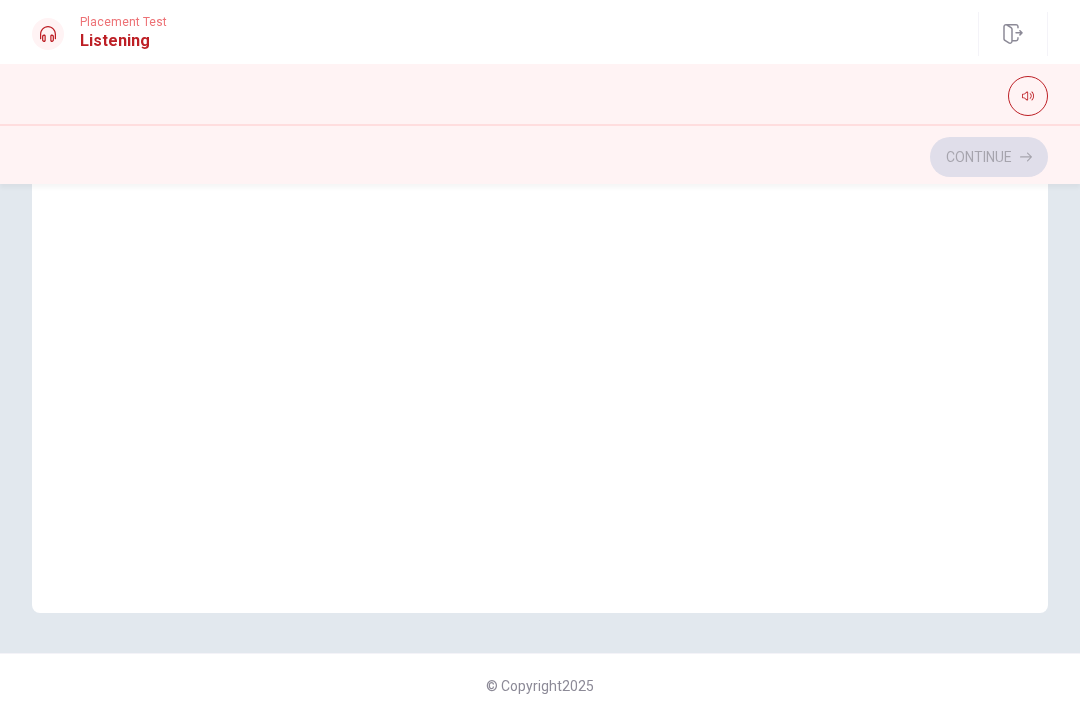 checkbox on "true" 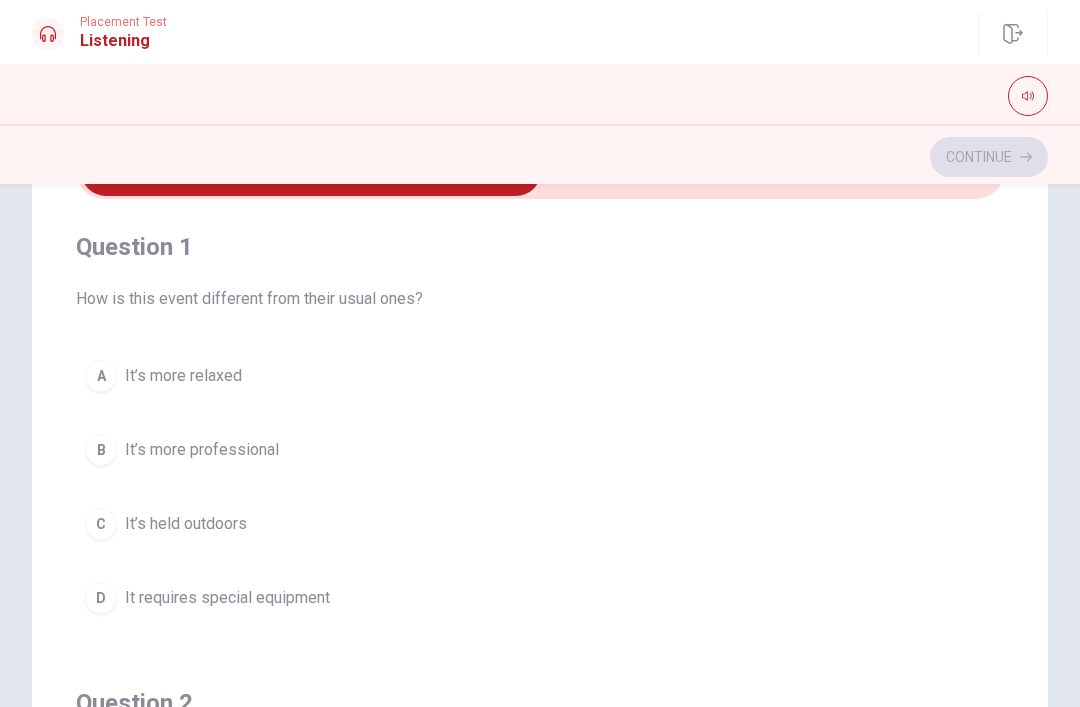 scroll, scrollTop: 125, scrollLeft: 0, axis: vertical 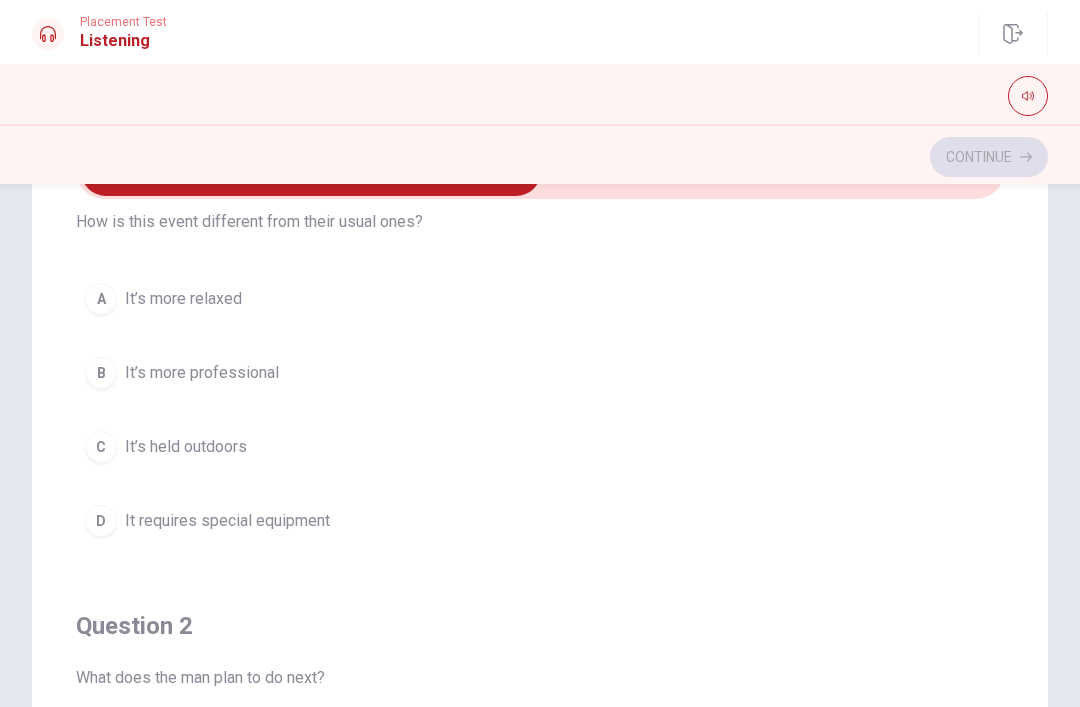 click on "C" at bounding box center [101, 447] 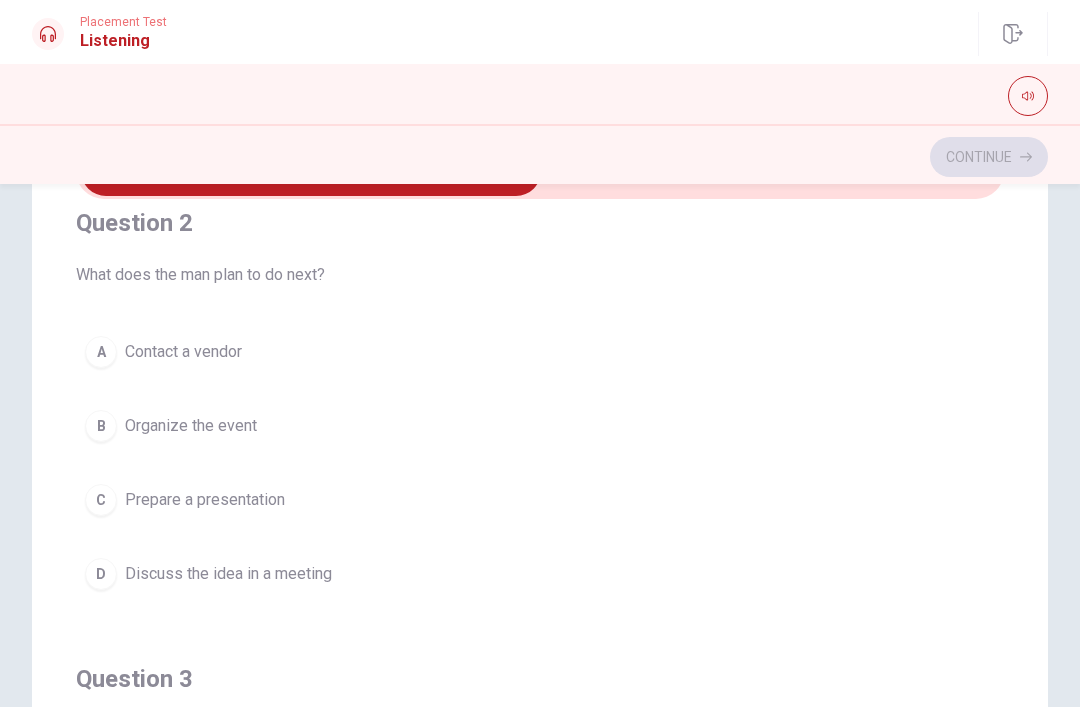 scroll, scrollTop: 481, scrollLeft: 0, axis: vertical 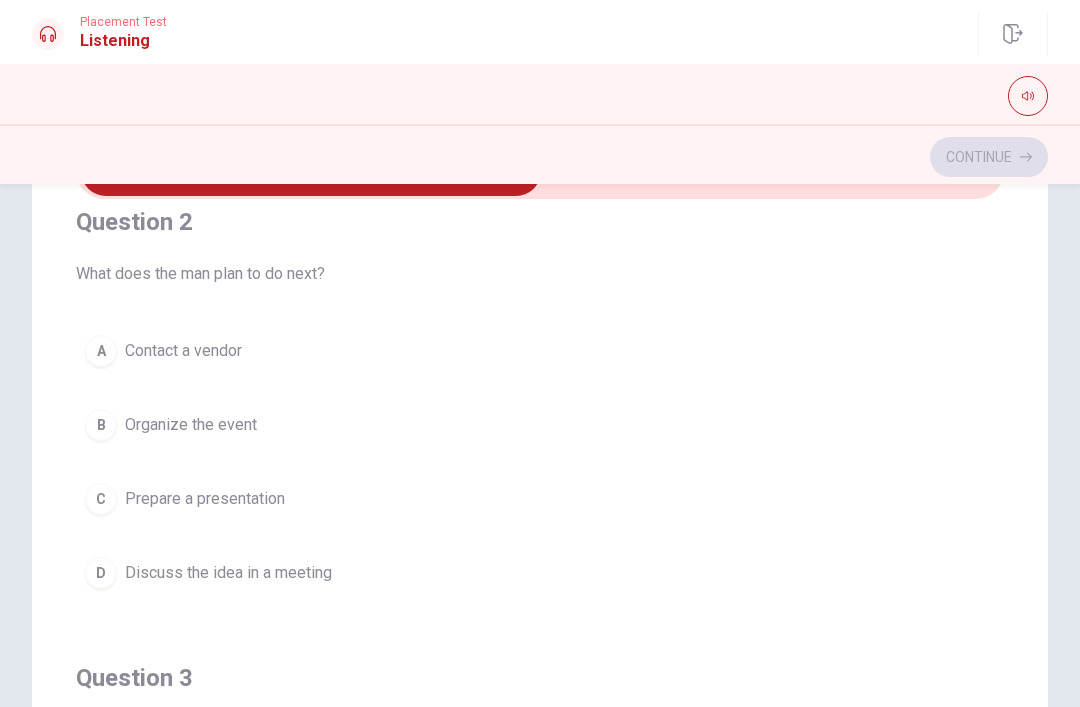 click on "D" at bounding box center (101, 573) 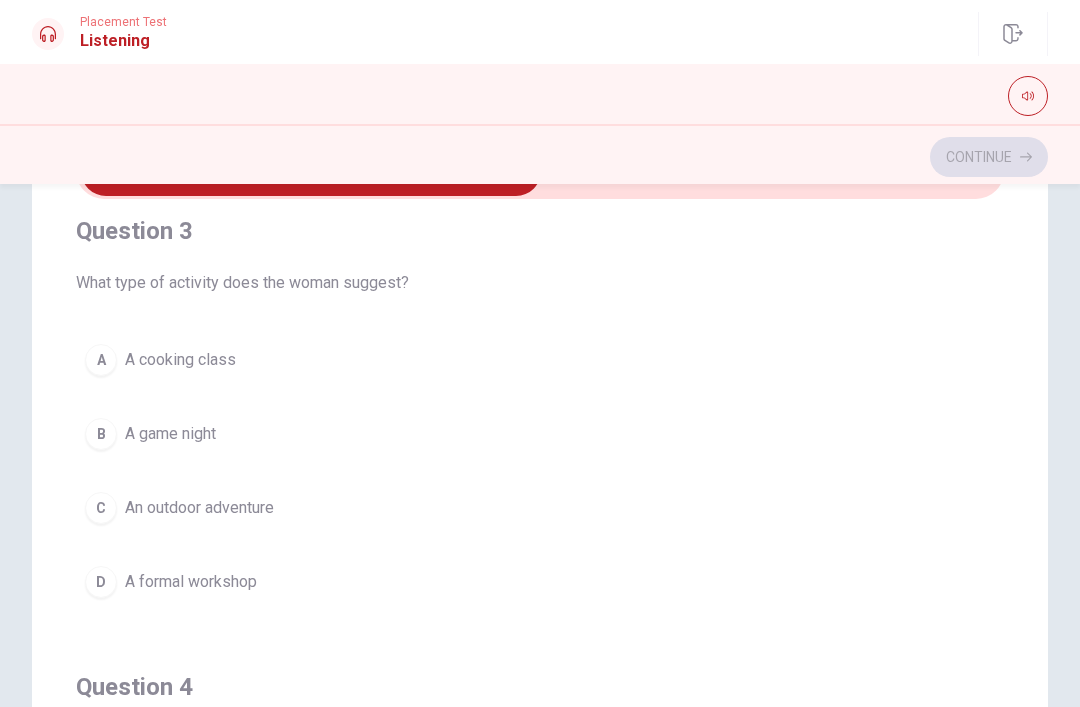 scroll, scrollTop: 929, scrollLeft: 0, axis: vertical 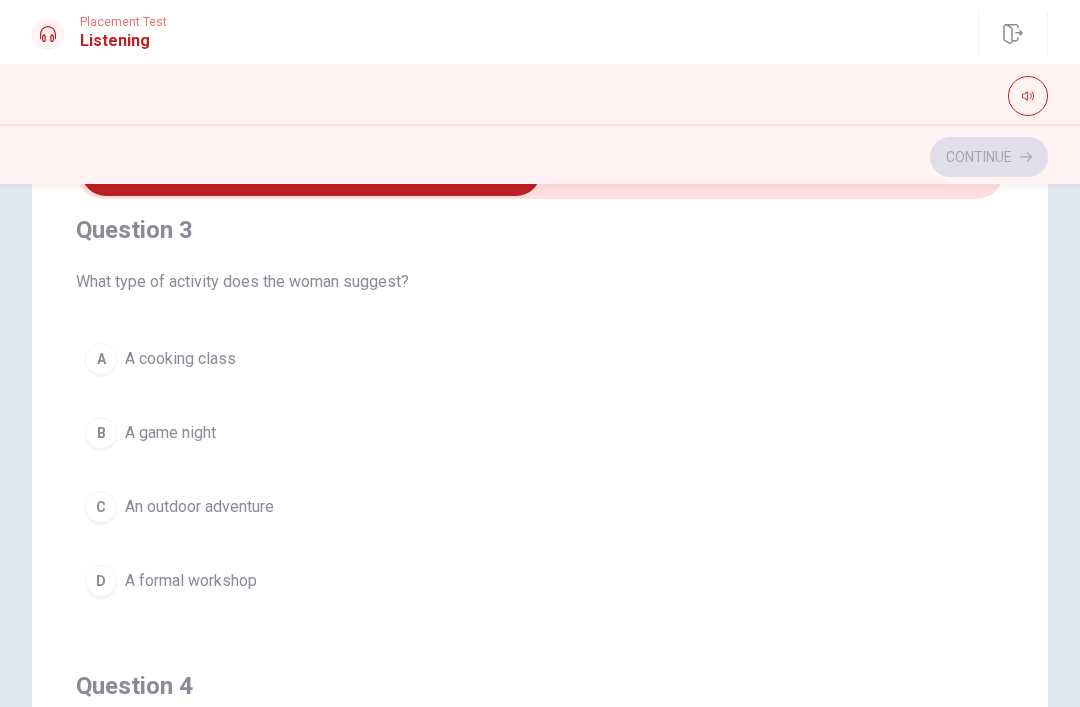 click on "C" at bounding box center (101, 507) 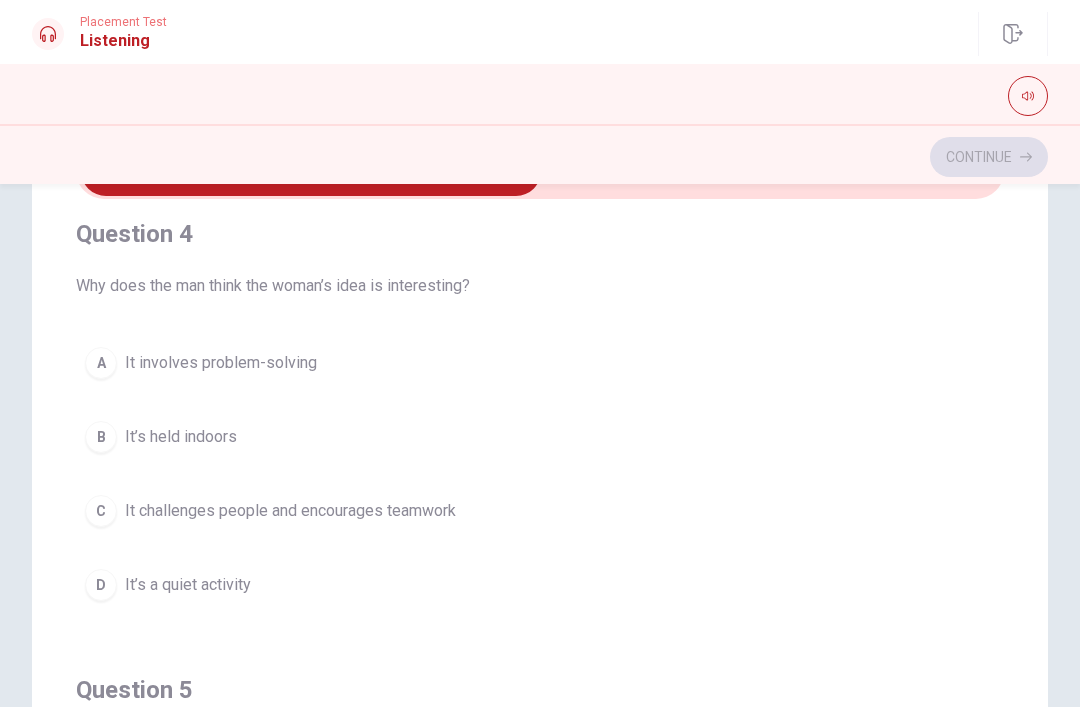 scroll, scrollTop: 1386, scrollLeft: 0, axis: vertical 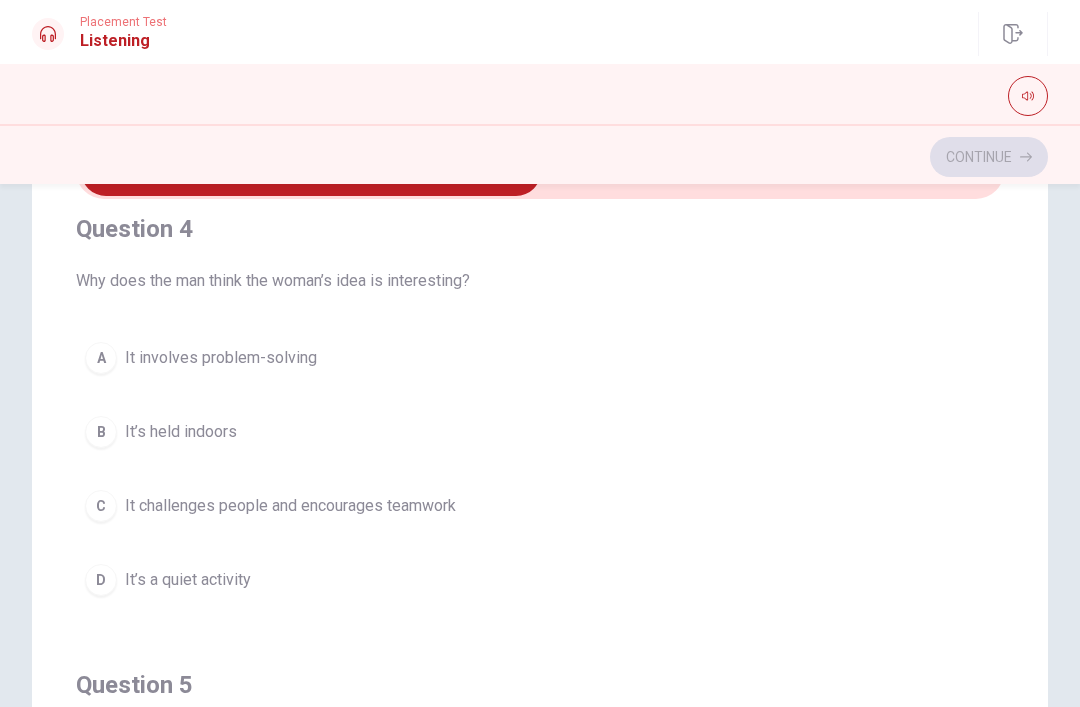 click on "C" at bounding box center [101, 506] 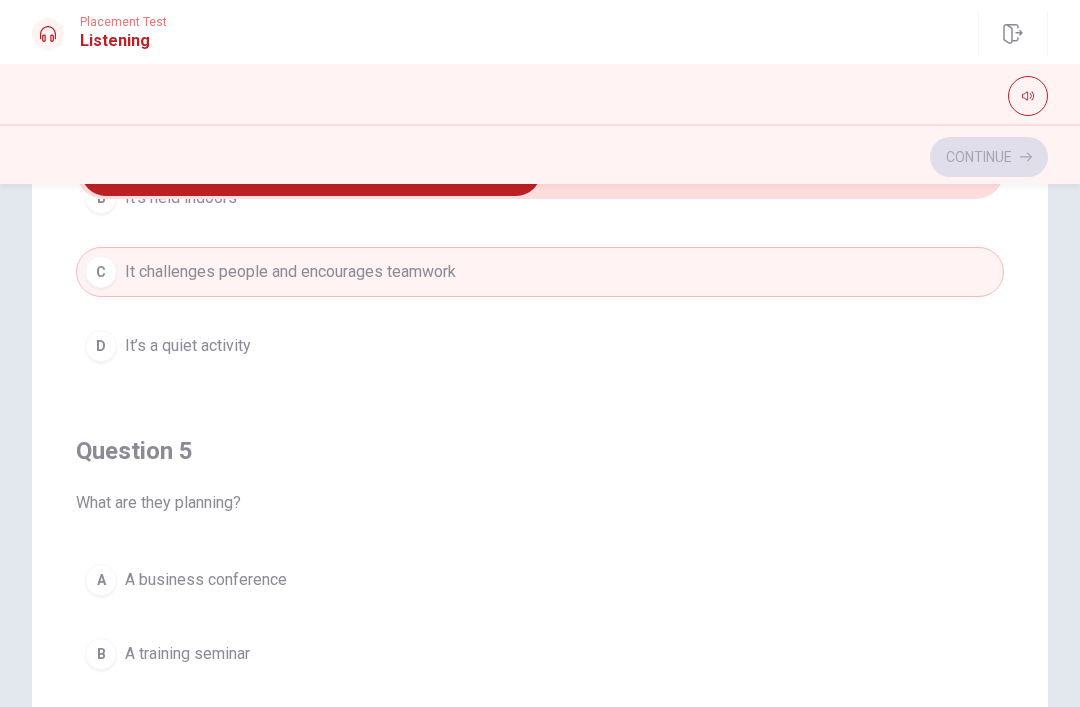 scroll, scrollTop: 1785, scrollLeft: 0, axis: vertical 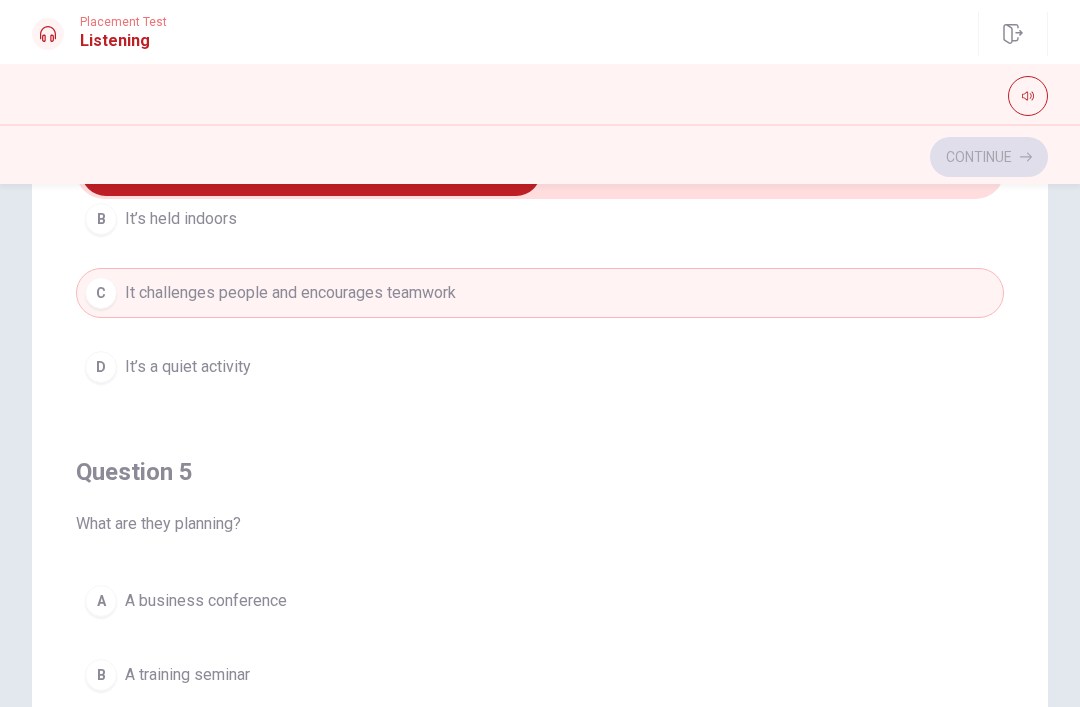 checkbox on "true" 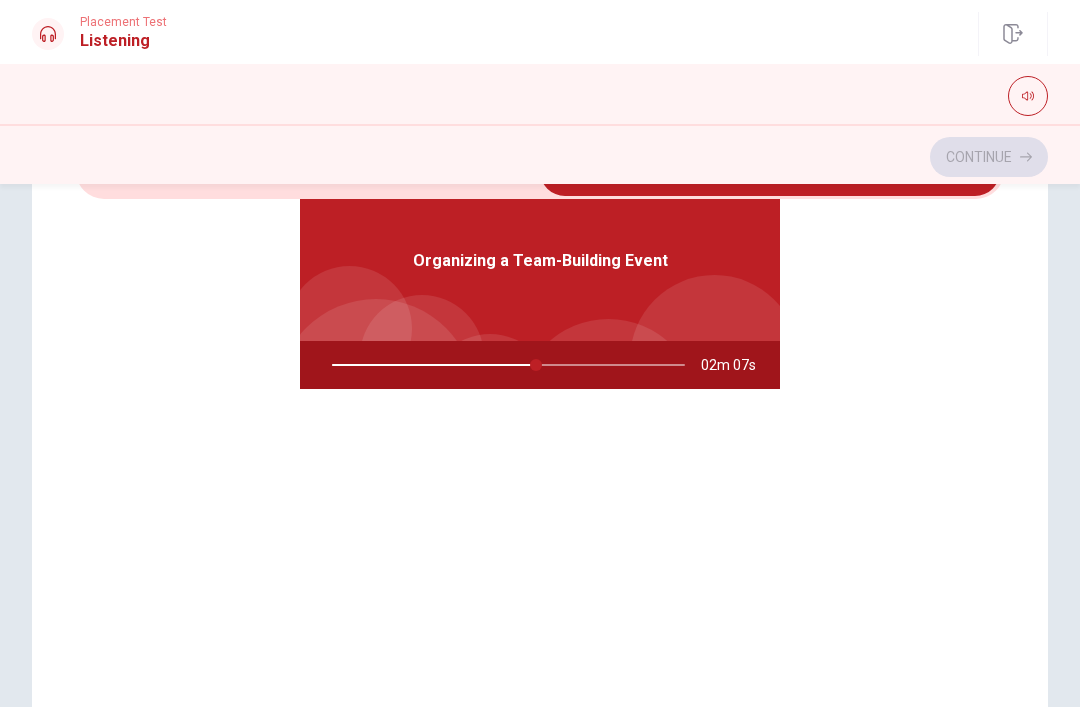 type on "58" 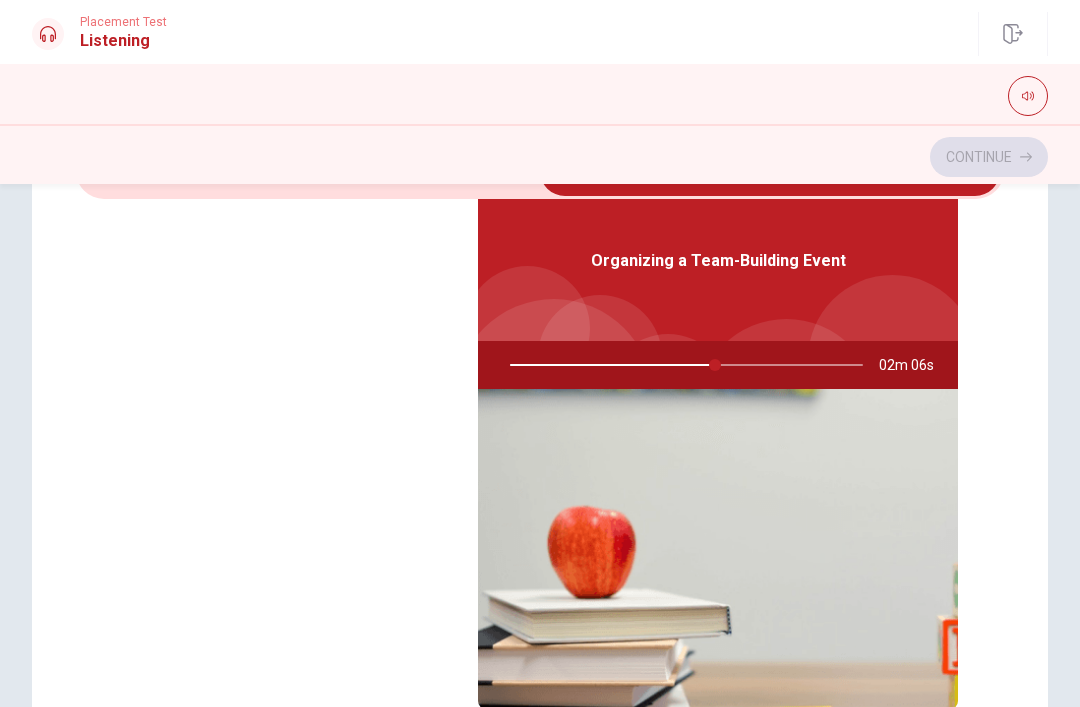 checkbox on "false" 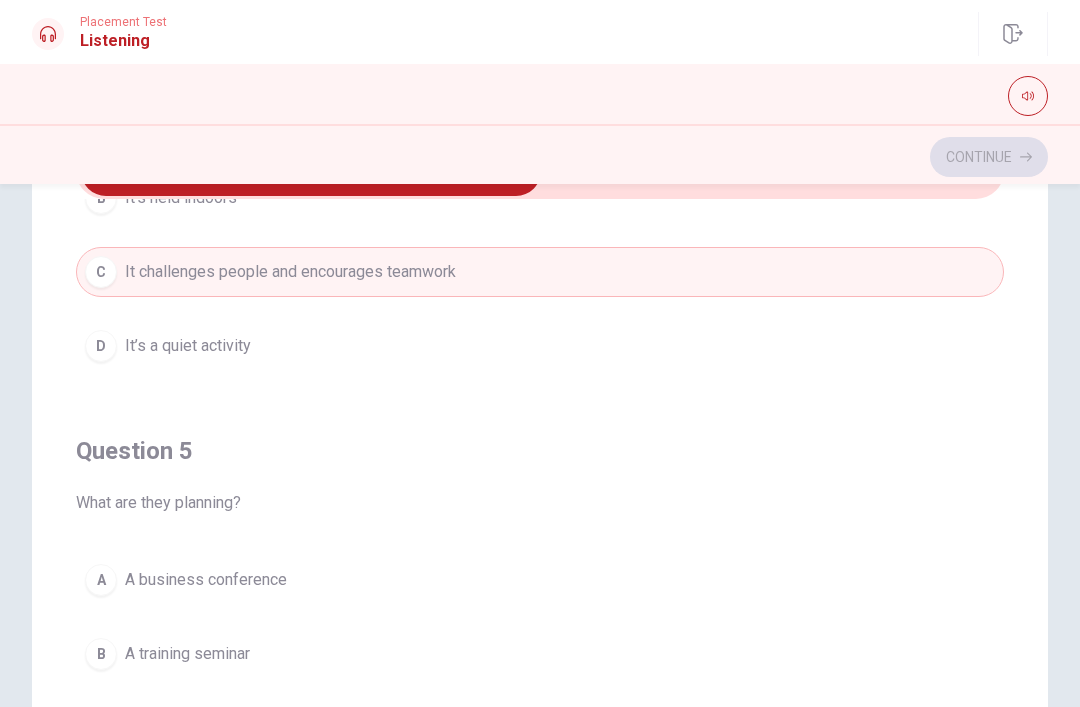 scroll, scrollTop: 1620, scrollLeft: 0, axis: vertical 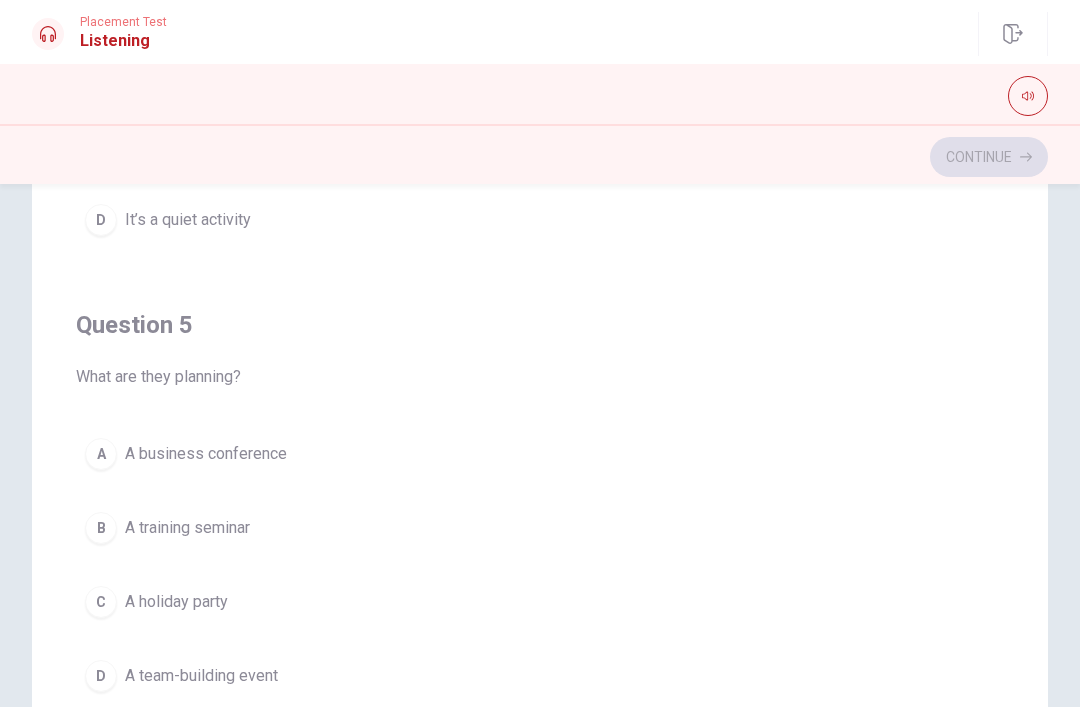 click on "D" at bounding box center [101, 676] 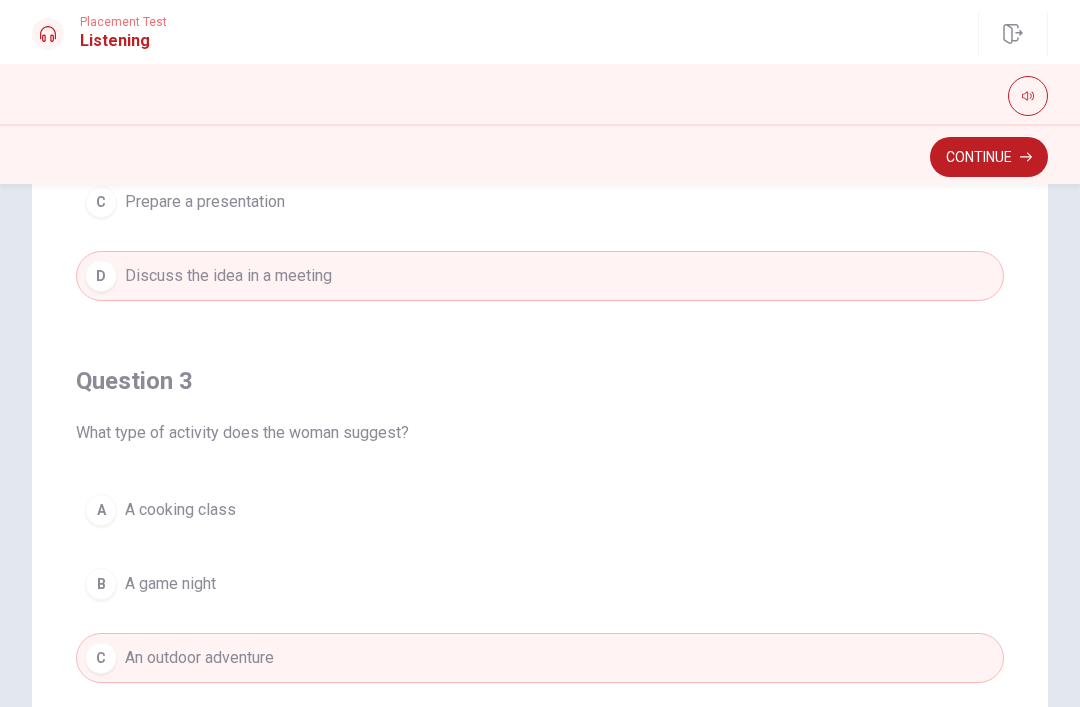 scroll, scrollTop: 652, scrollLeft: 0, axis: vertical 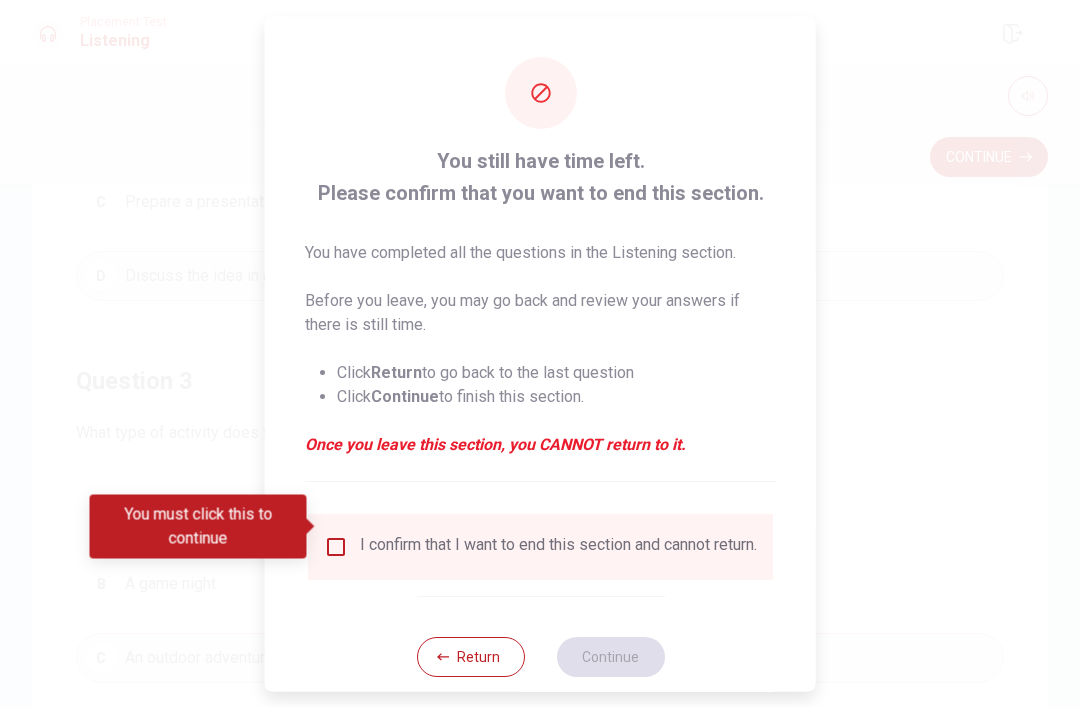 click on "Return" at bounding box center [470, 656] 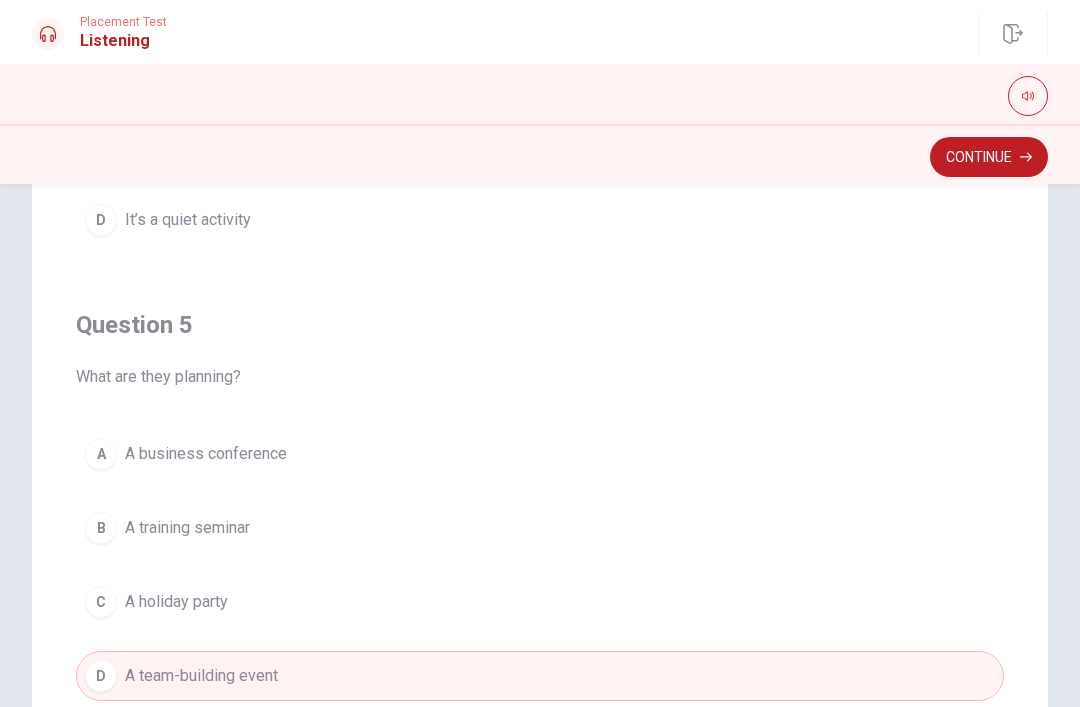 scroll, scrollTop: 1620, scrollLeft: 0, axis: vertical 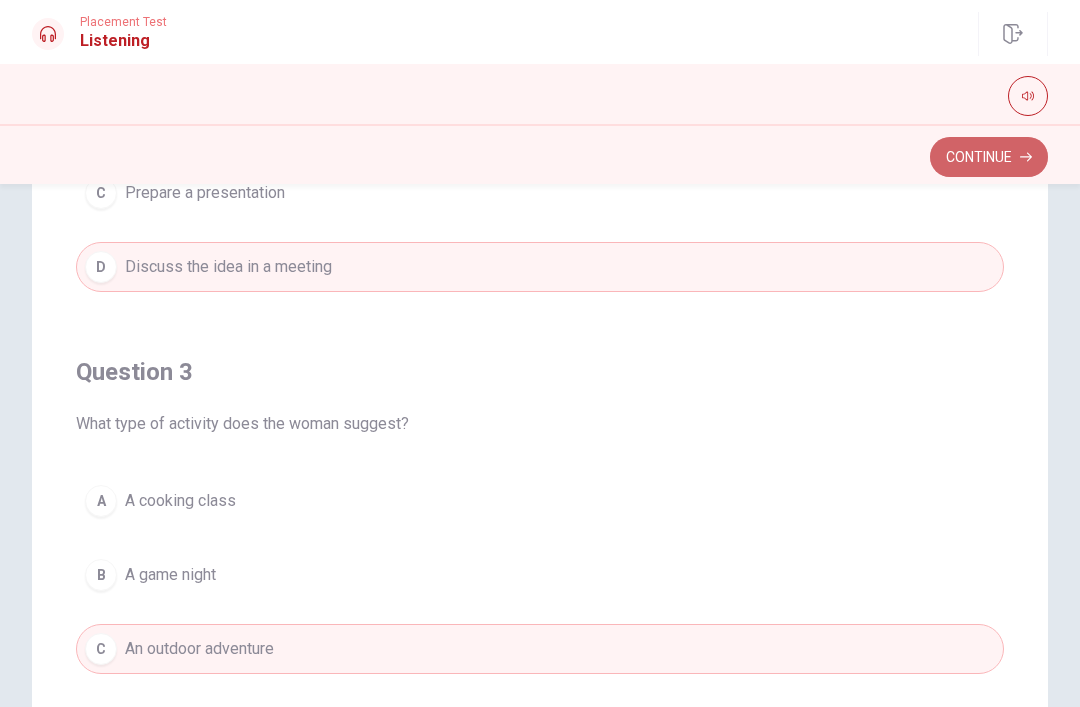 click on "Continue" at bounding box center [989, 157] 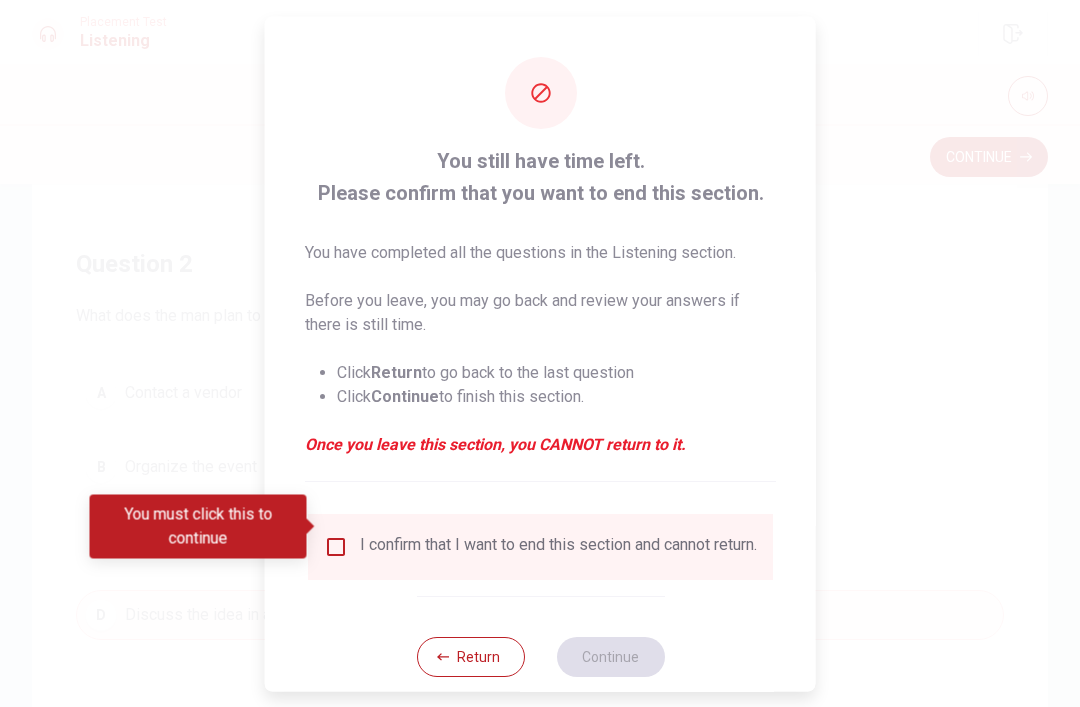 click at bounding box center [336, 546] 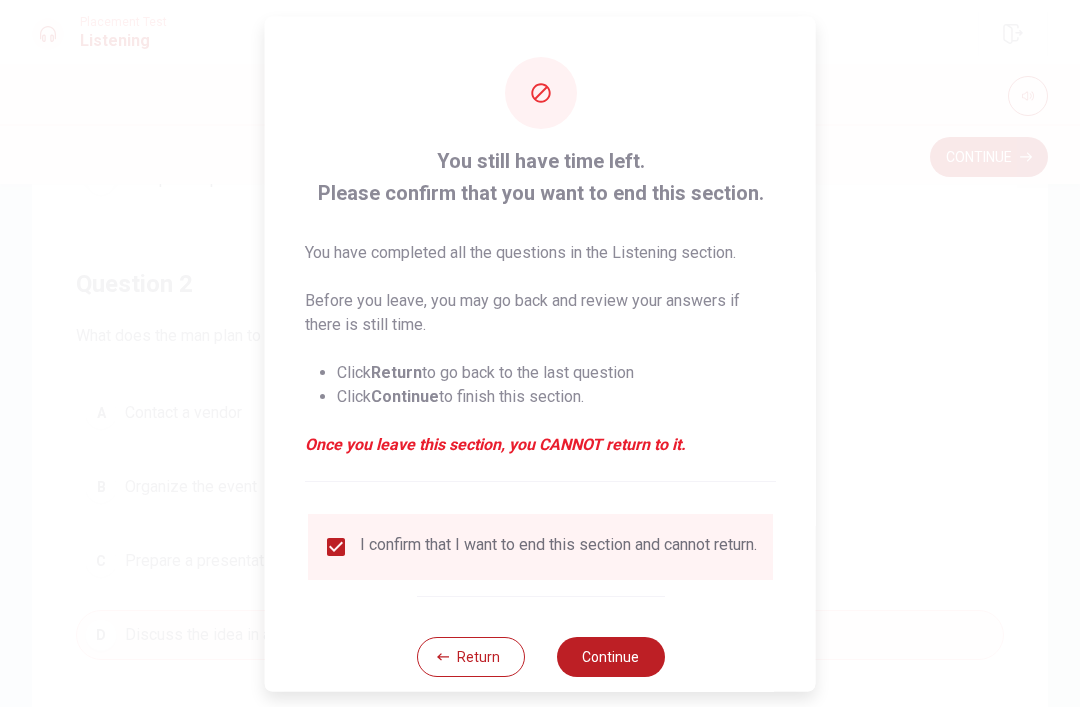 scroll, scrollTop: 292, scrollLeft: 0, axis: vertical 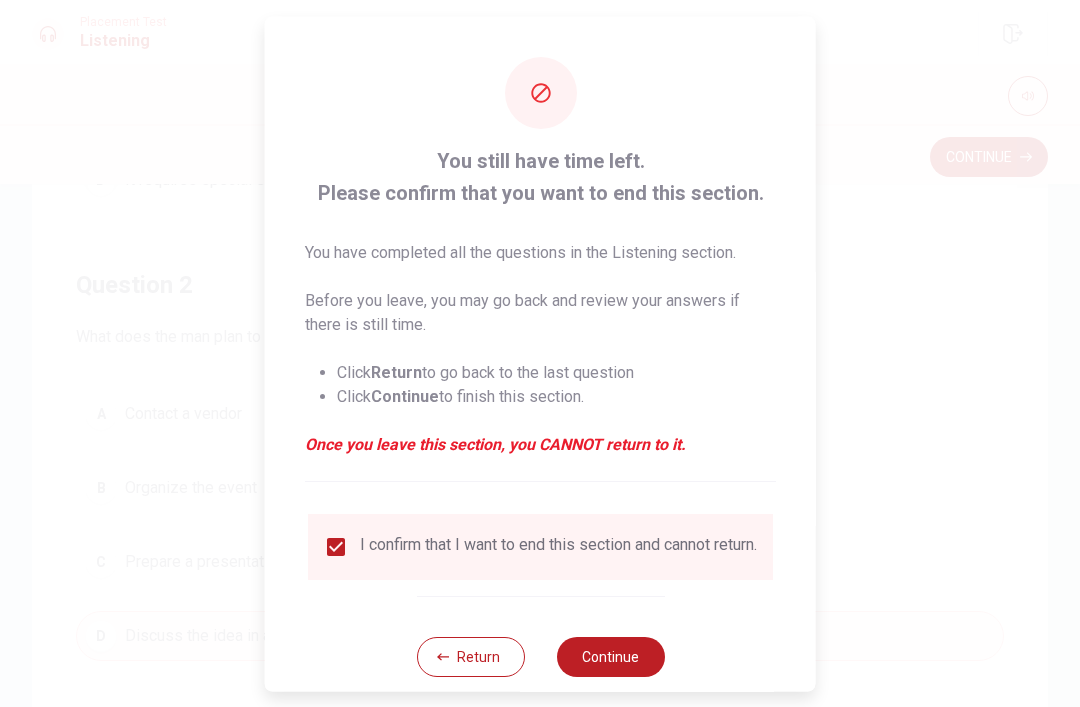 click on "Continue" at bounding box center (610, 656) 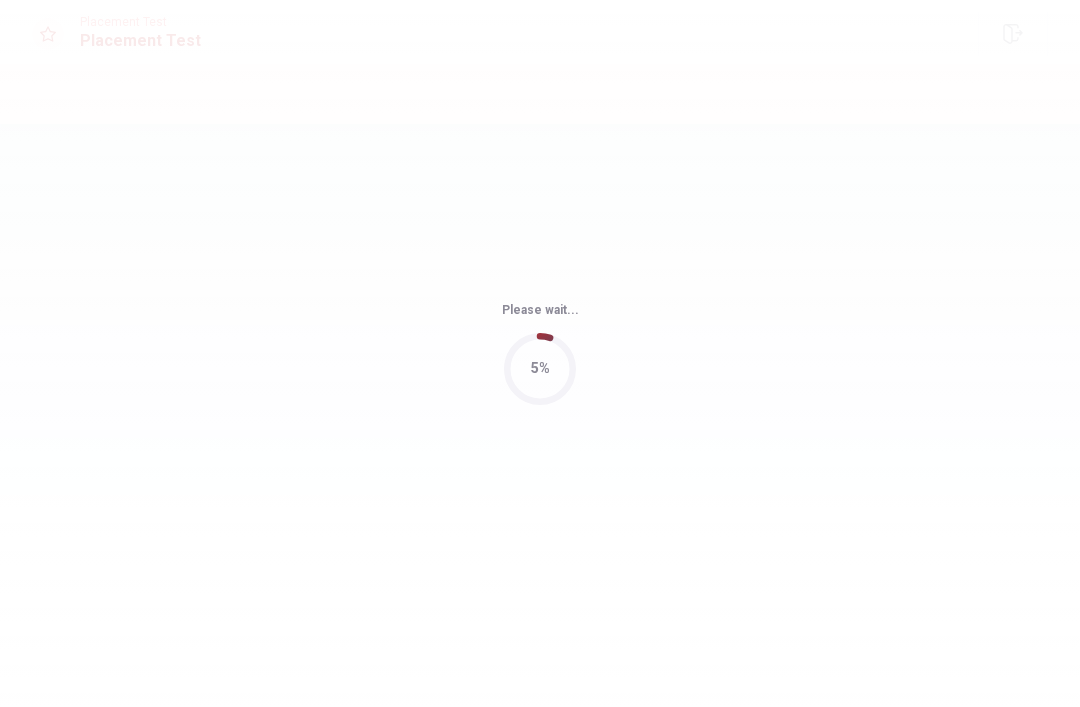 scroll, scrollTop: 0, scrollLeft: 0, axis: both 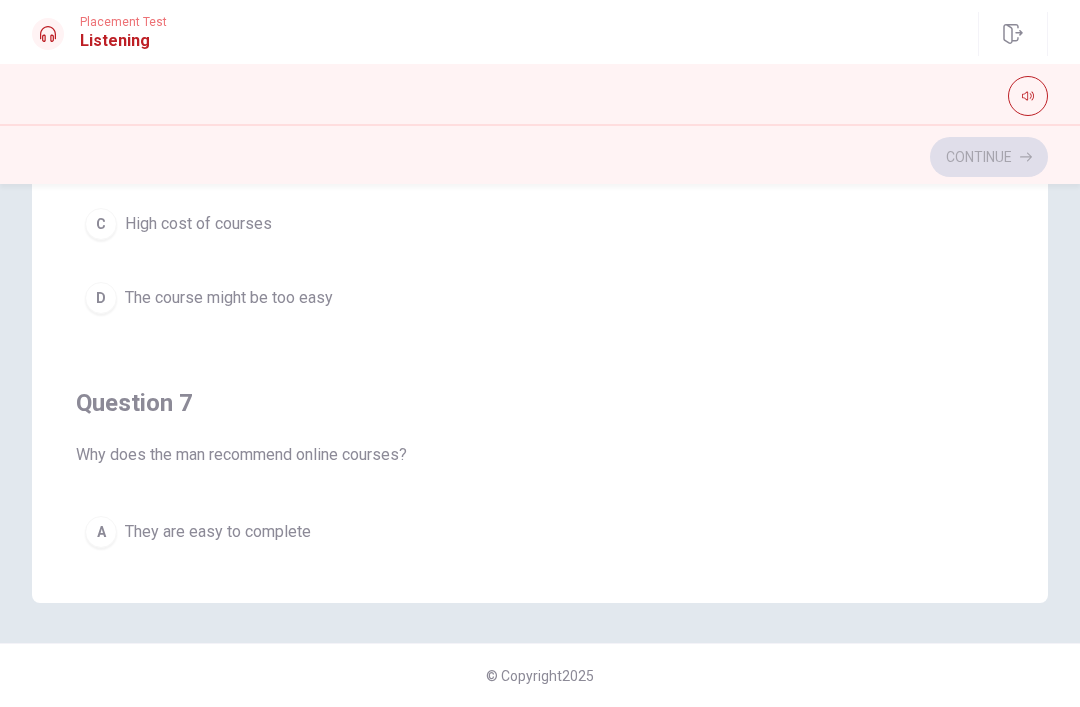 checkbox on "true" 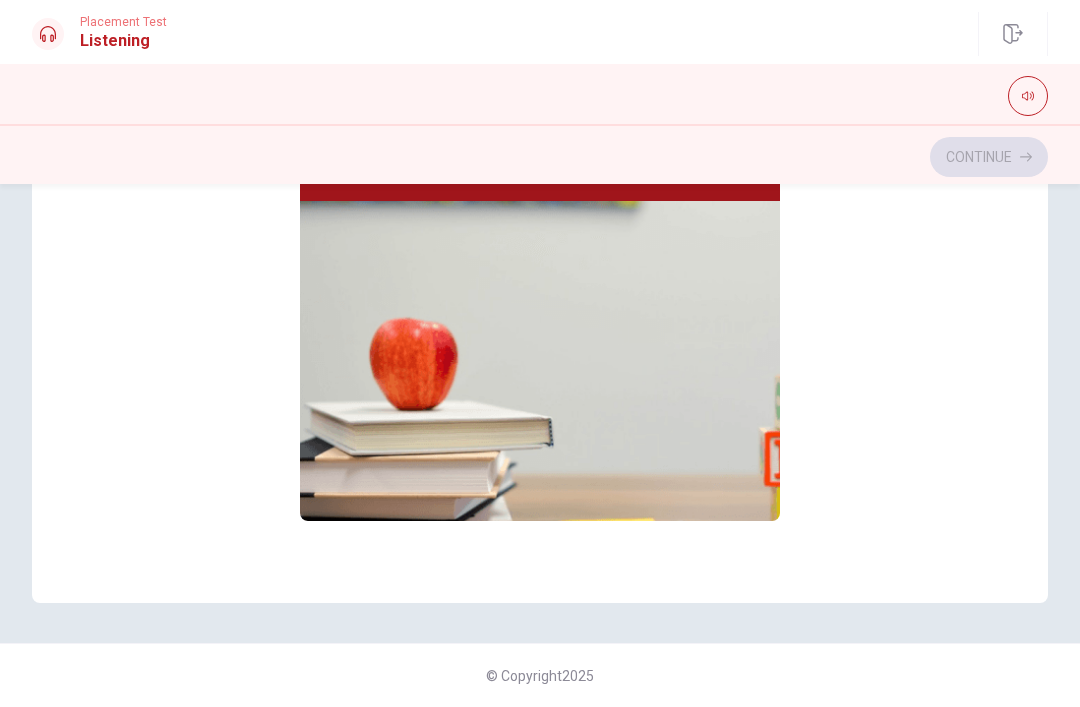 type on "27" 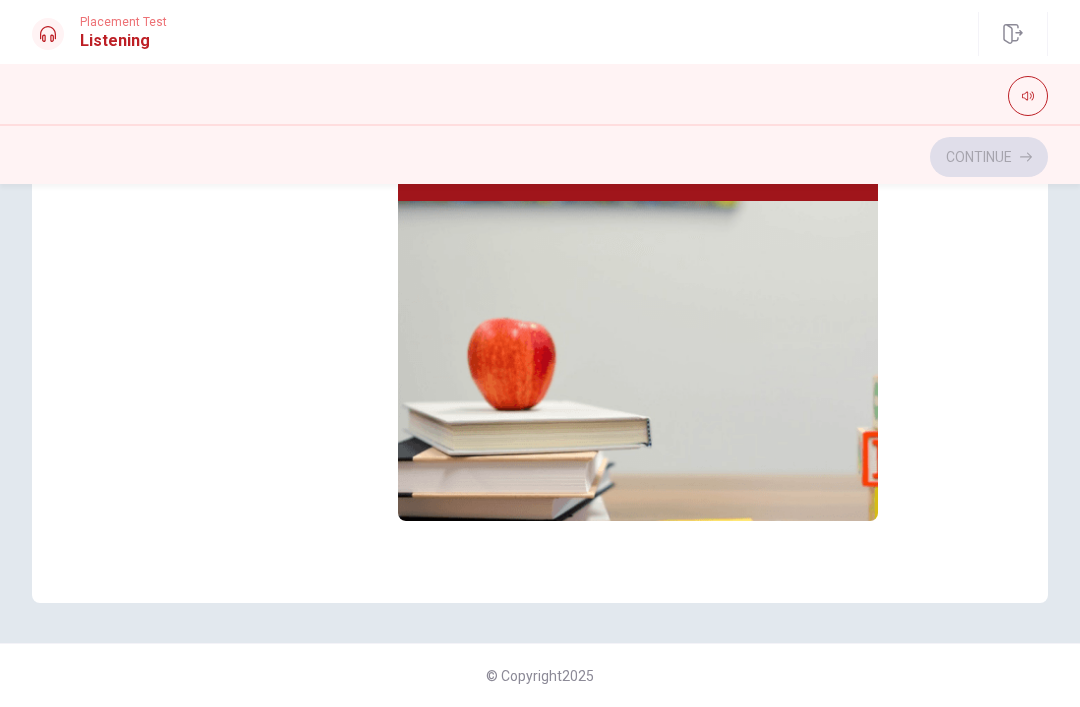 checkbox on "false" 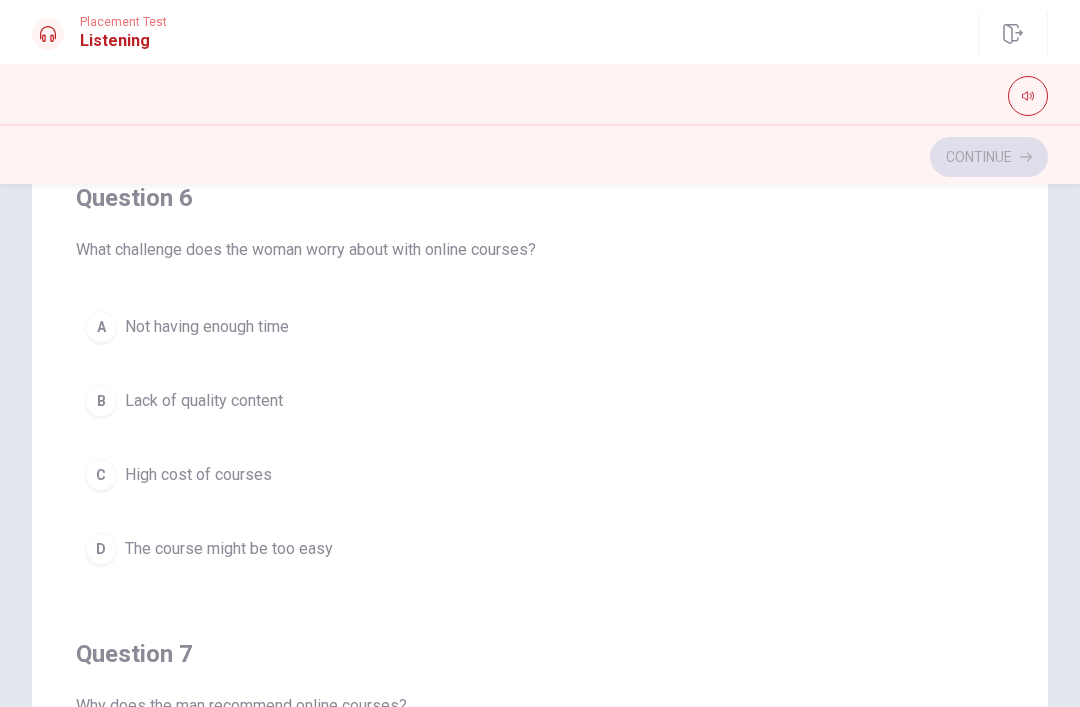 scroll, scrollTop: 174, scrollLeft: 0, axis: vertical 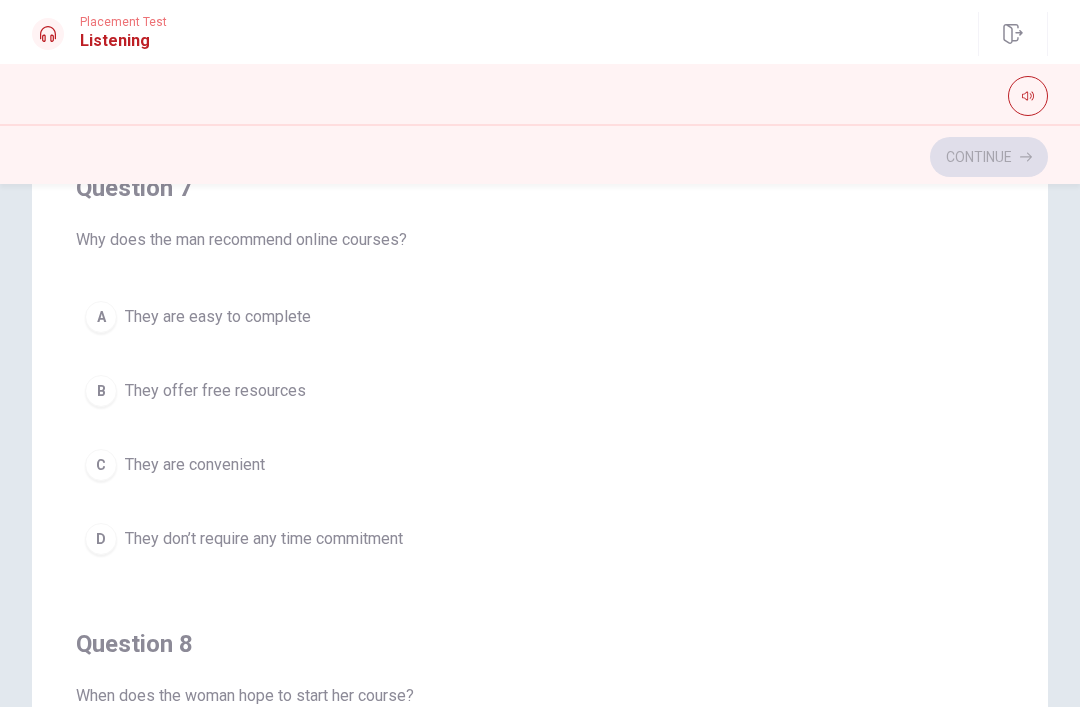 click on "C" at bounding box center (101, 465) 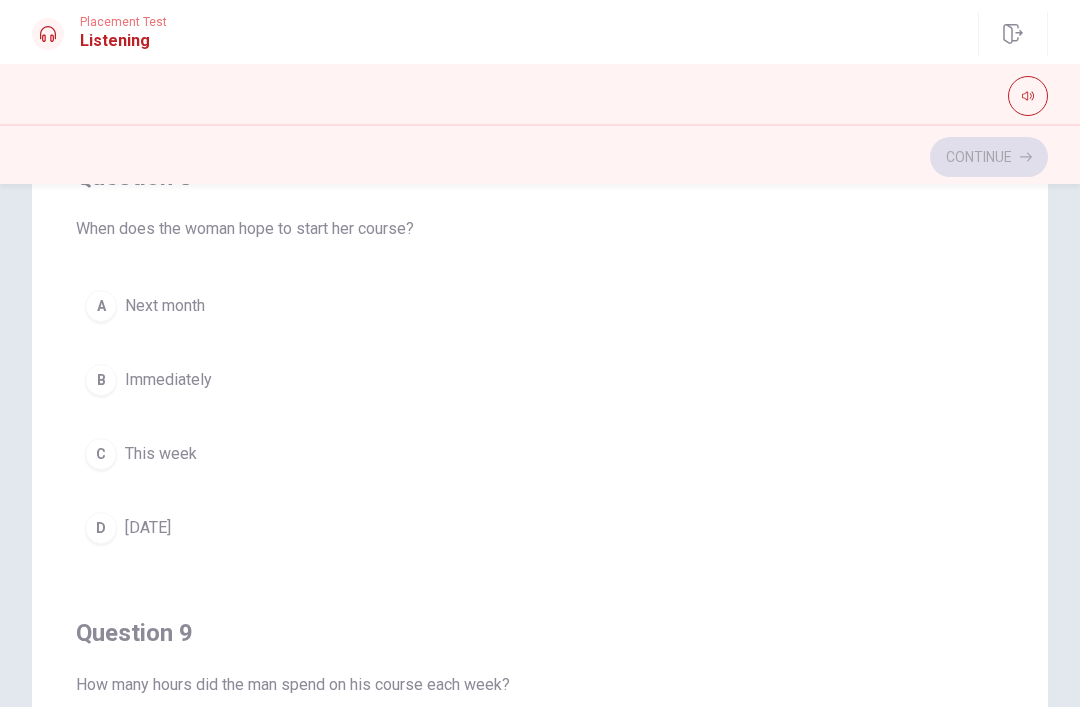 scroll, scrollTop: 938, scrollLeft: 0, axis: vertical 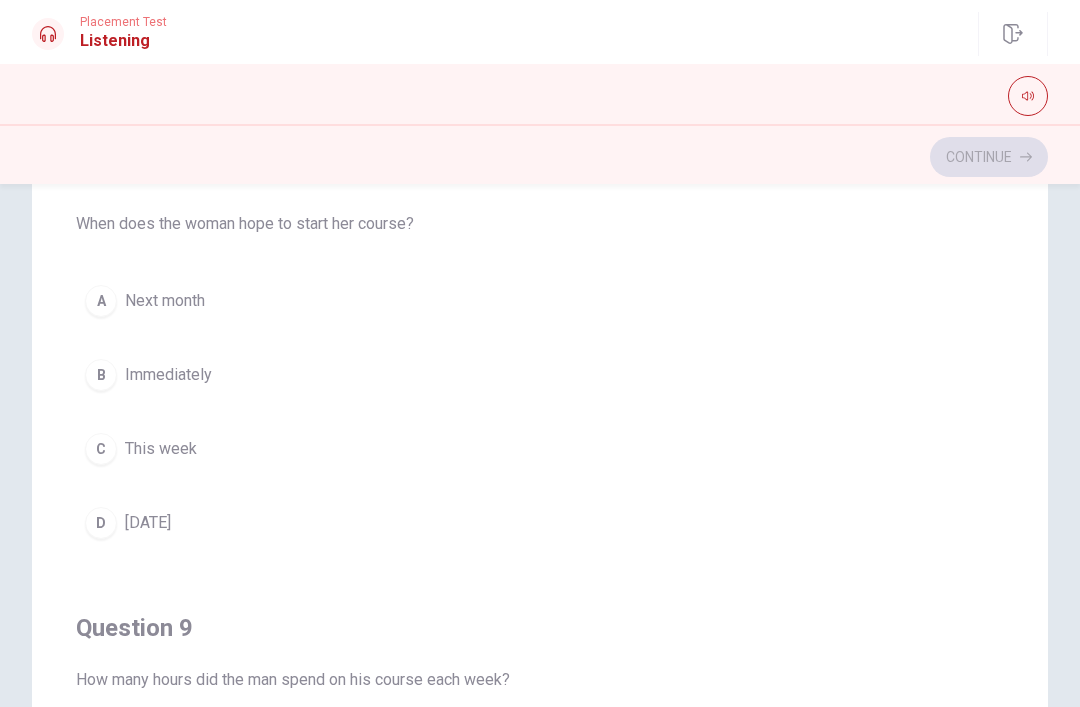 click on "A Next month" at bounding box center [540, 301] 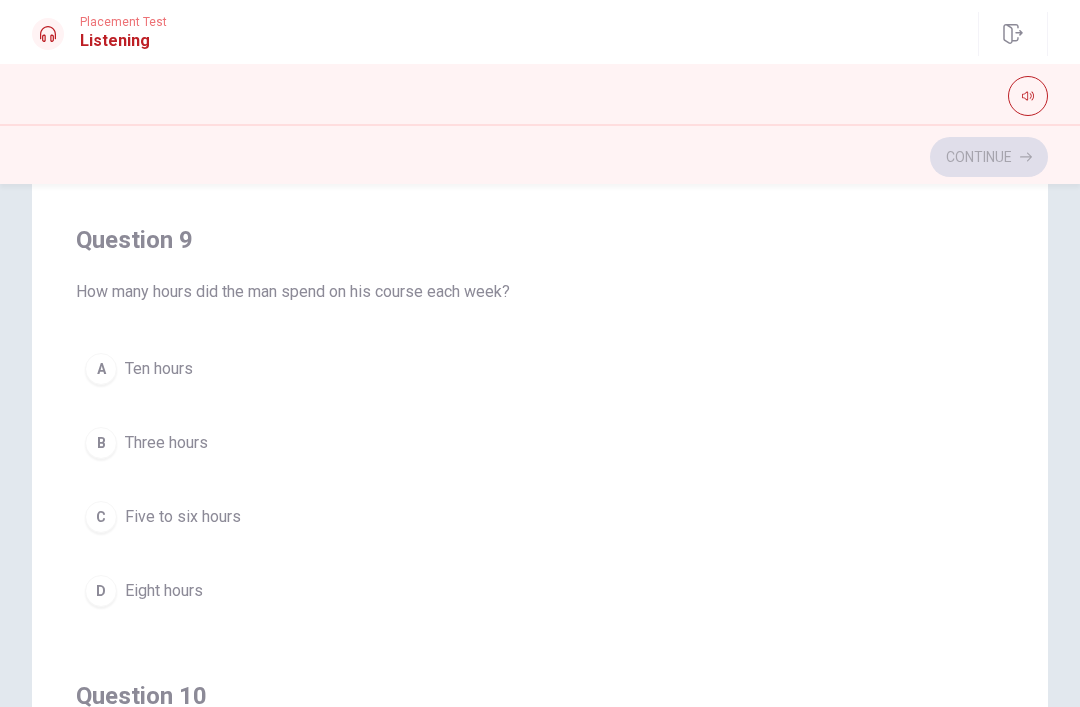 scroll, scrollTop: 1335, scrollLeft: 0, axis: vertical 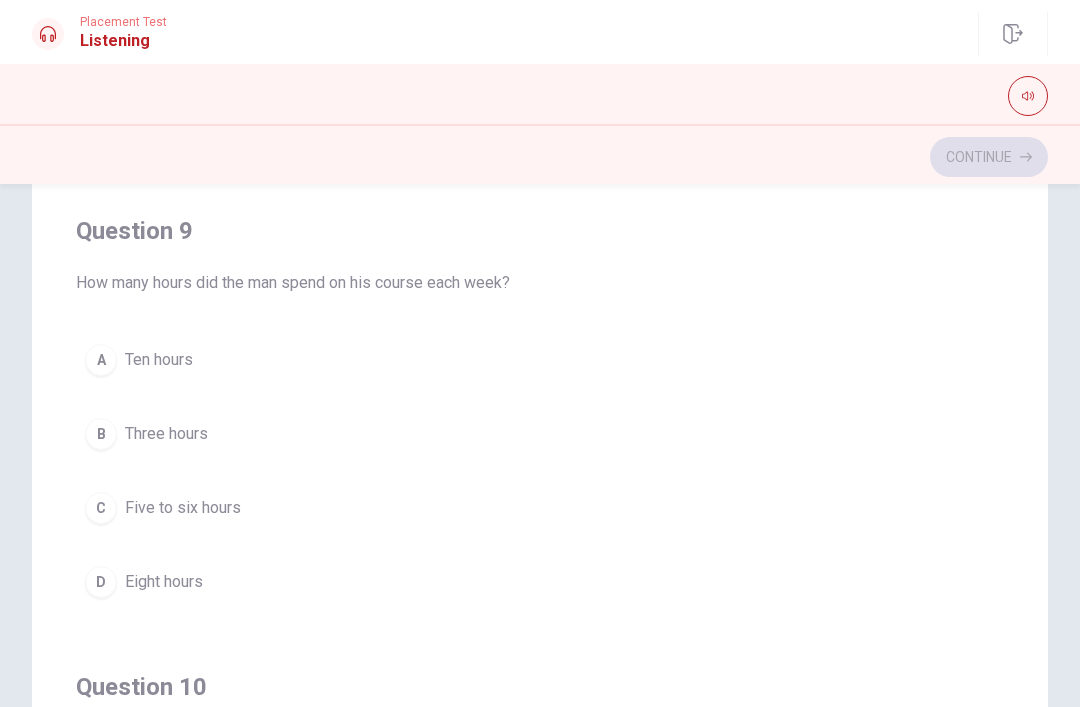 click on "C Five to six hours" at bounding box center (540, 508) 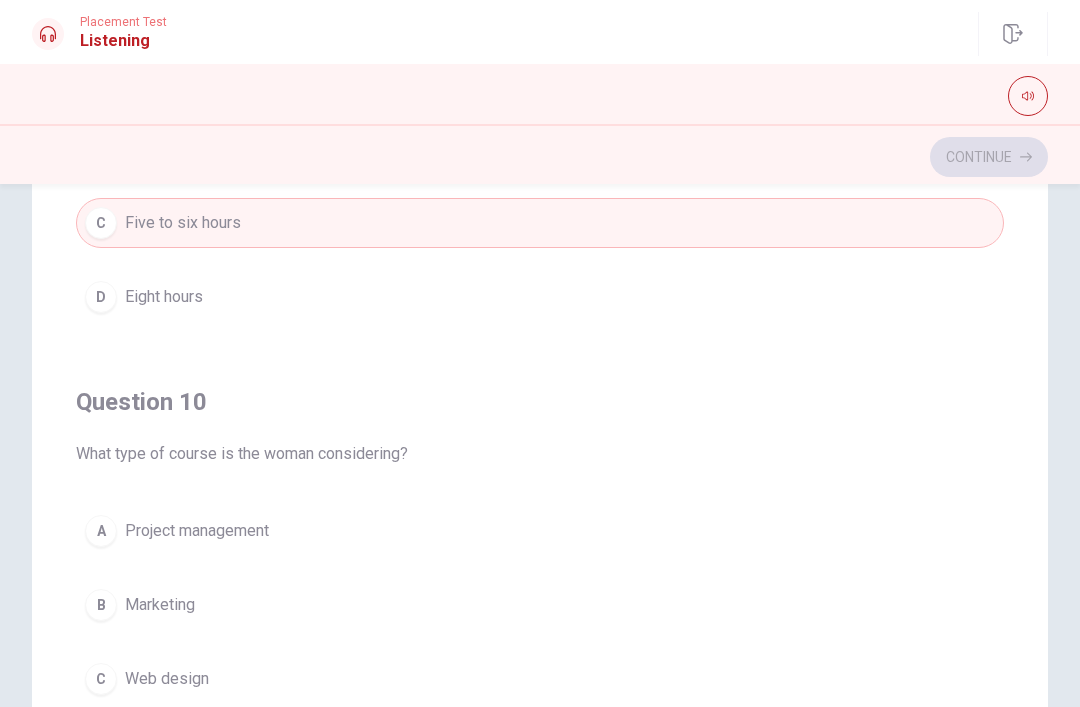 scroll, scrollTop: 1620, scrollLeft: 0, axis: vertical 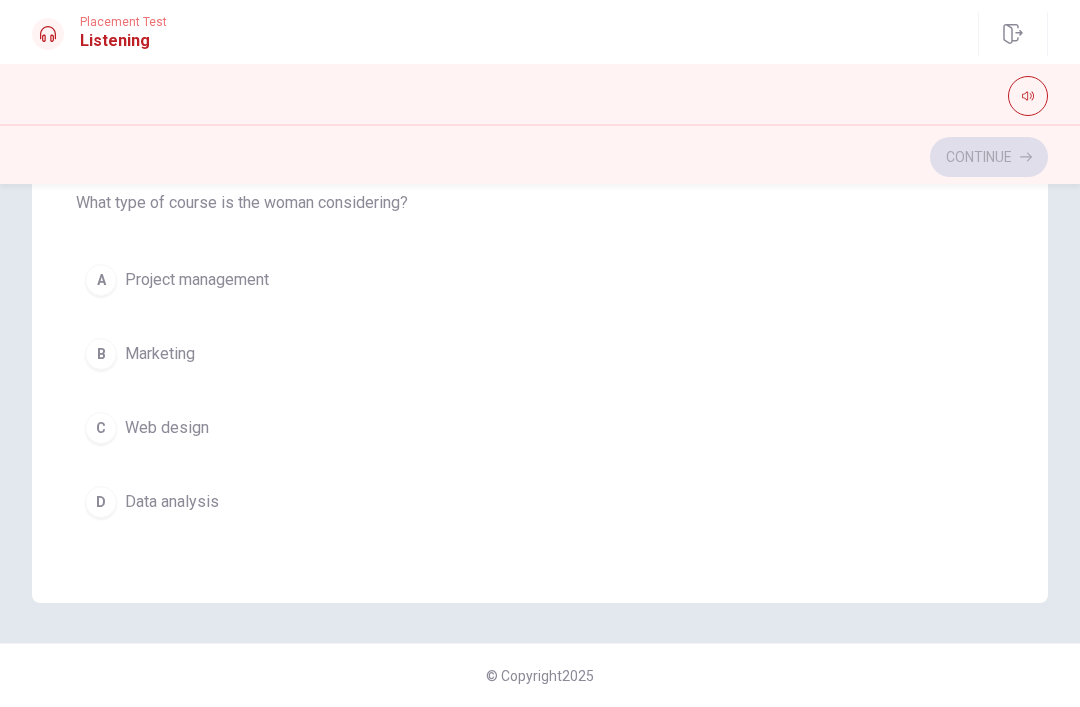 click on "D" at bounding box center [101, 502] 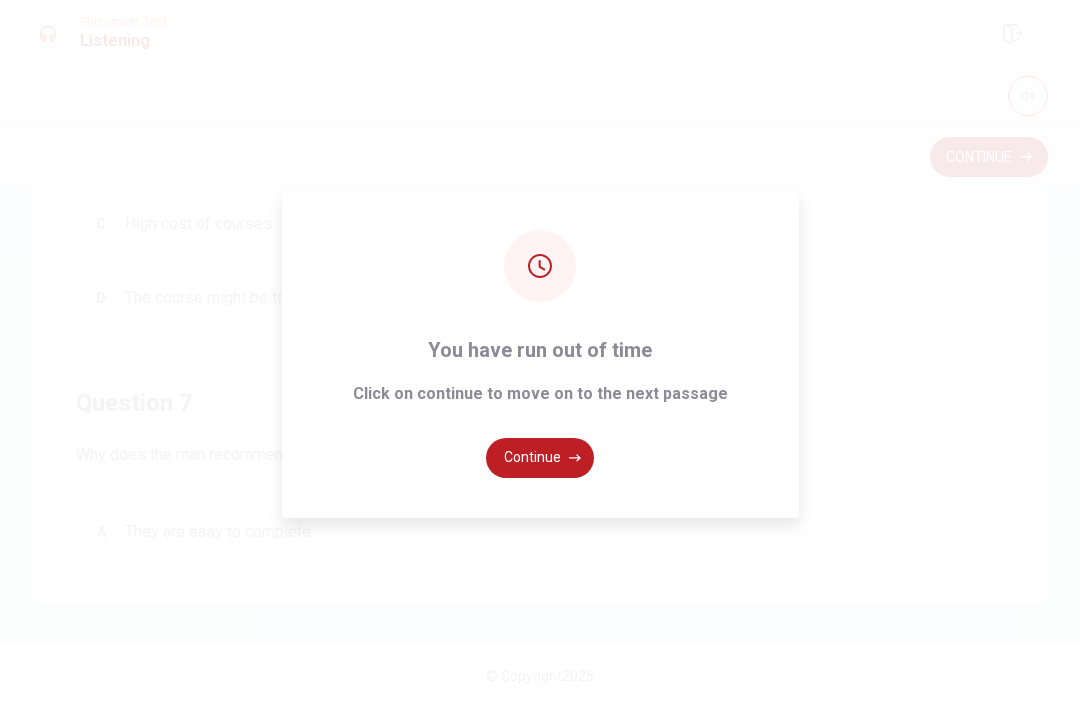 scroll, scrollTop: 0, scrollLeft: 0, axis: both 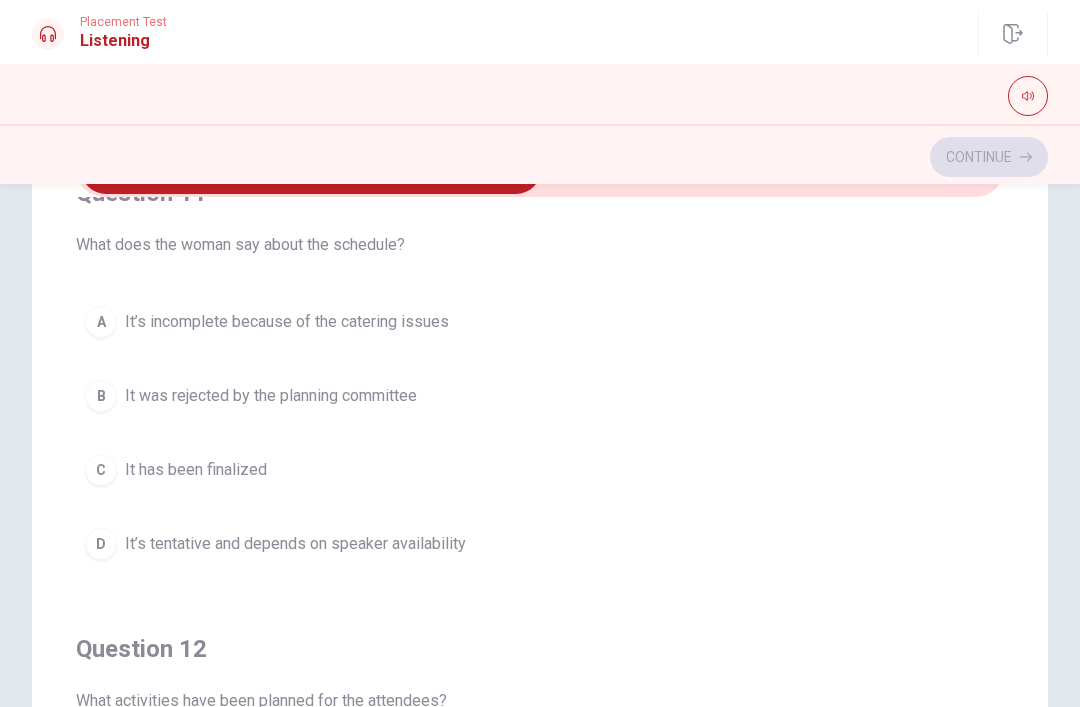 click on "D It’s tentative and depends on speaker availability" at bounding box center (540, 544) 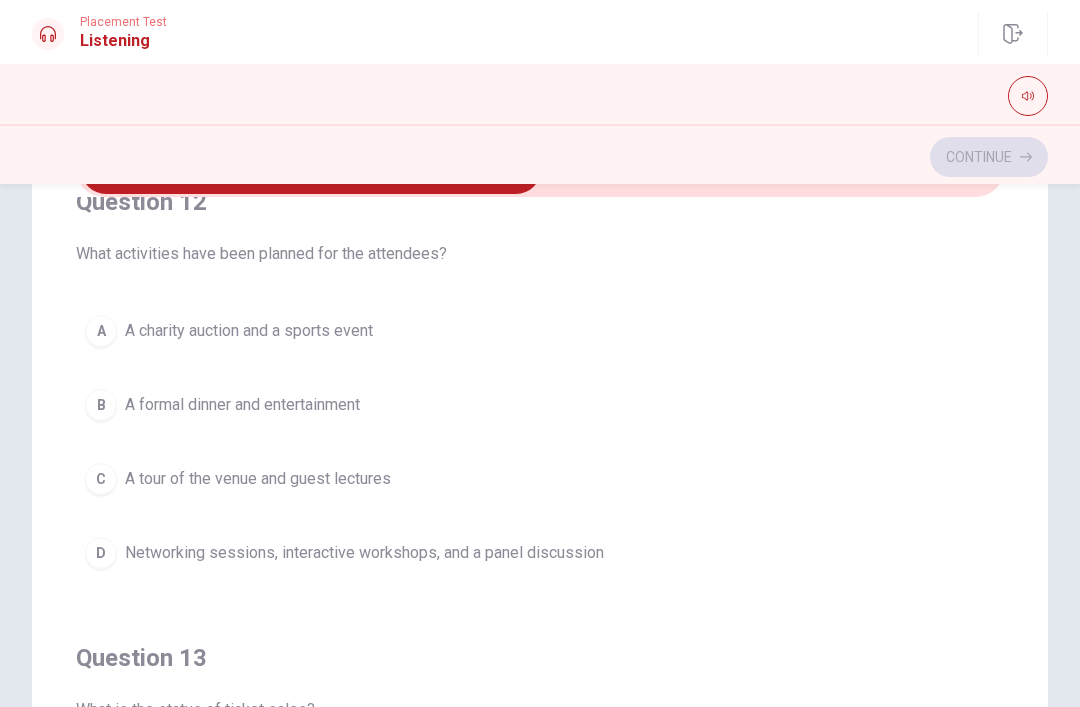 scroll, scrollTop: 500, scrollLeft: 0, axis: vertical 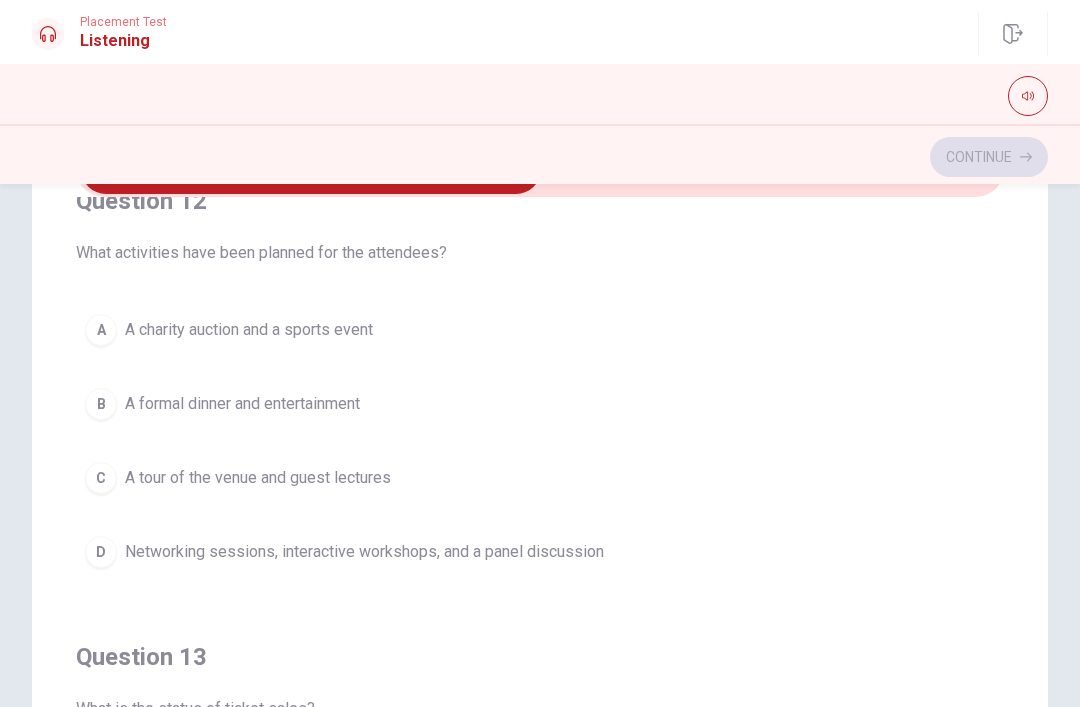 click on "Networking sessions, interactive workshops, and a panel discussion" at bounding box center (364, 552) 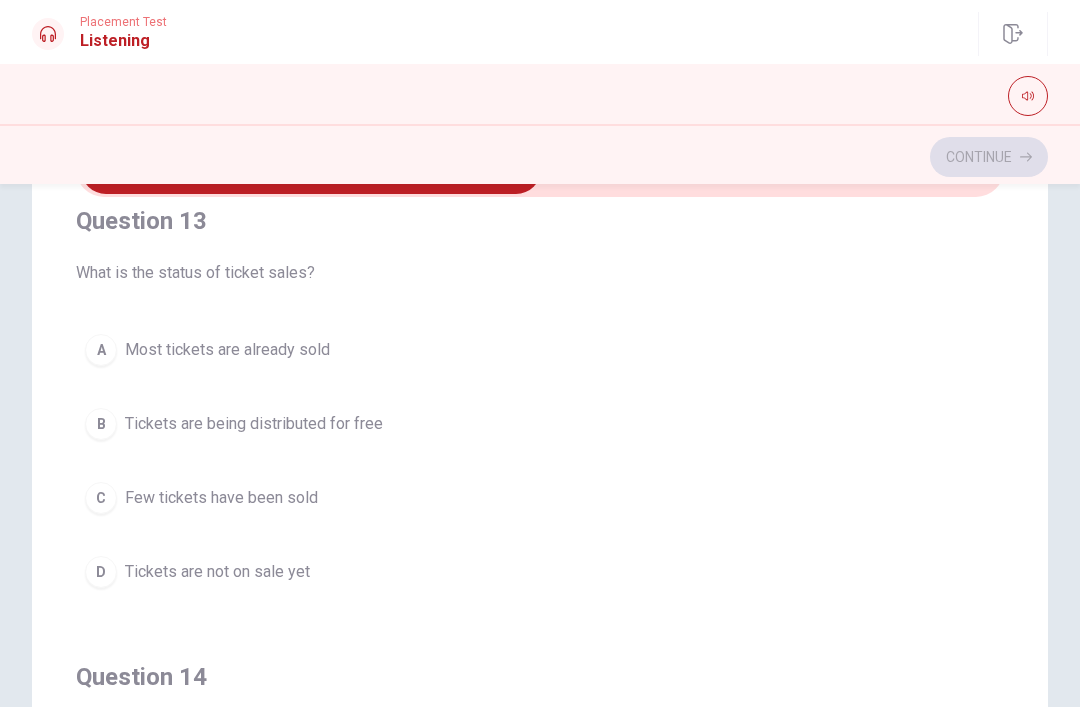 scroll, scrollTop: 947, scrollLeft: 0, axis: vertical 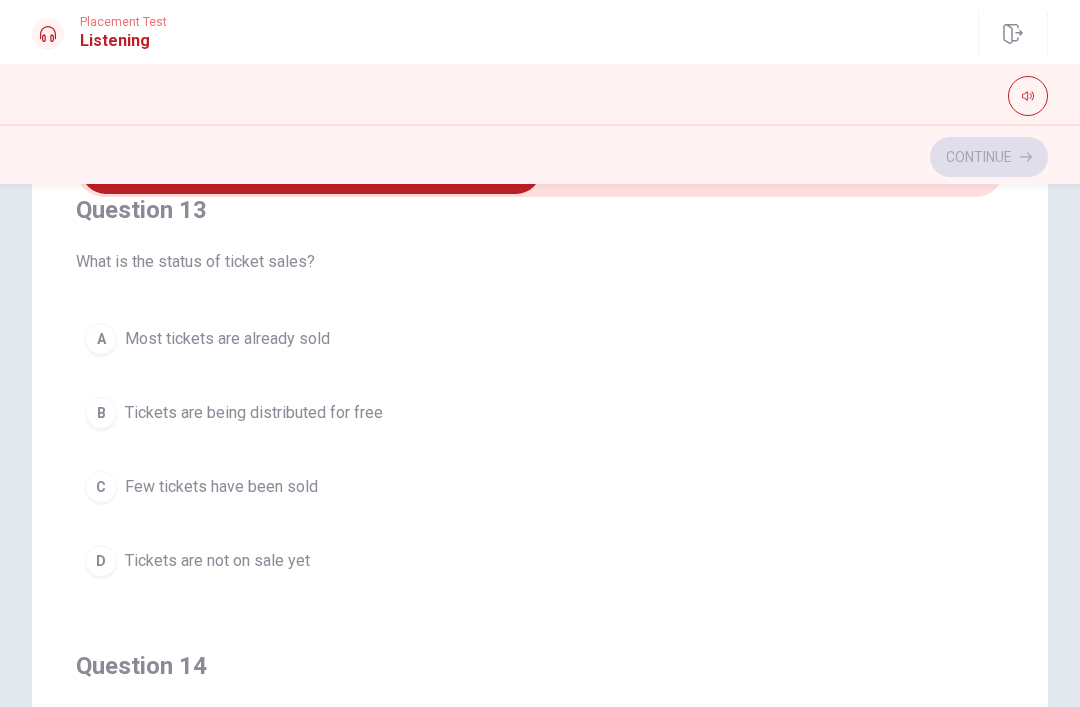 click on "A" at bounding box center [101, 339] 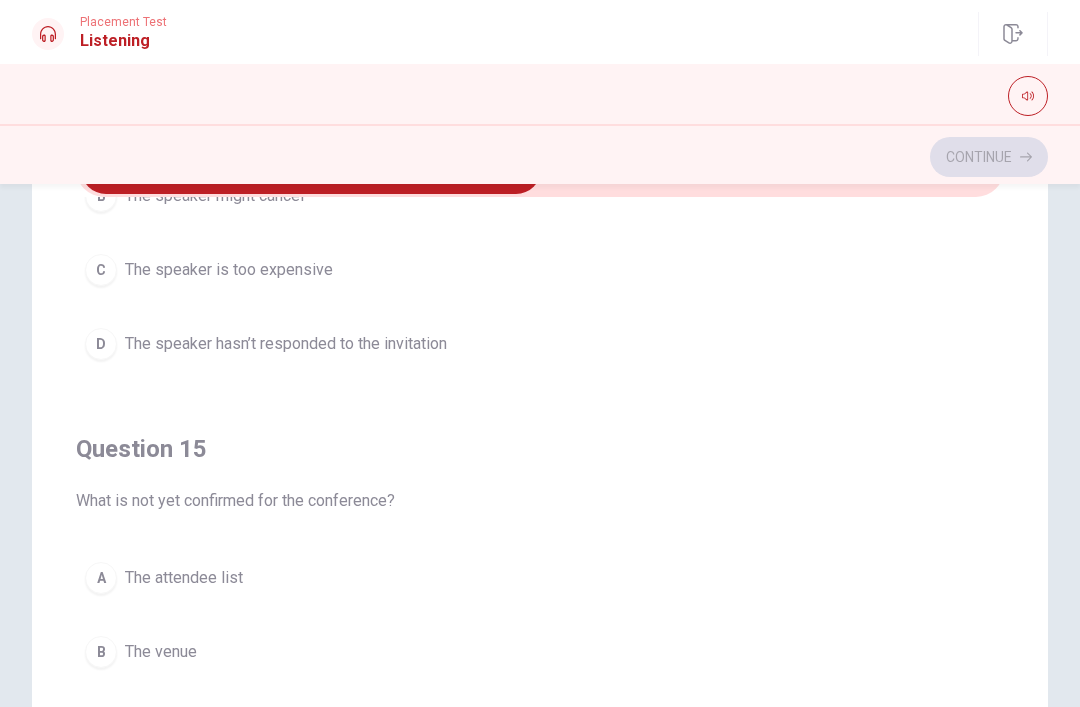 scroll, scrollTop: 1620, scrollLeft: 0, axis: vertical 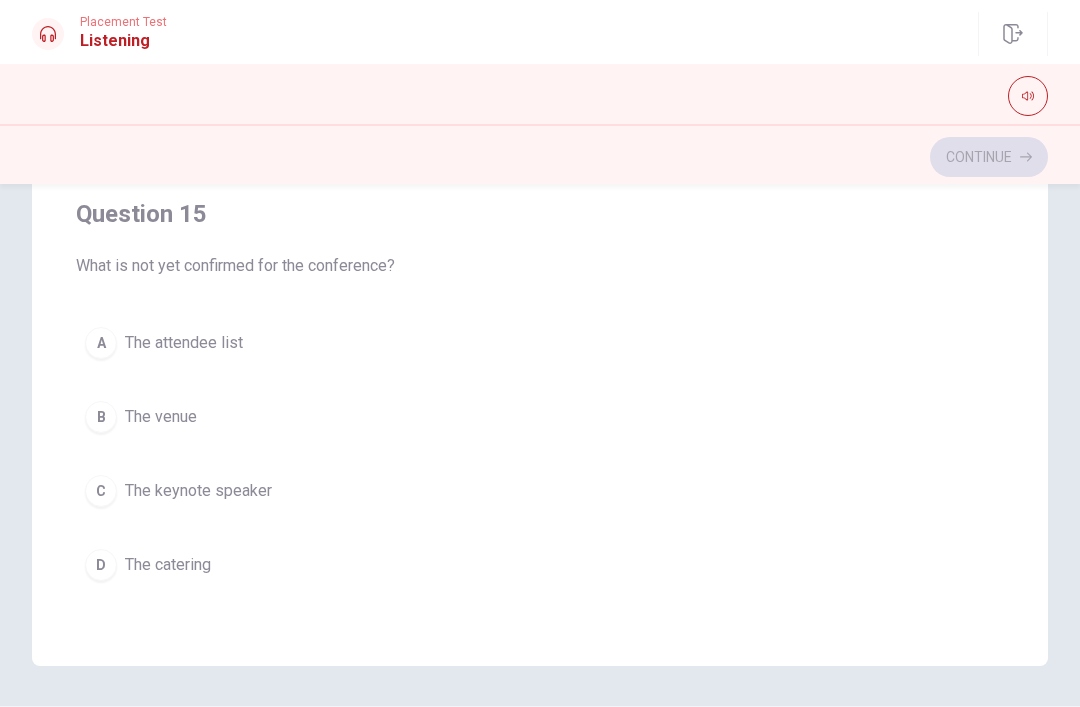 click on "A" at bounding box center (101, 343) 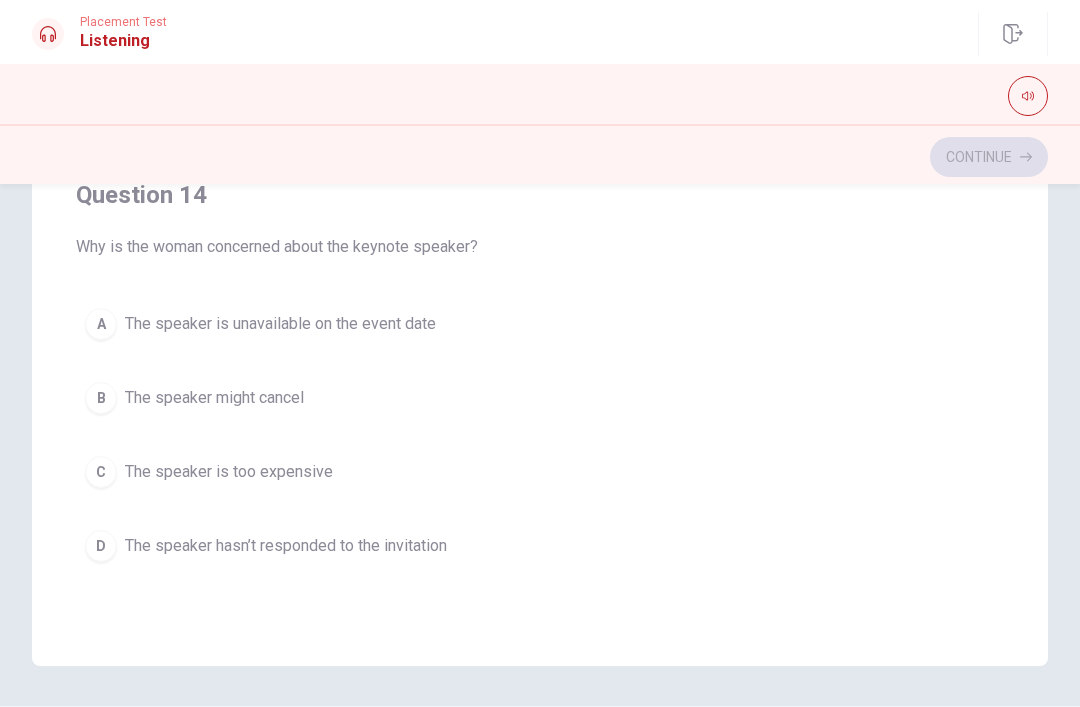 scroll, scrollTop: 1188, scrollLeft: 0, axis: vertical 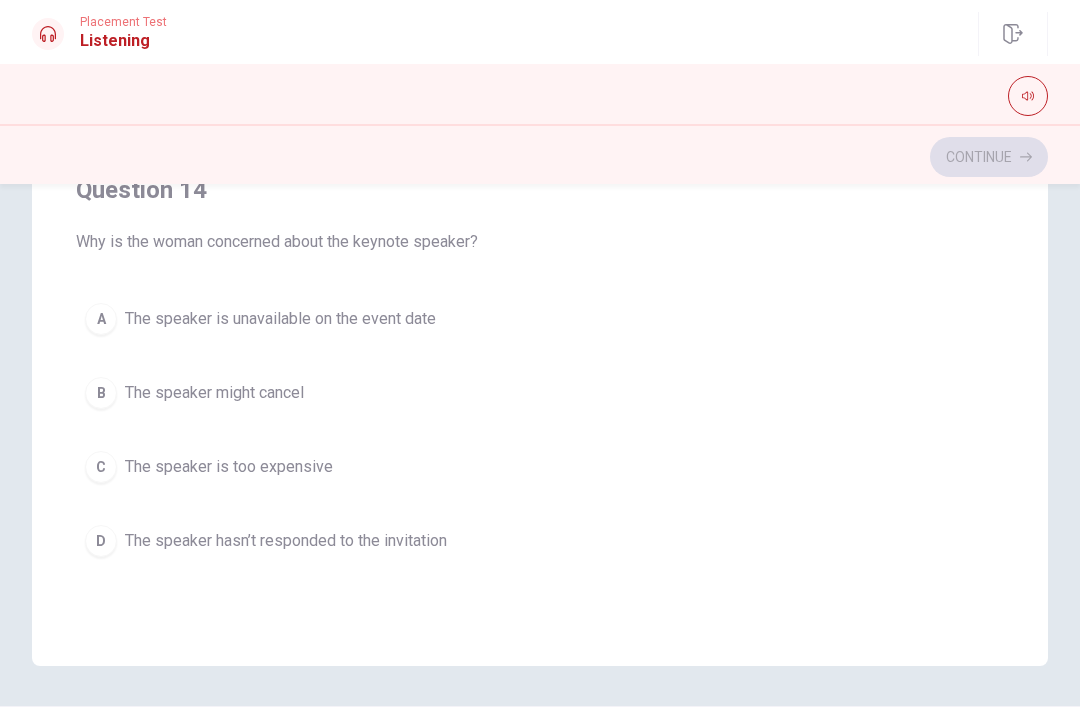 click on "D" at bounding box center [101, 541] 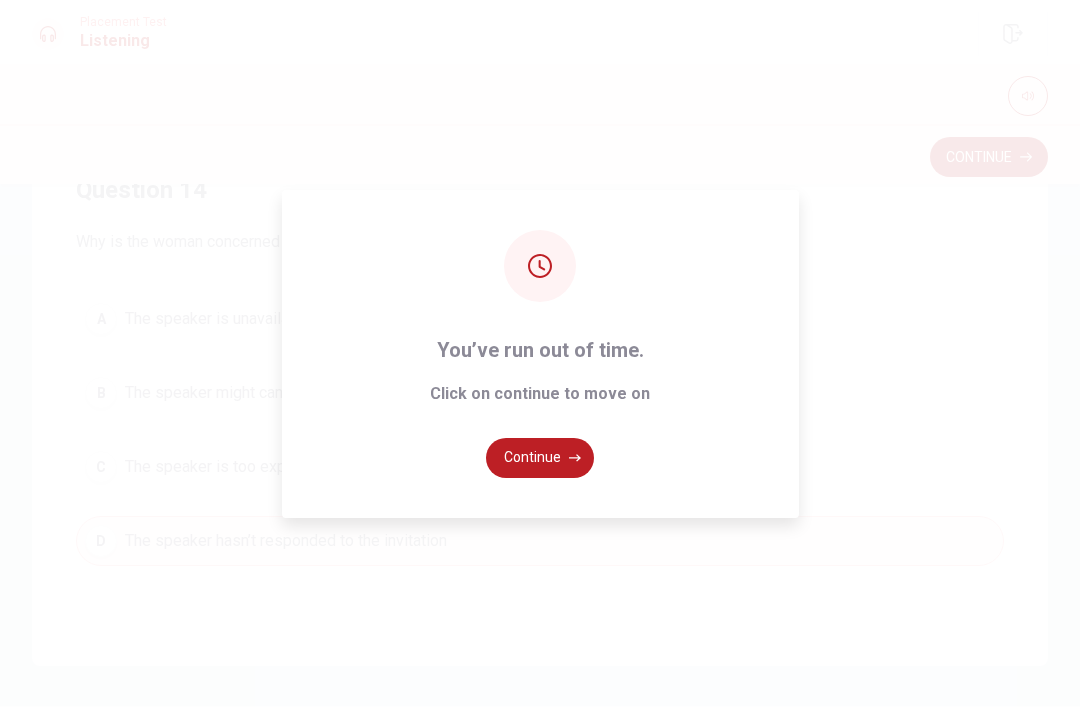 click 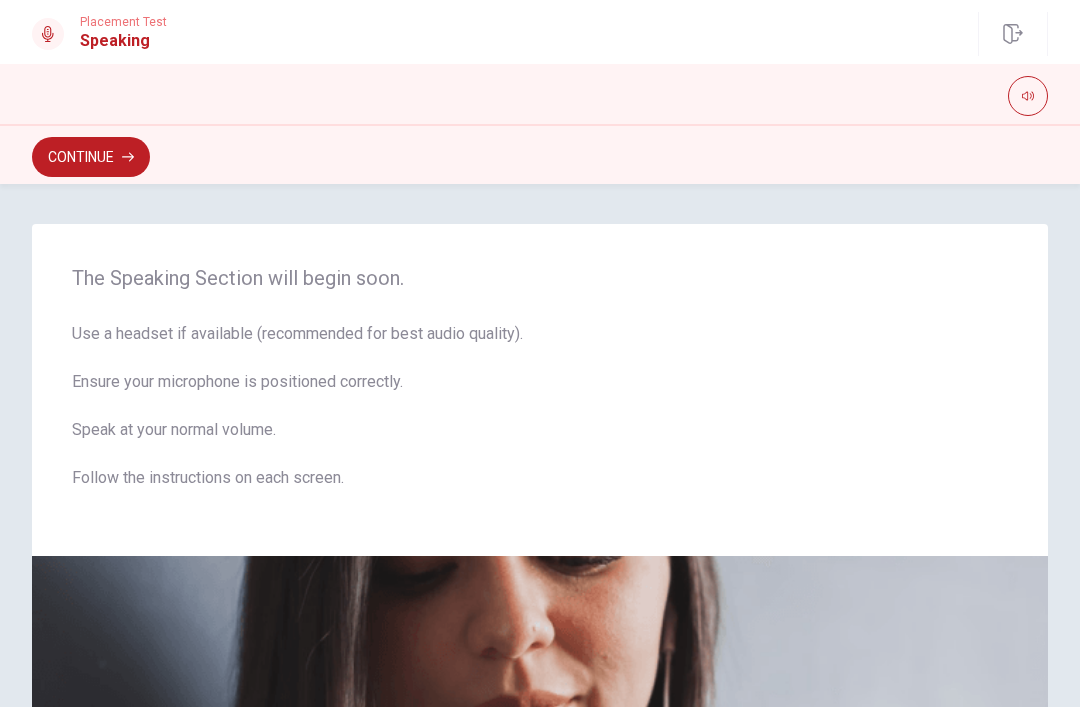 scroll, scrollTop: 0, scrollLeft: 0, axis: both 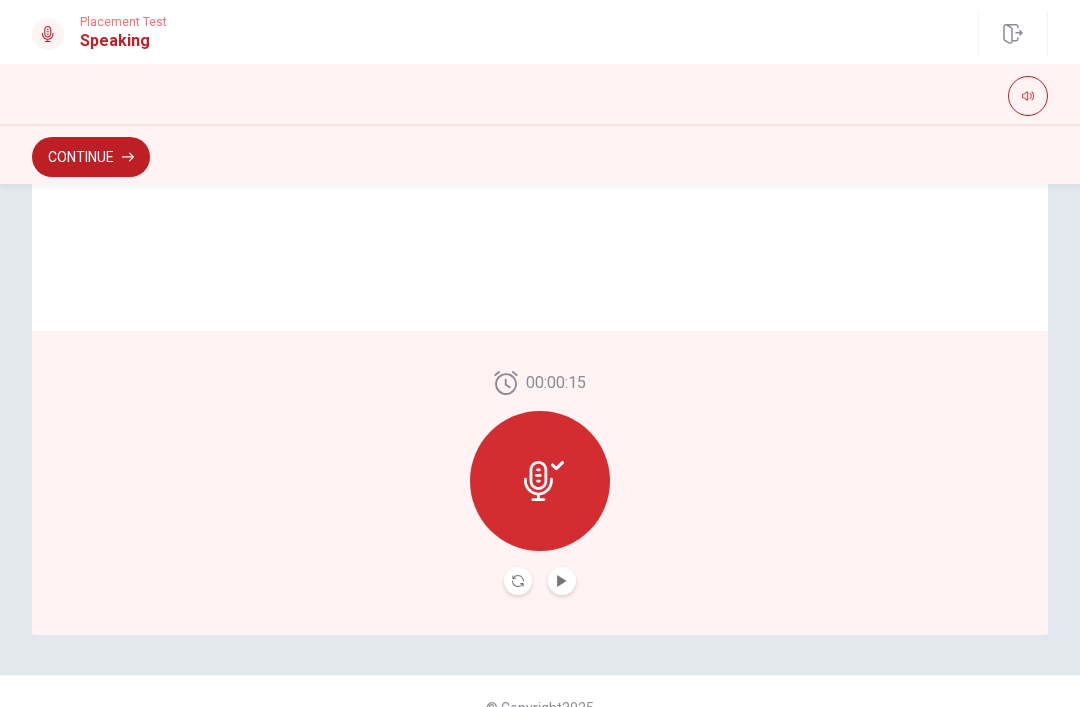 click at bounding box center [562, 581] 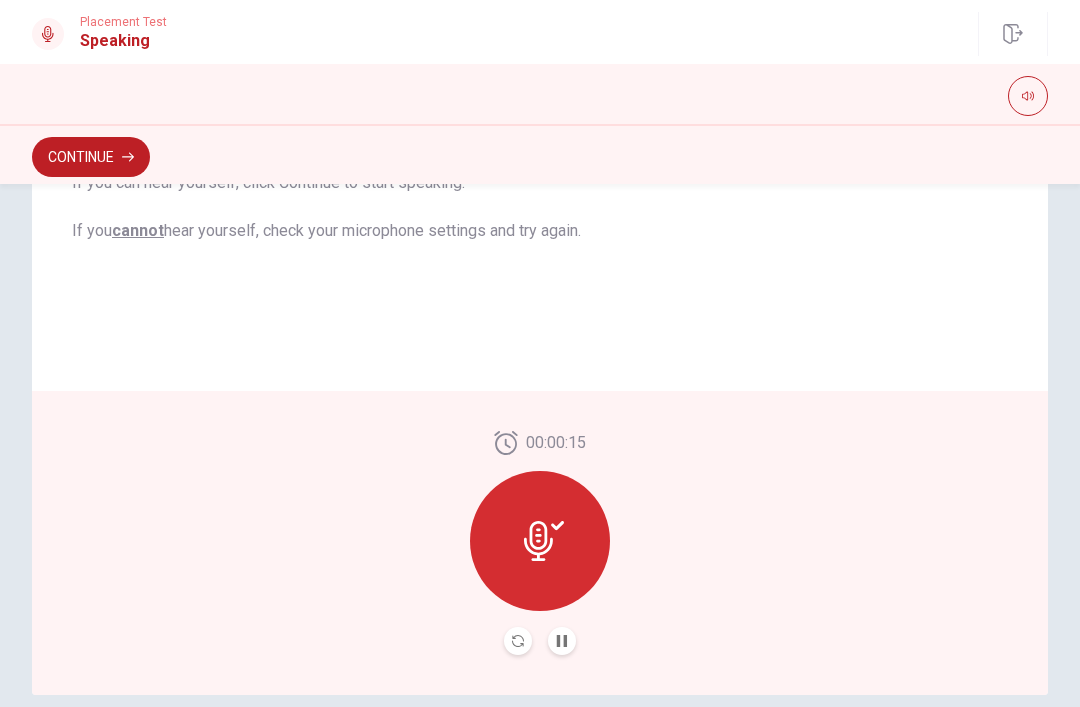 scroll, scrollTop: 404, scrollLeft: 0, axis: vertical 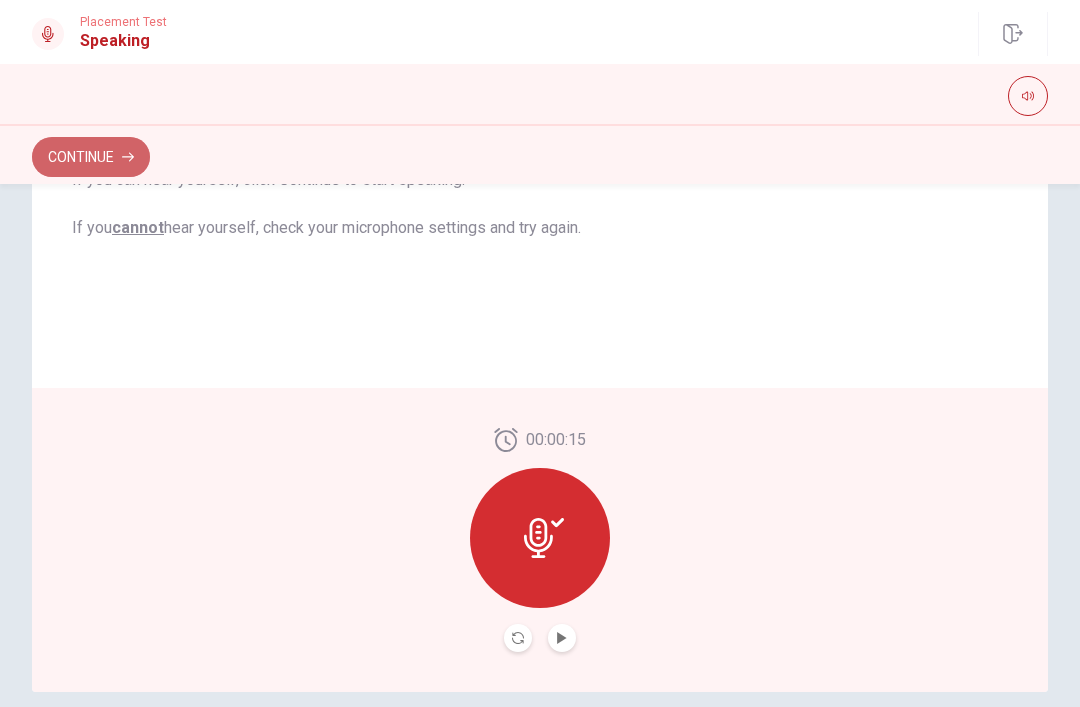 click on "Continue" at bounding box center (91, 157) 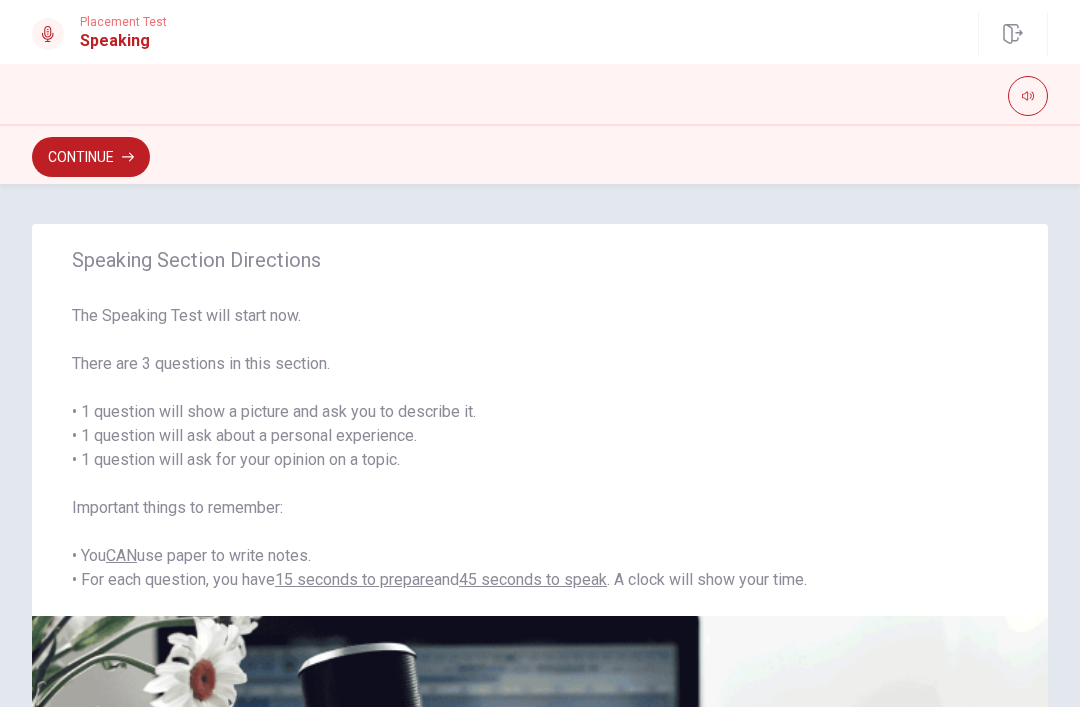 scroll, scrollTop: 0, scrollLeft: 0, axis: both 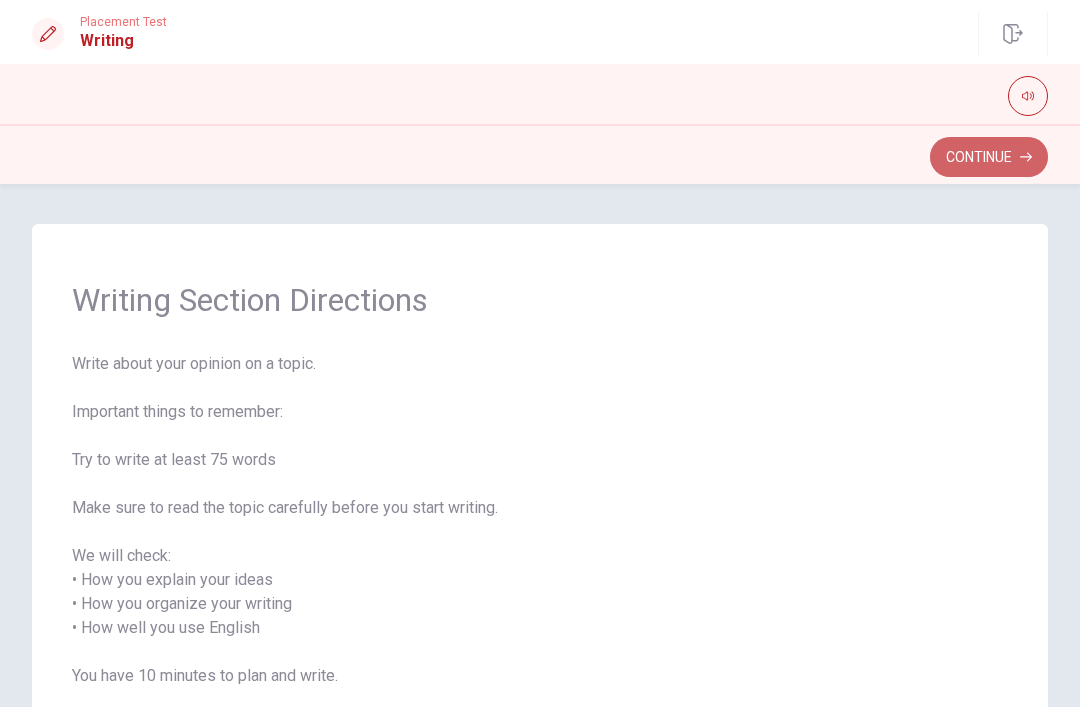 click on "Continue" at bounding box center (989, 157) 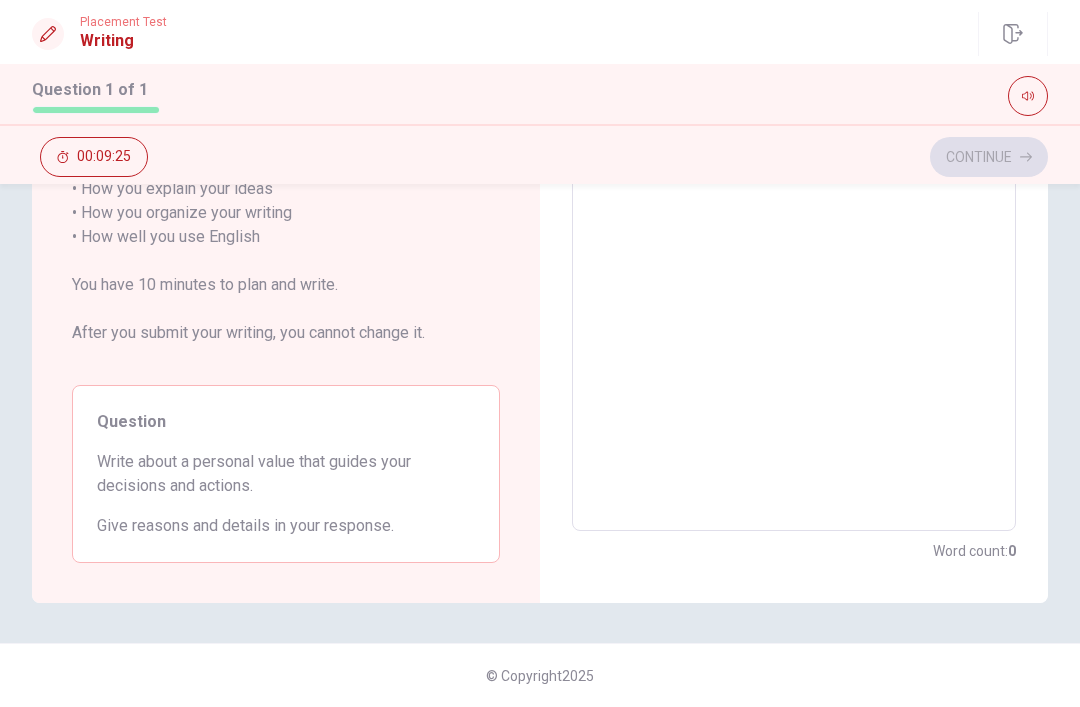 scroll, scrollTop: 375, scrollLeft: 0, axis: vertical 